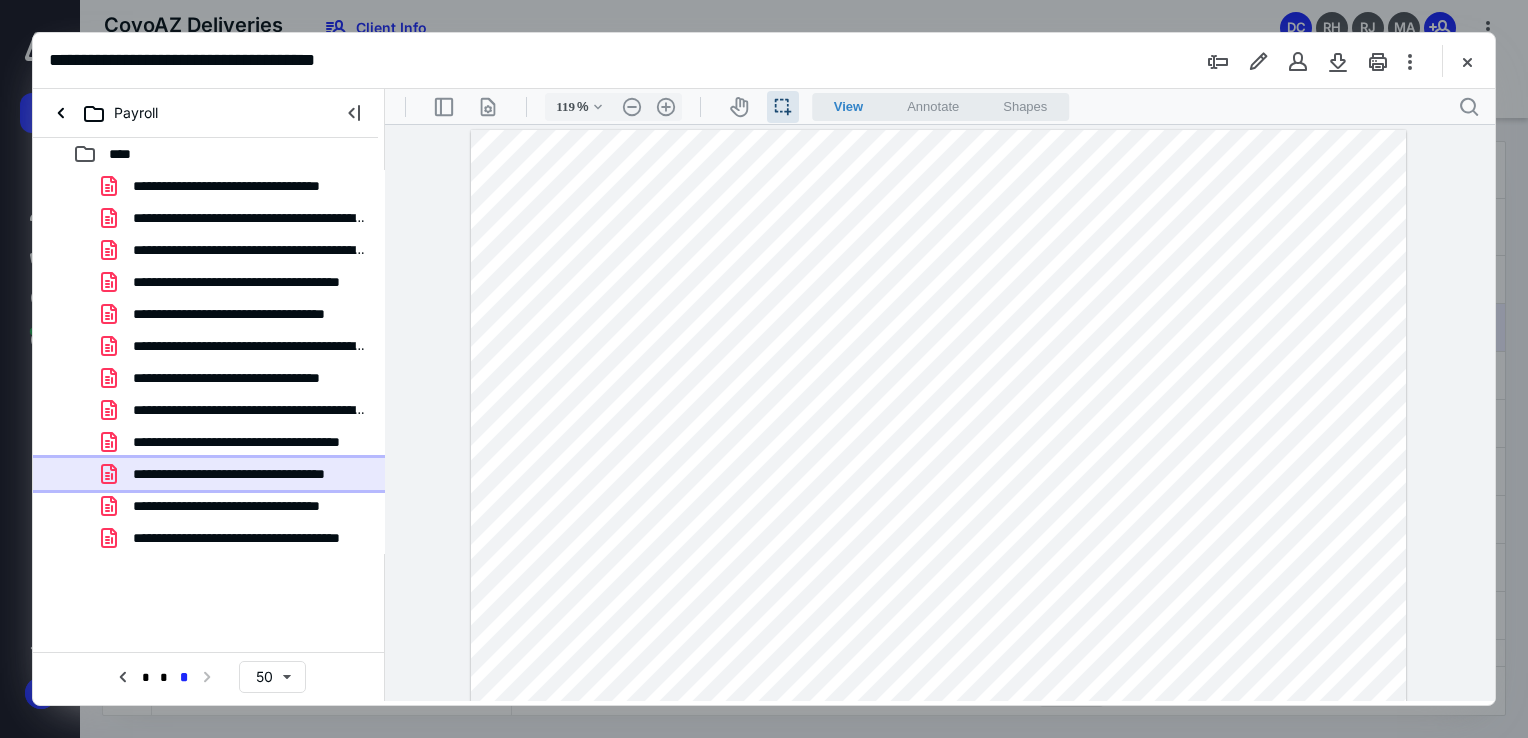 scroll, scrollTop: 0, scrollLeft: 0, axis: both 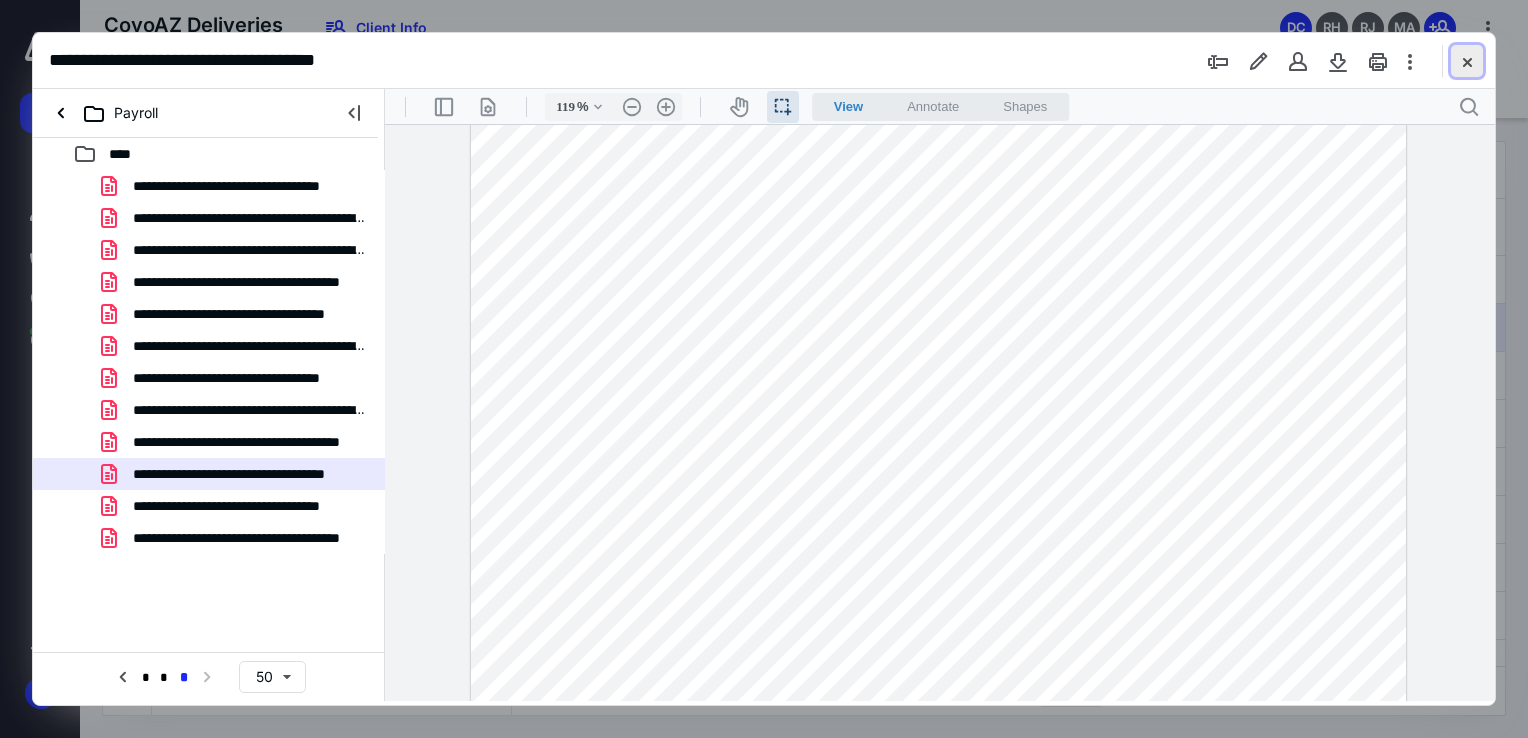 click at bounding box center (1467, 61) 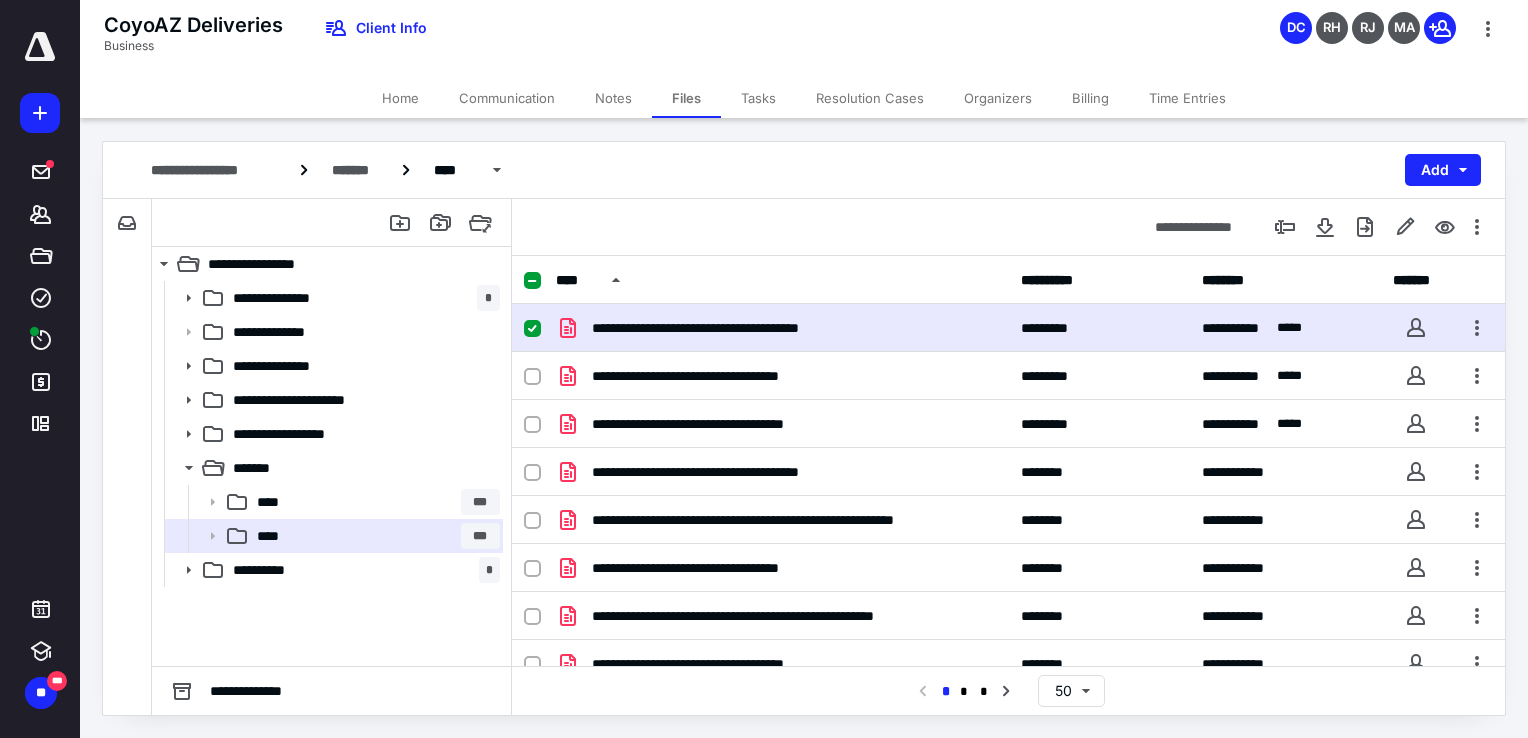 click on "**********" at bounding box center (1008, 328) 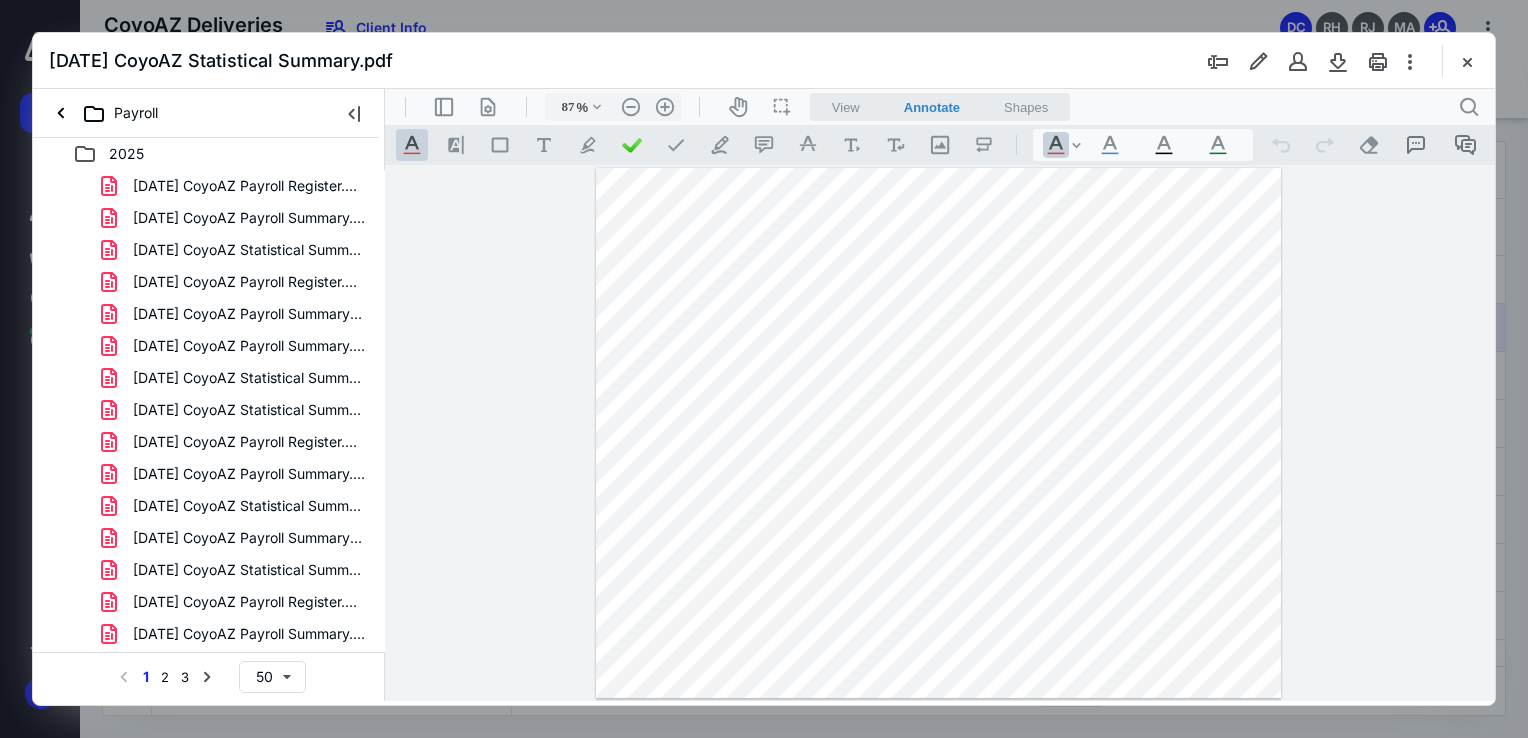 scroll, scrollTop: 0, scrollLeft: 0, axis: both 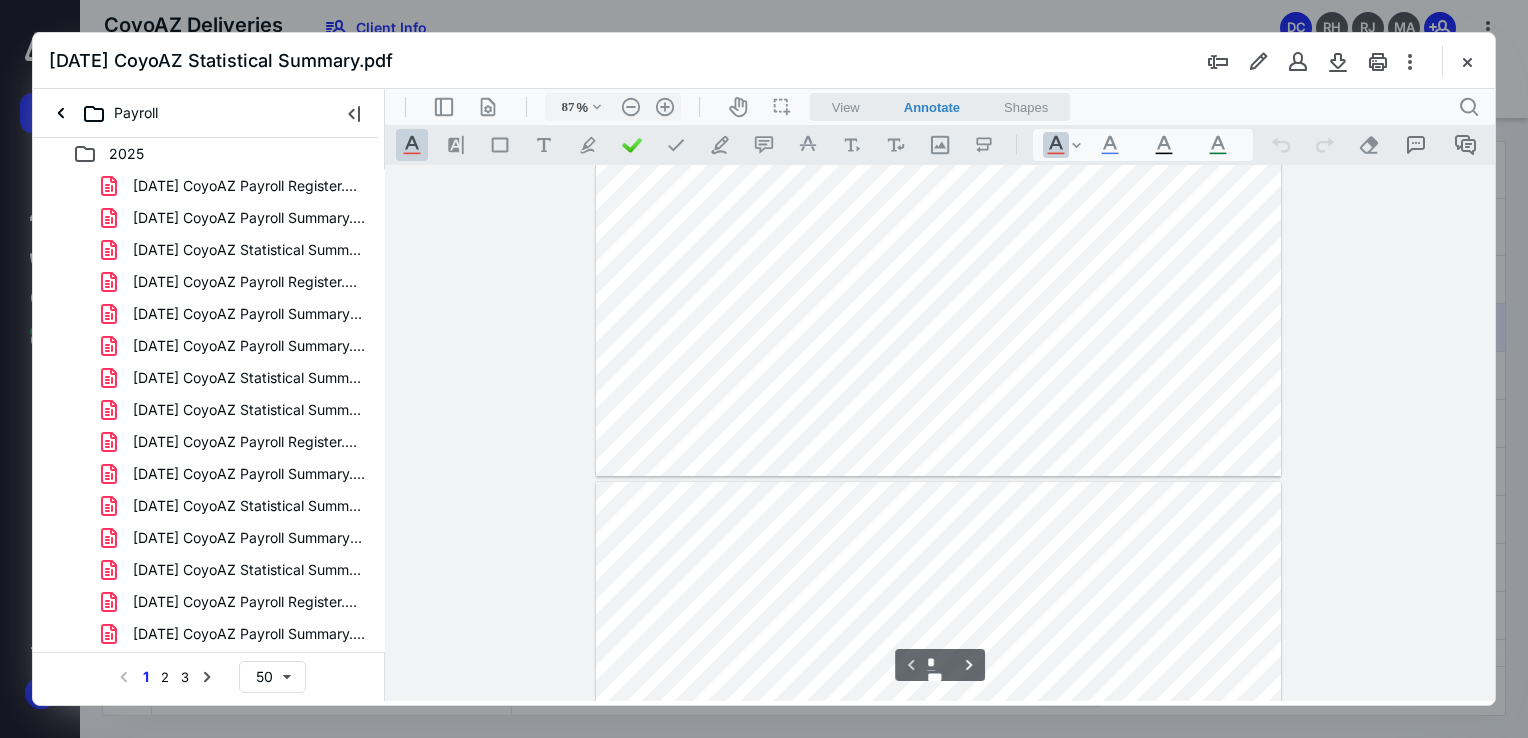 type on "*" 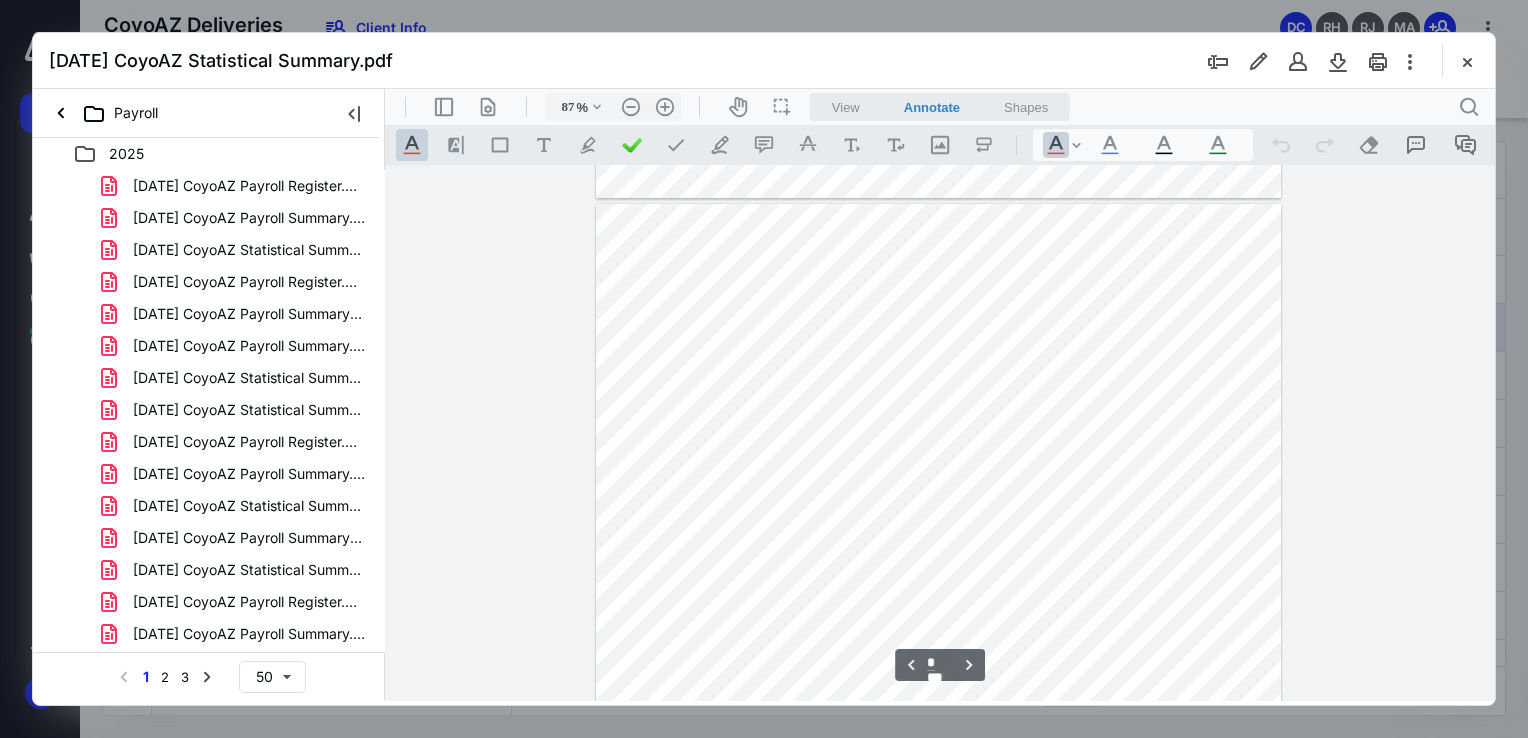 click on "View" at bounding box center (846, 107) 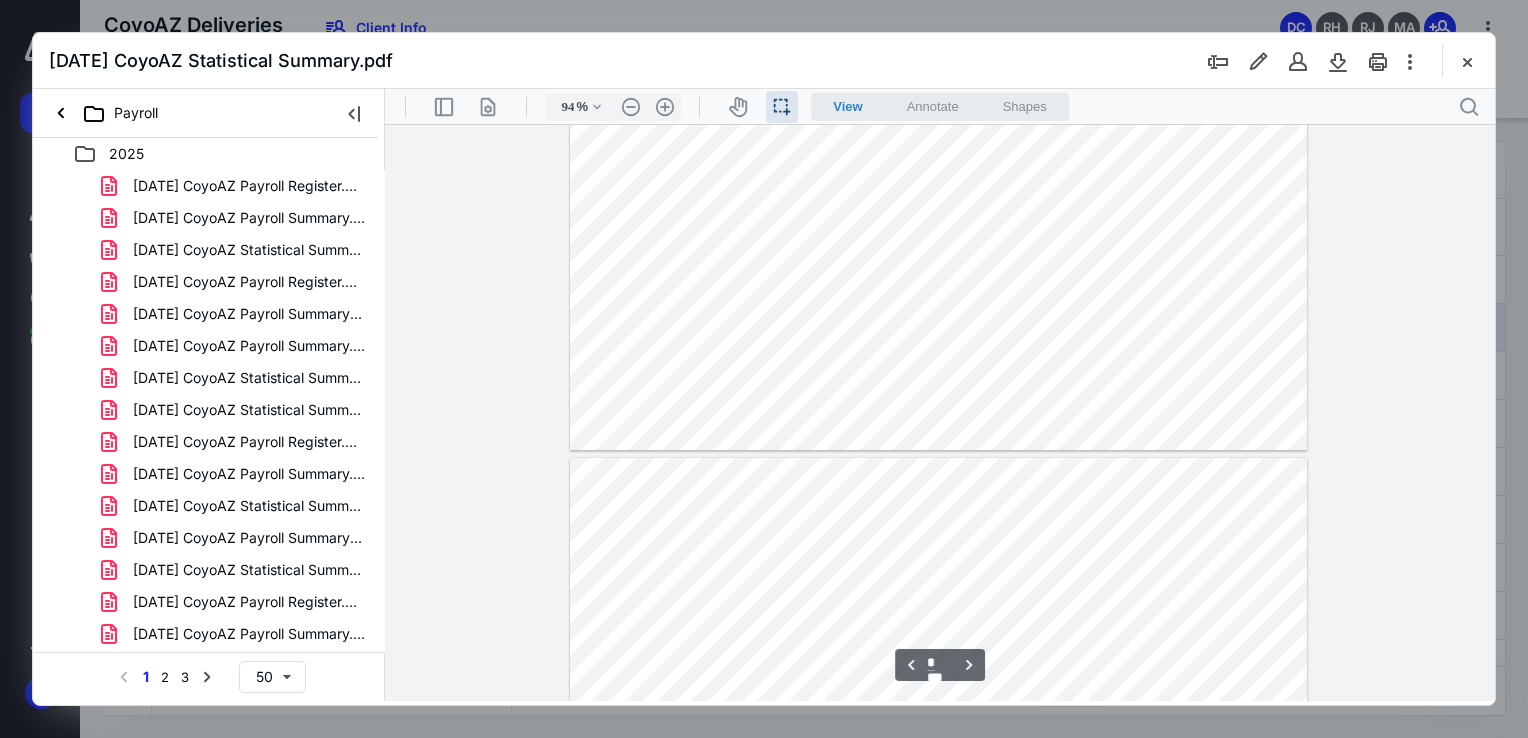 type on "*" 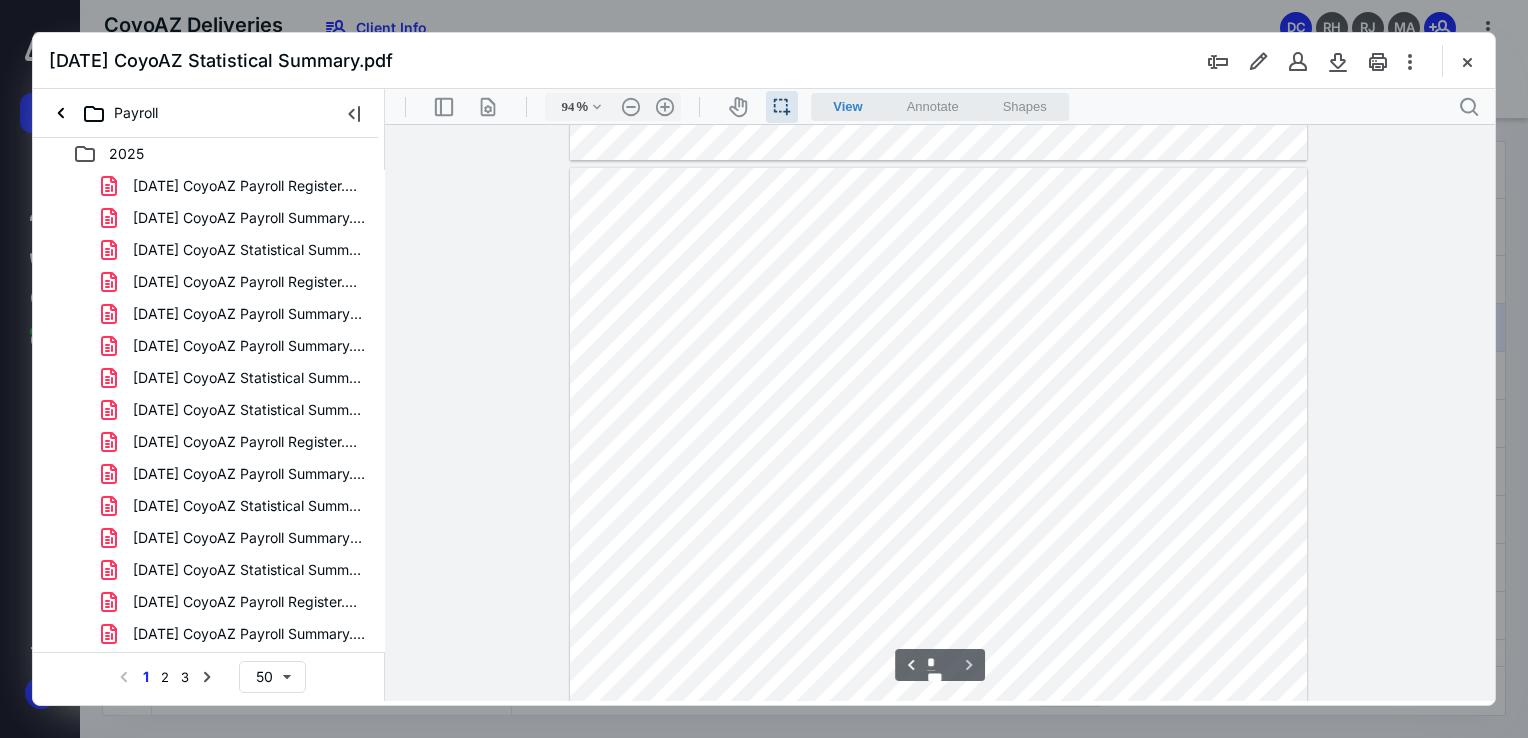 scroll, scrollTop: 1702, scrollLeft: 0, axis: vertical 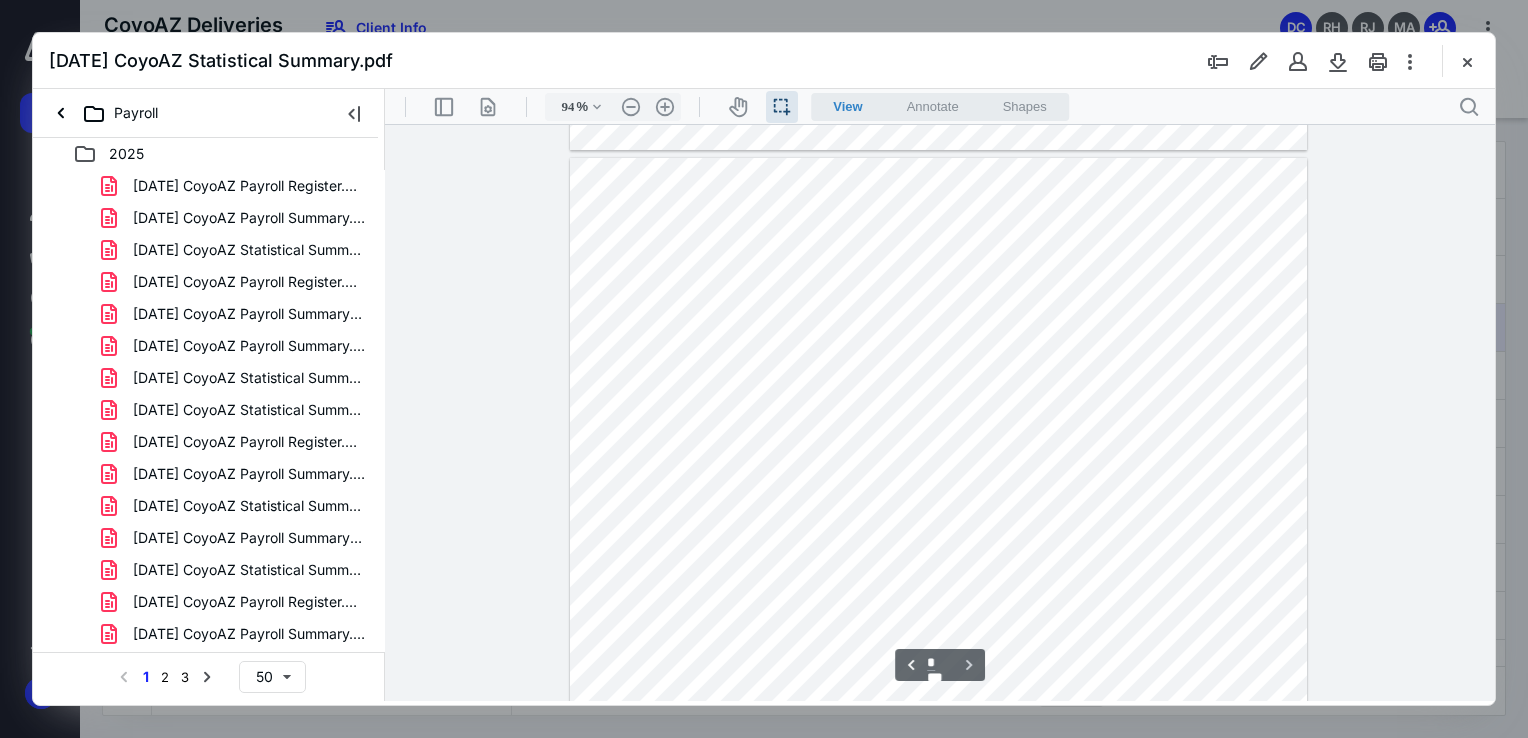 type 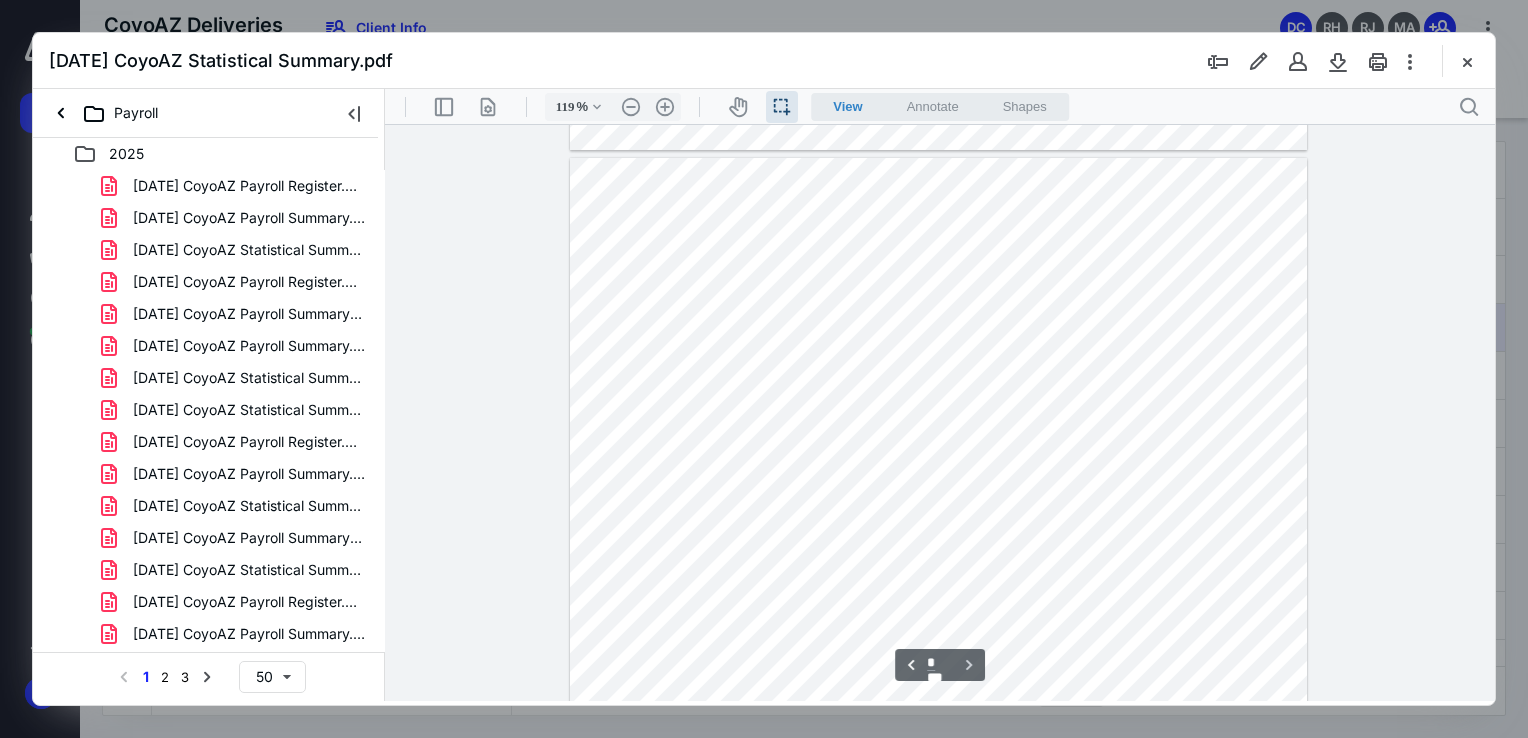 type on "144" 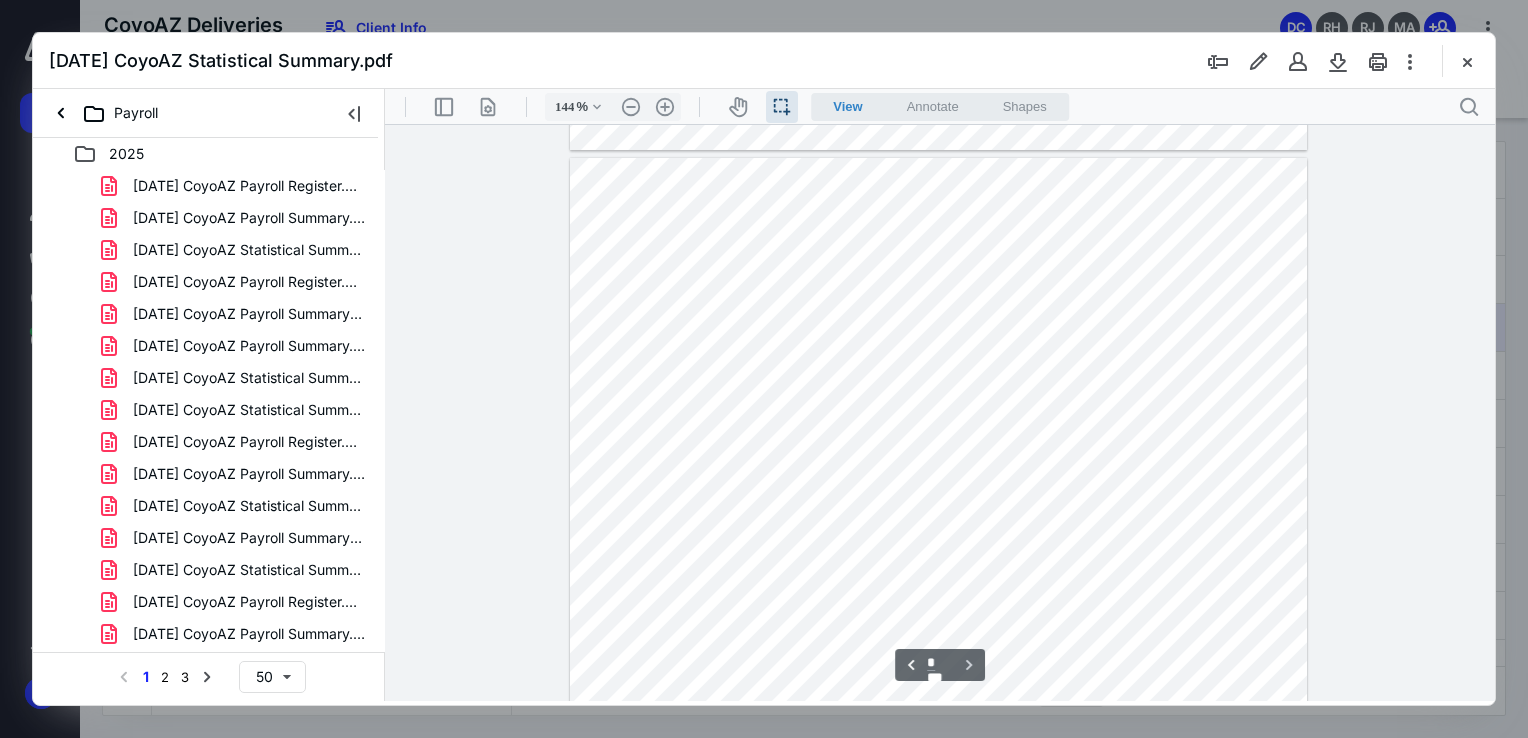 scroll, scrollTop: 2758, scrollLeft: 25, axis: both 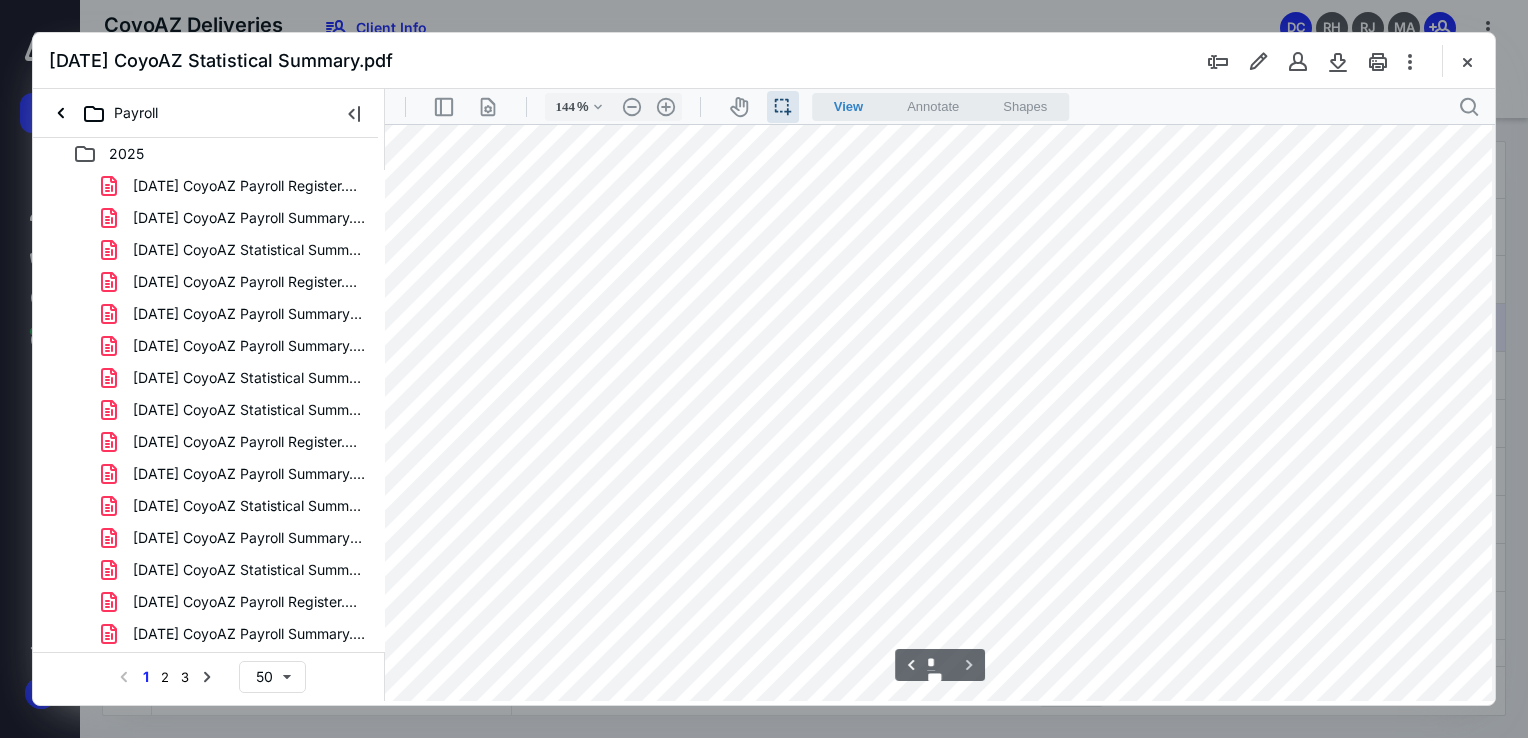 click at bounding box center [932, 472] 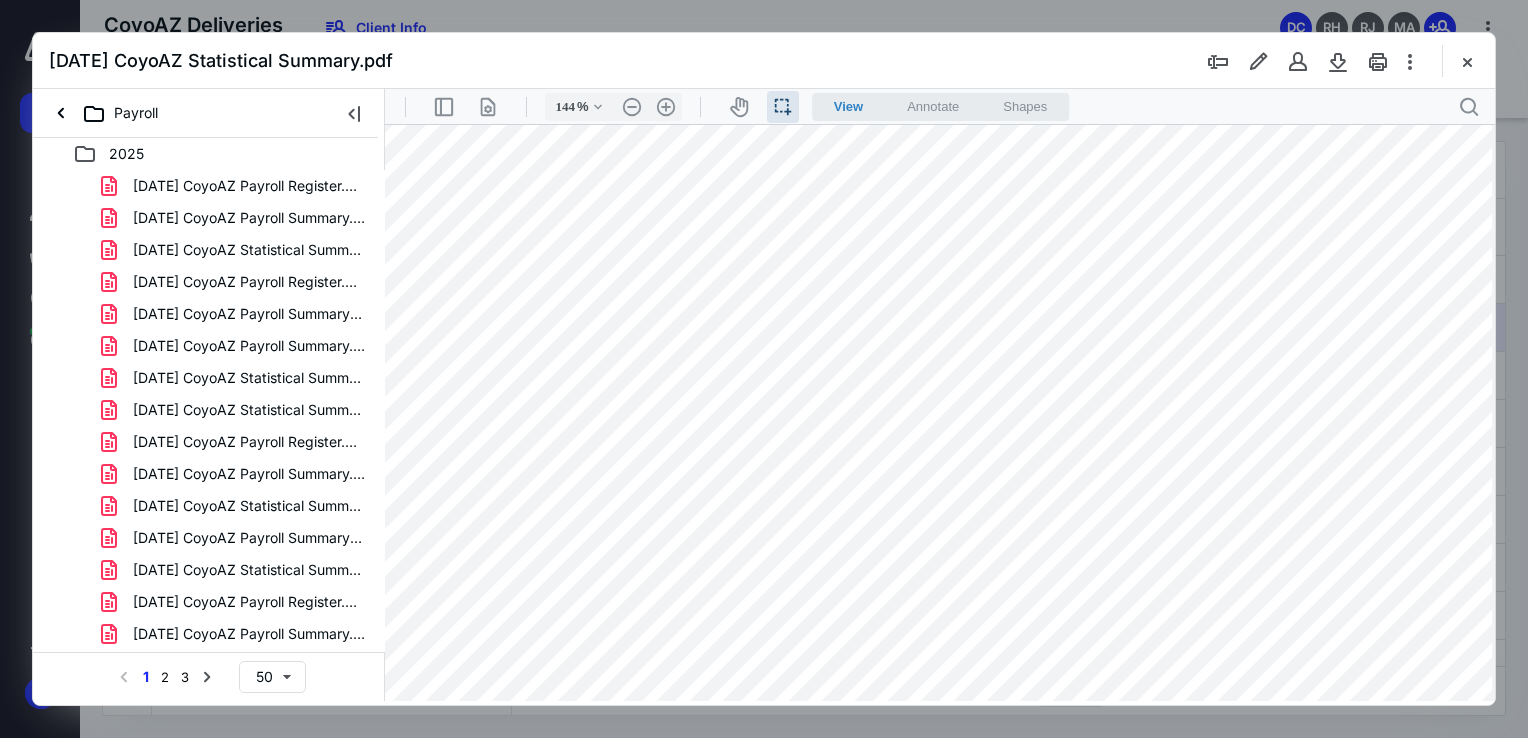 click at bounding box center (932, 472) 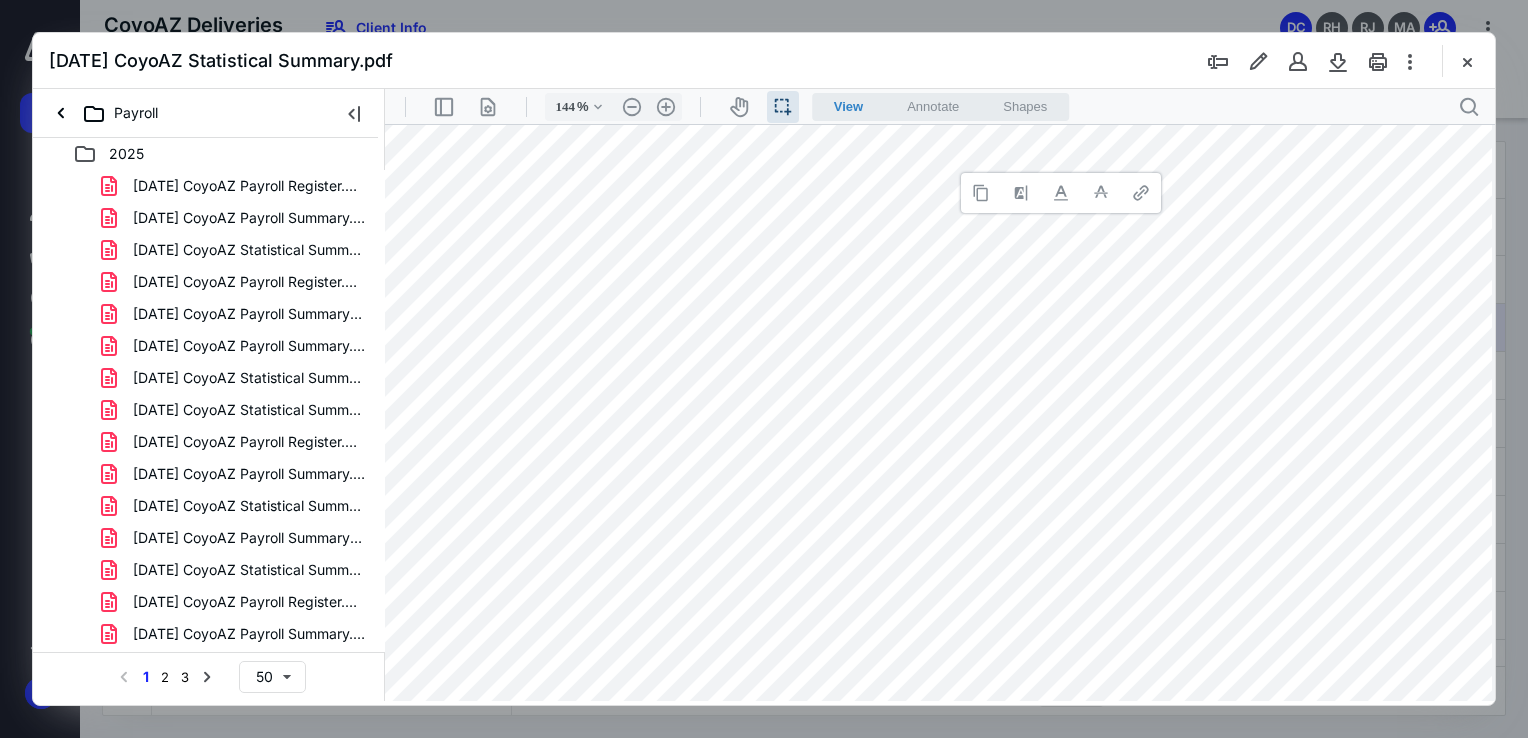 type 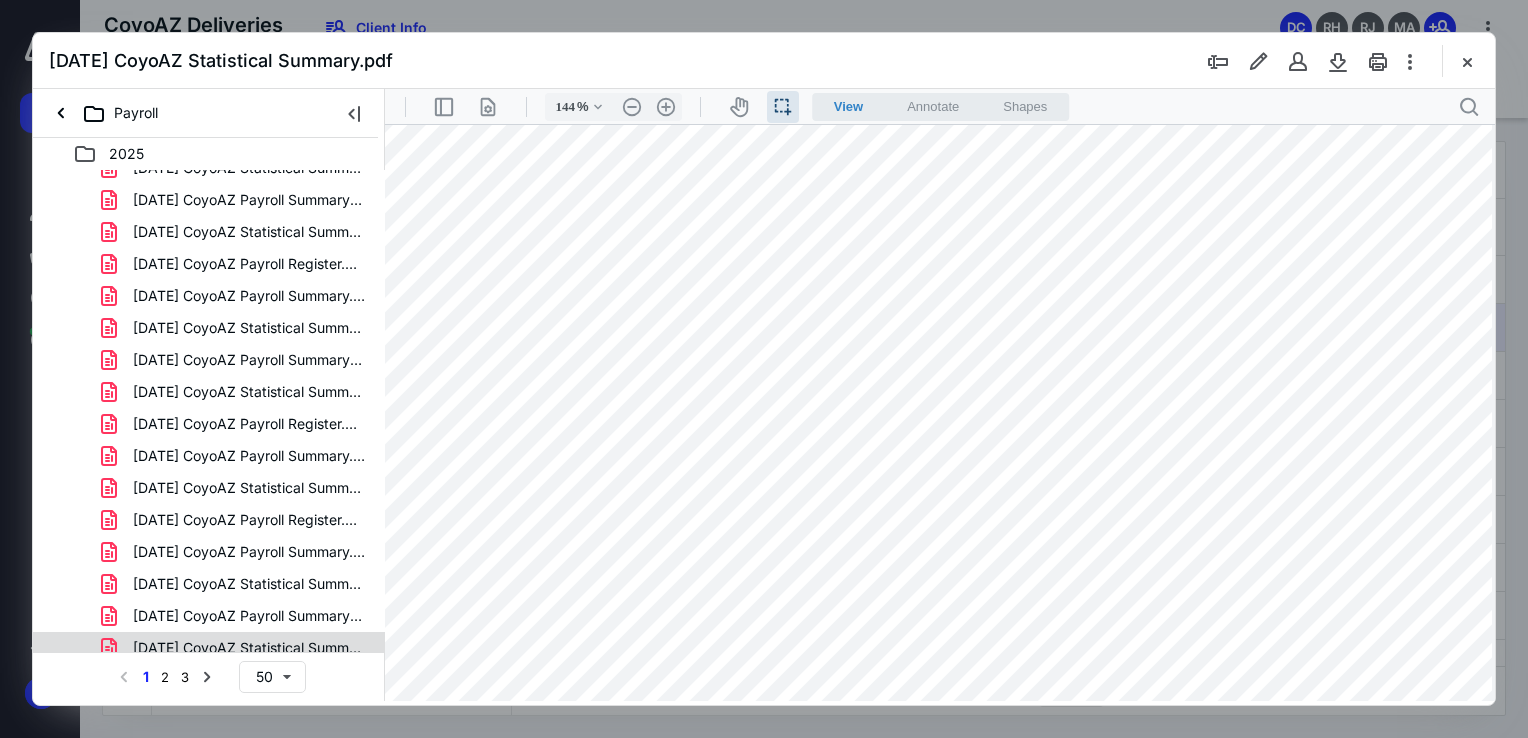 scroll, scrollTop: 500, scrollLeft: 0, axis: vertical 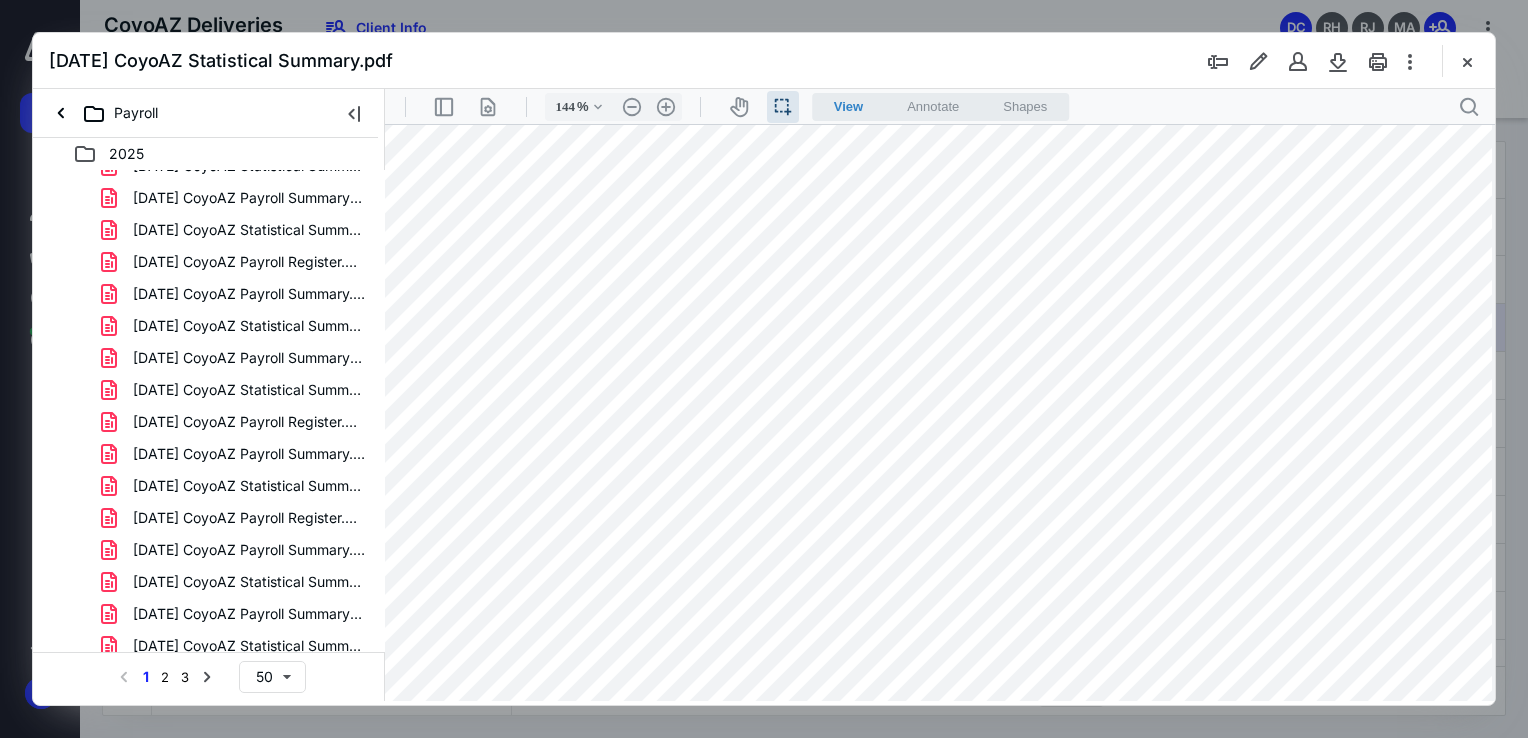 click on "Select a page number for more results 1 2 3 50" at bounding box center (209, 677) 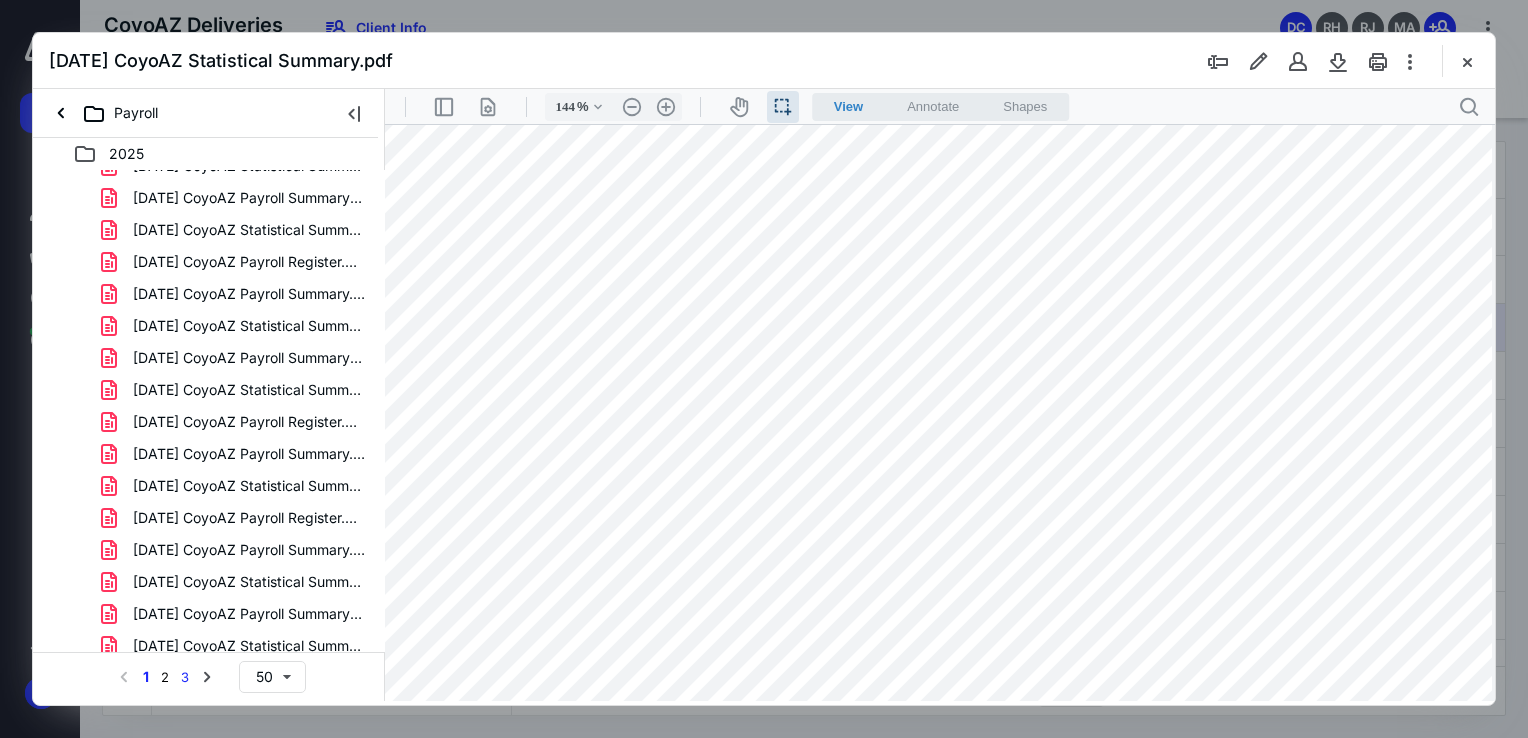click on "3" at bounding box center [185, 677] 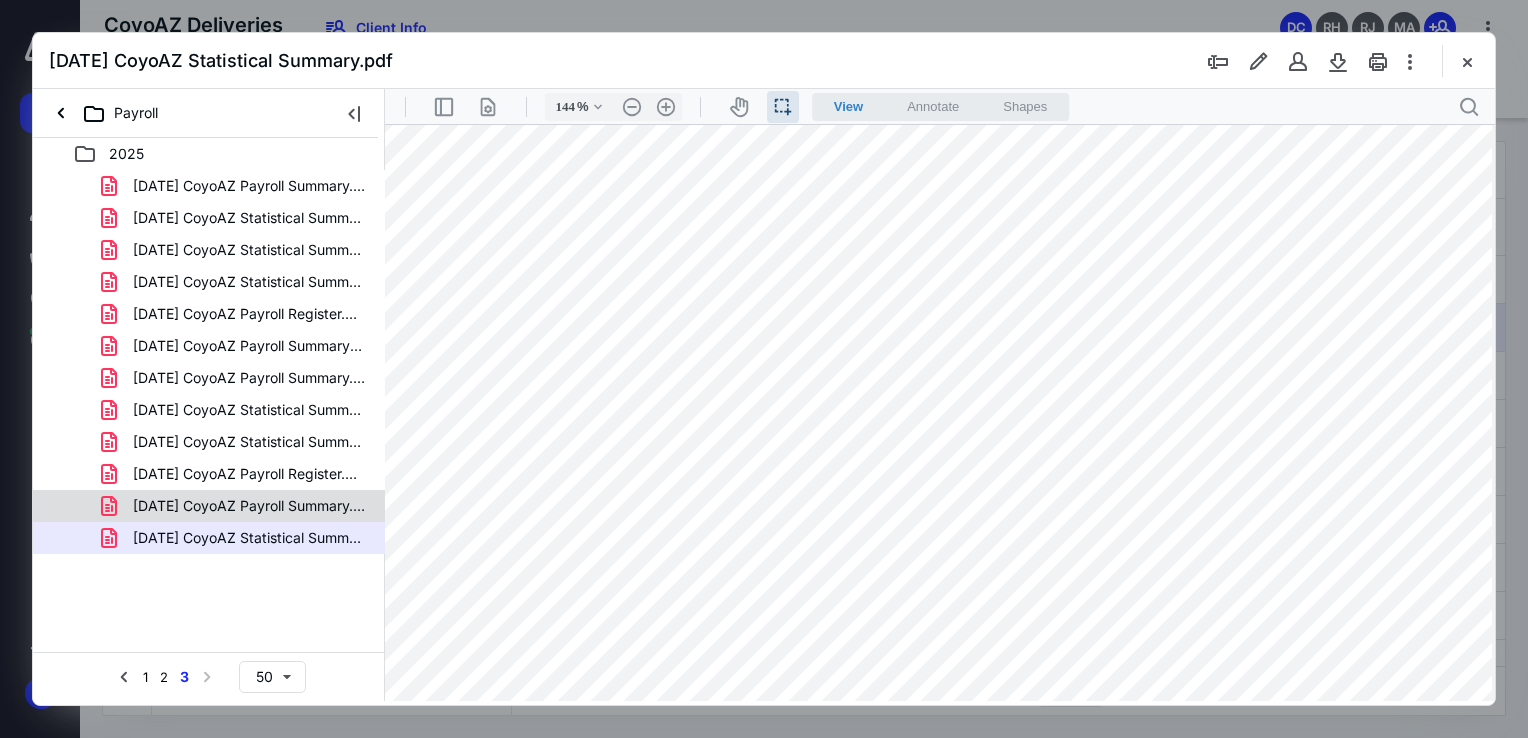 click on "[DATE] CoyoAZ Payroll Summary.pdf" at bounding box center [249, 506] 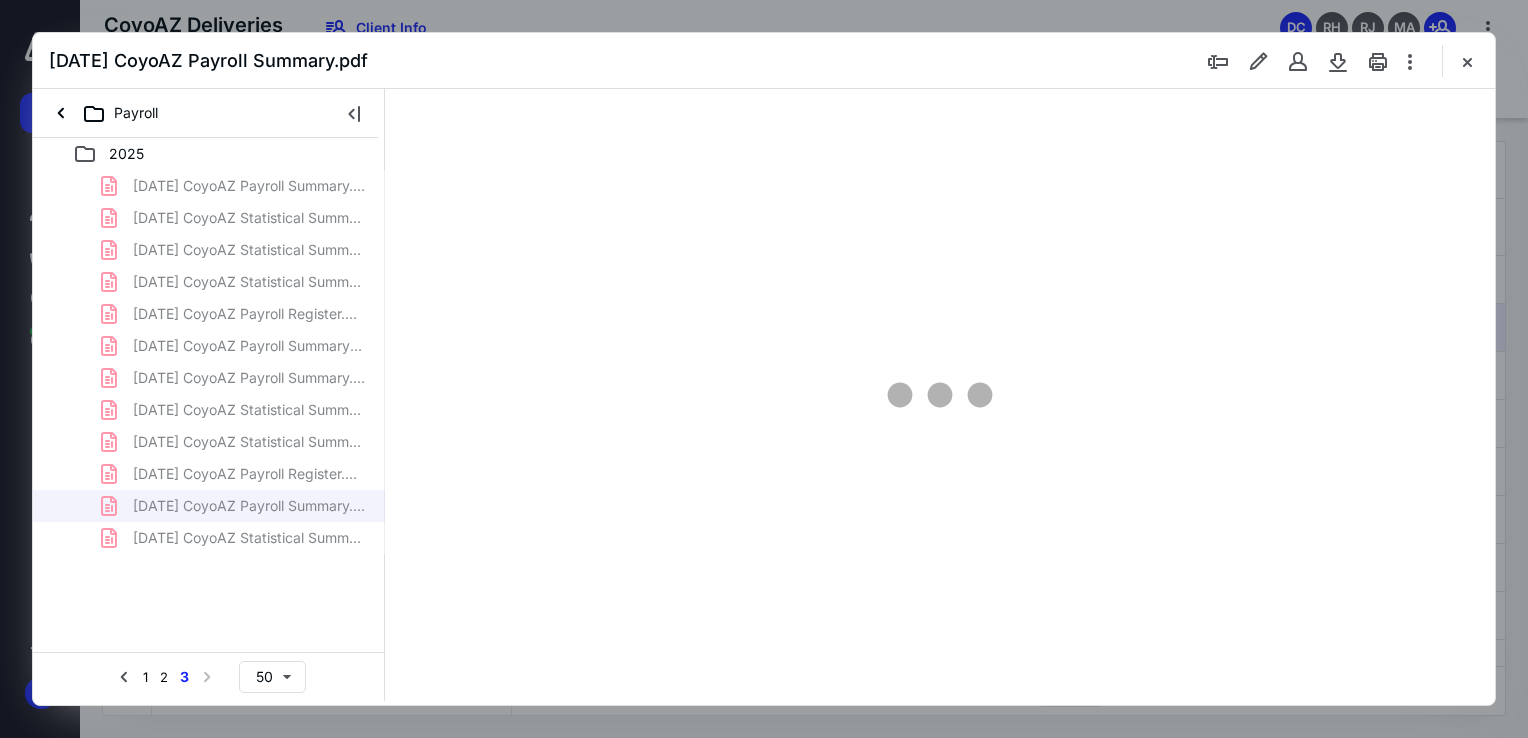 scroll, scrollTop: 40, scrollLeft: 0, axis: vertical 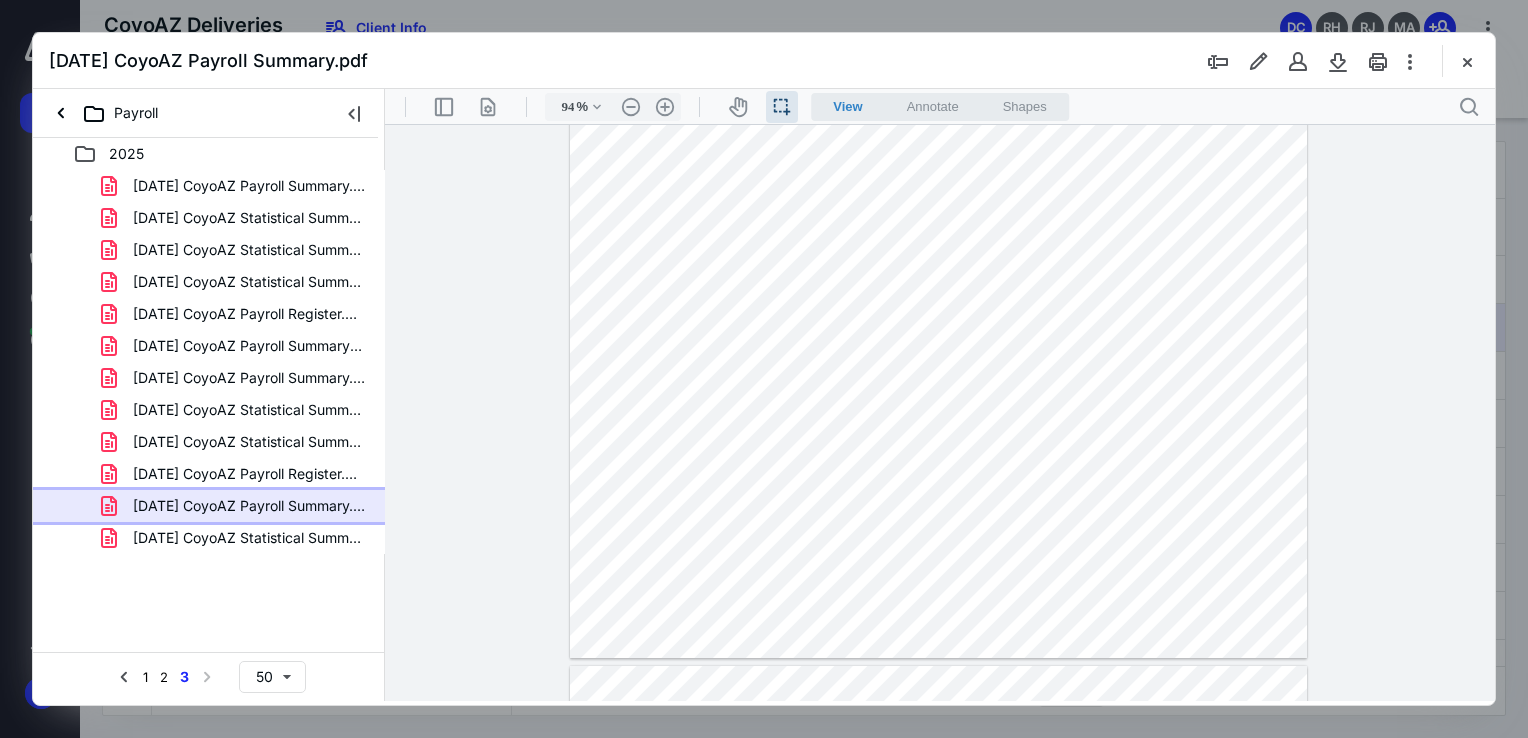 type on "119" 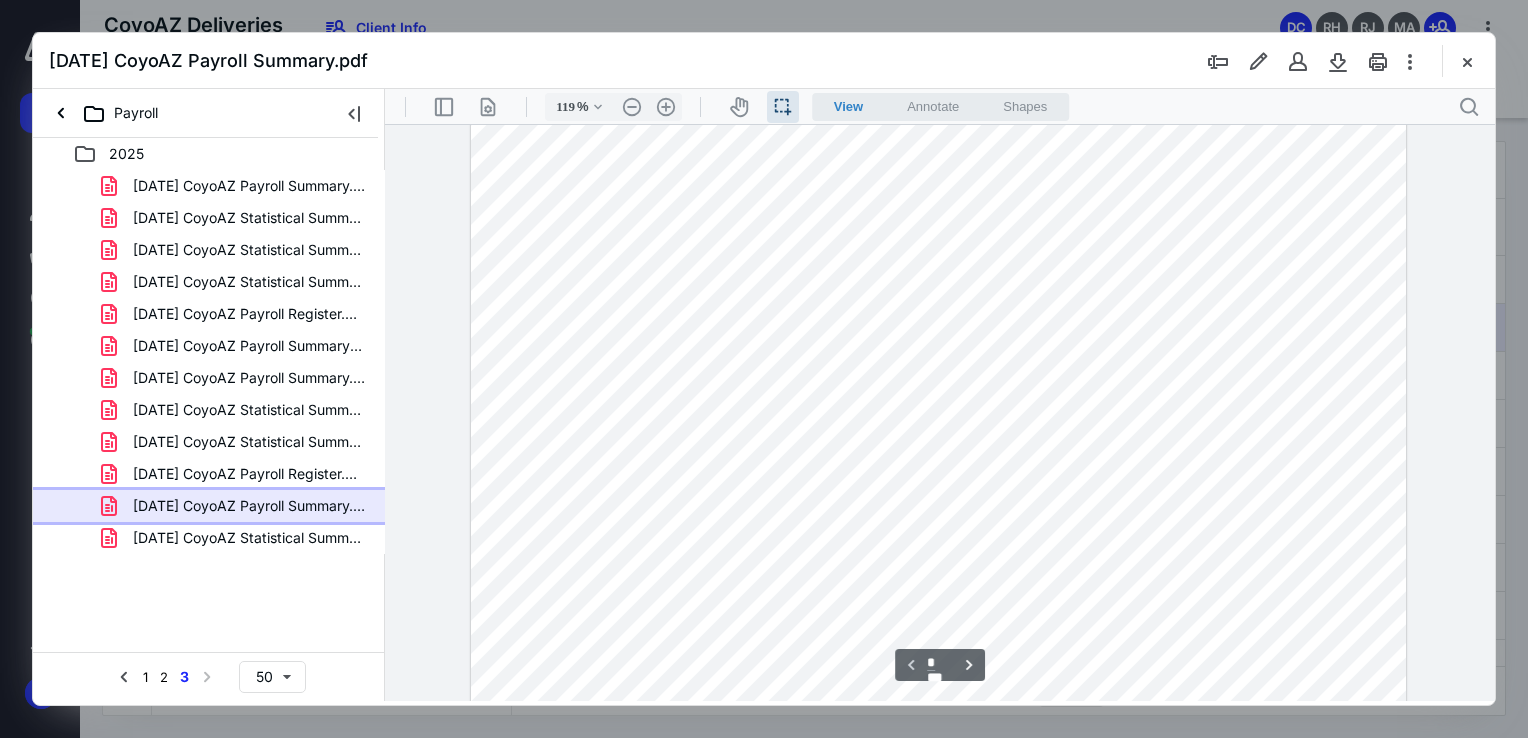 scroll, scrollTop: 0, scrollLeft: 0, axis: both 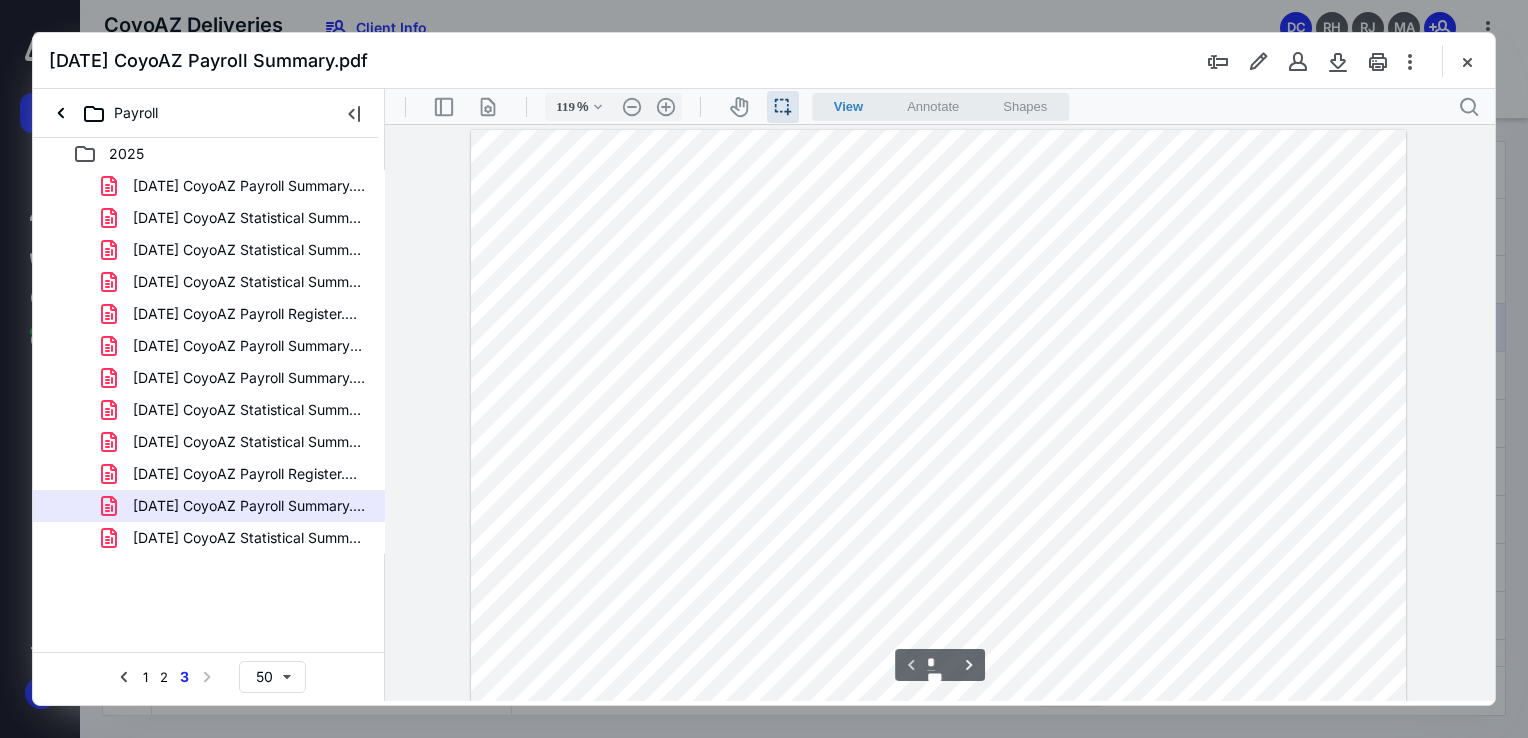 click at bounding box center (938, 491) 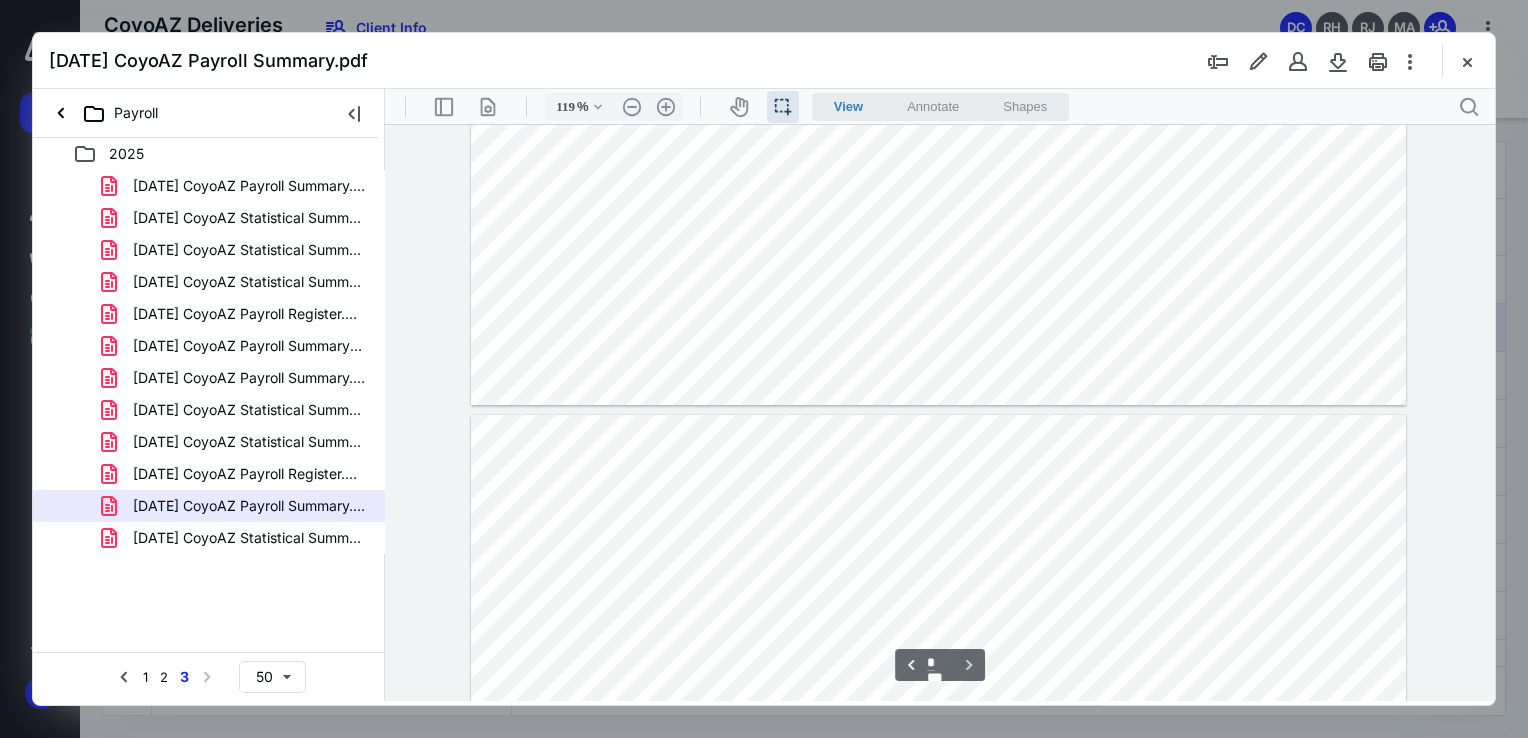 type on "*" 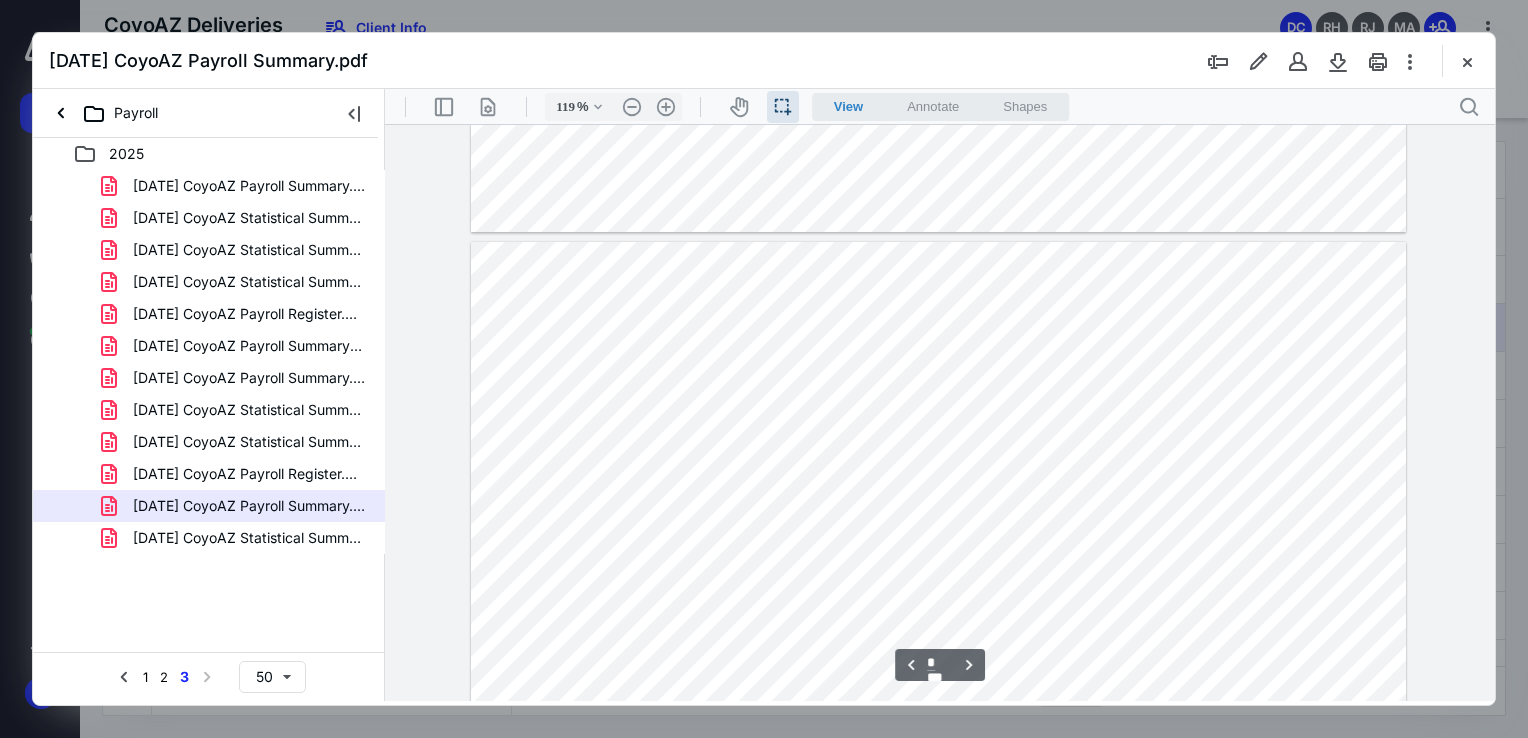scroll, scrollTop: 2083, scrollLeft: 0, axis: vertical 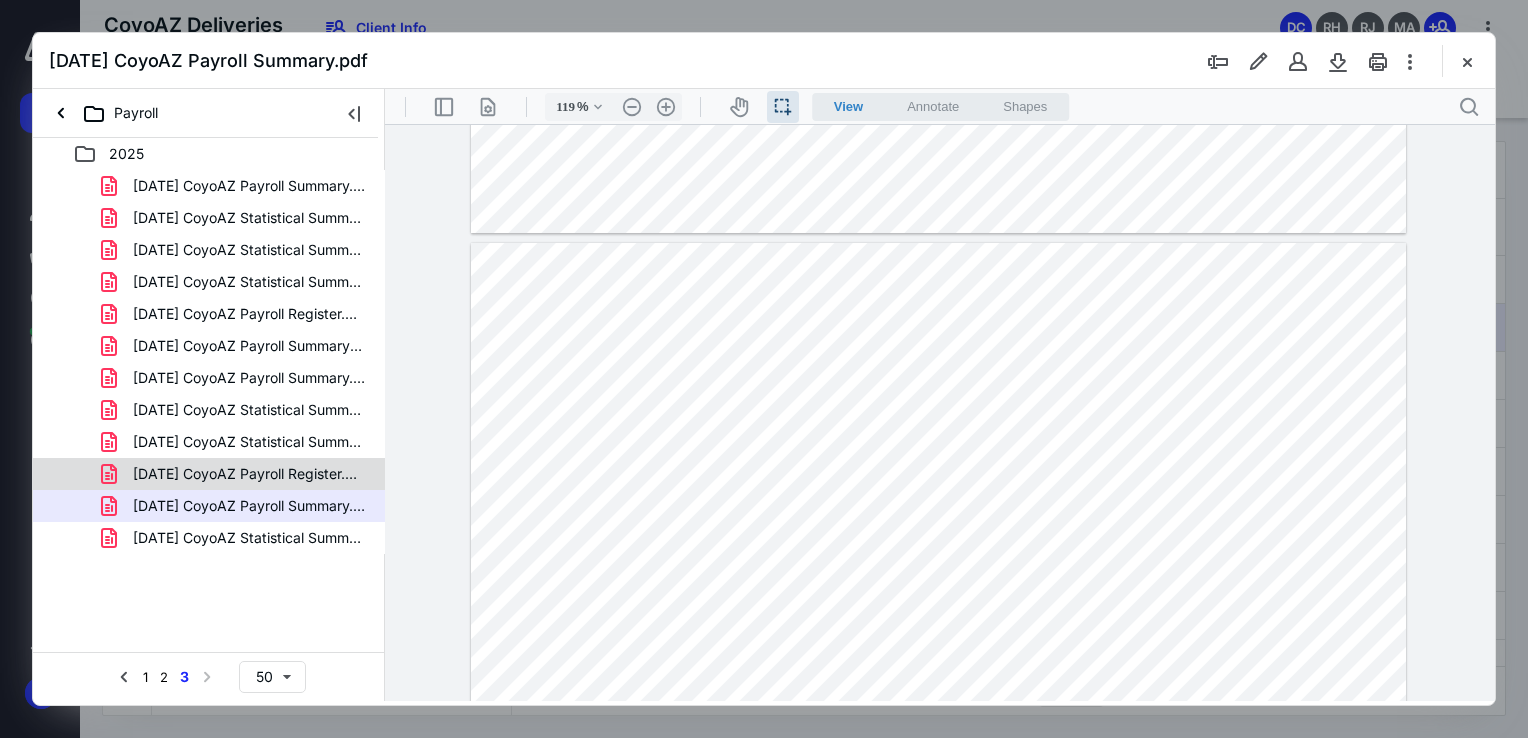 click on "[DATE] CoyoAZ Payroll Register.pdf" at bounding box center (237, 474) 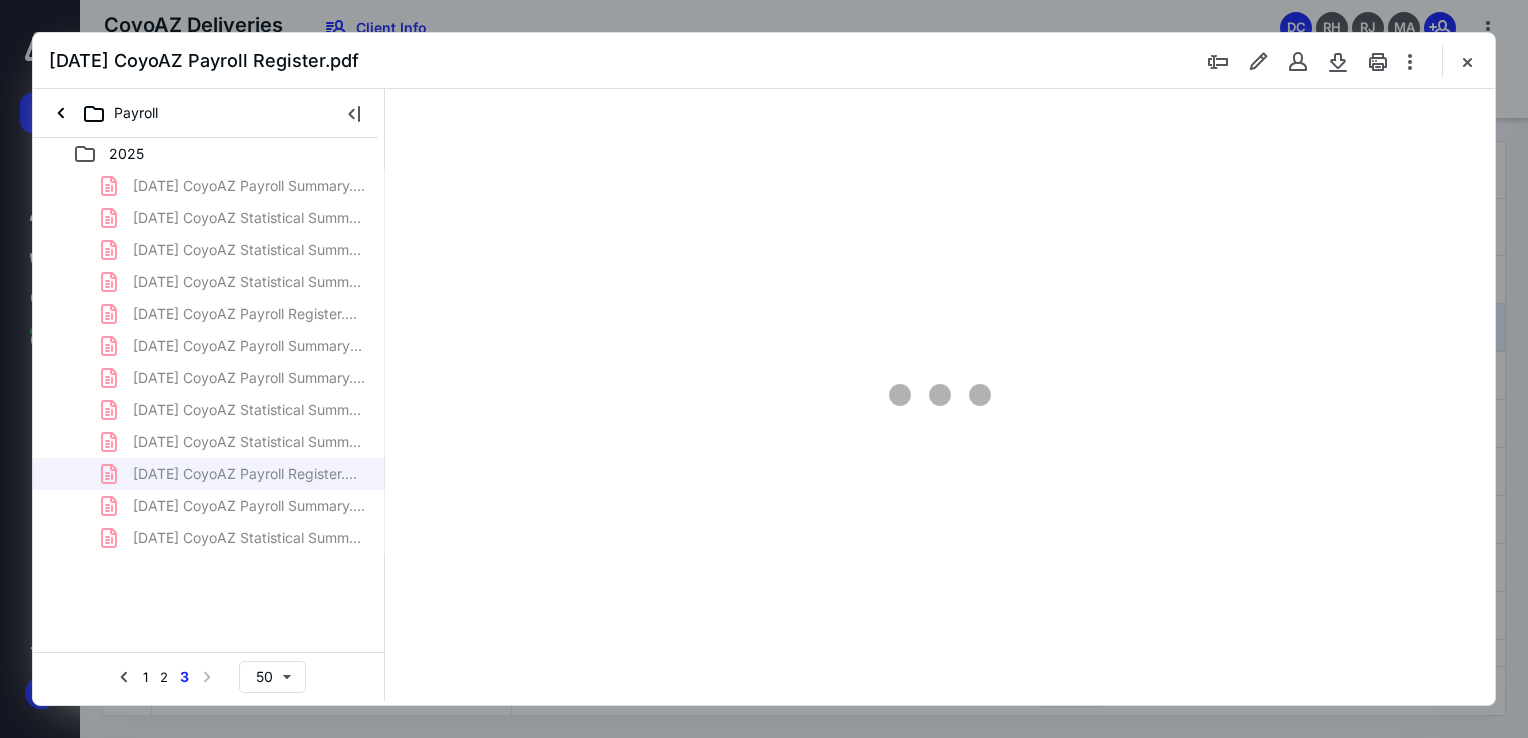 scroll, scrollTop: 40, scrollLeft: 0, axis: vertical 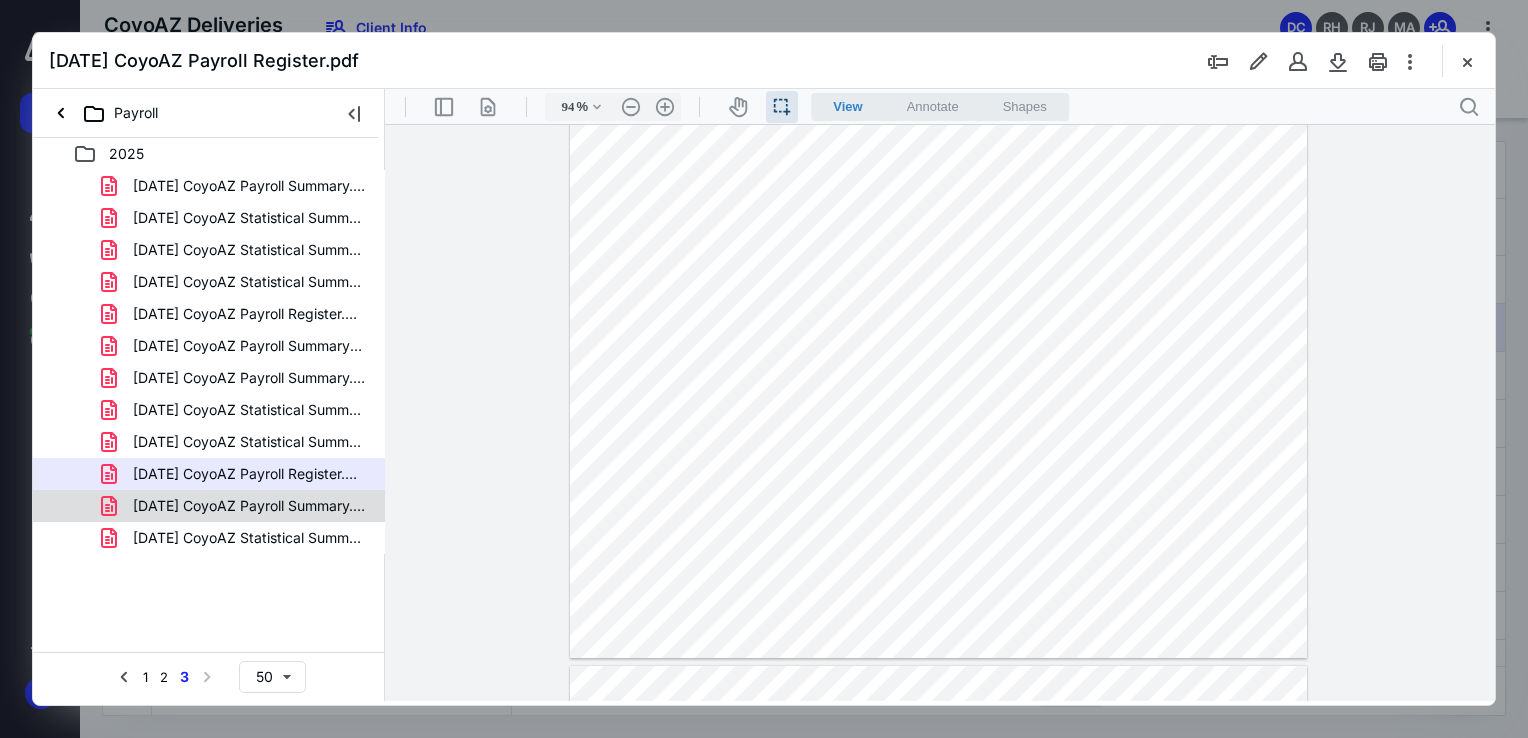 click on "[DATE] CoyoAZ Payroll Summary.pdf" at bounding box center (249, 506) 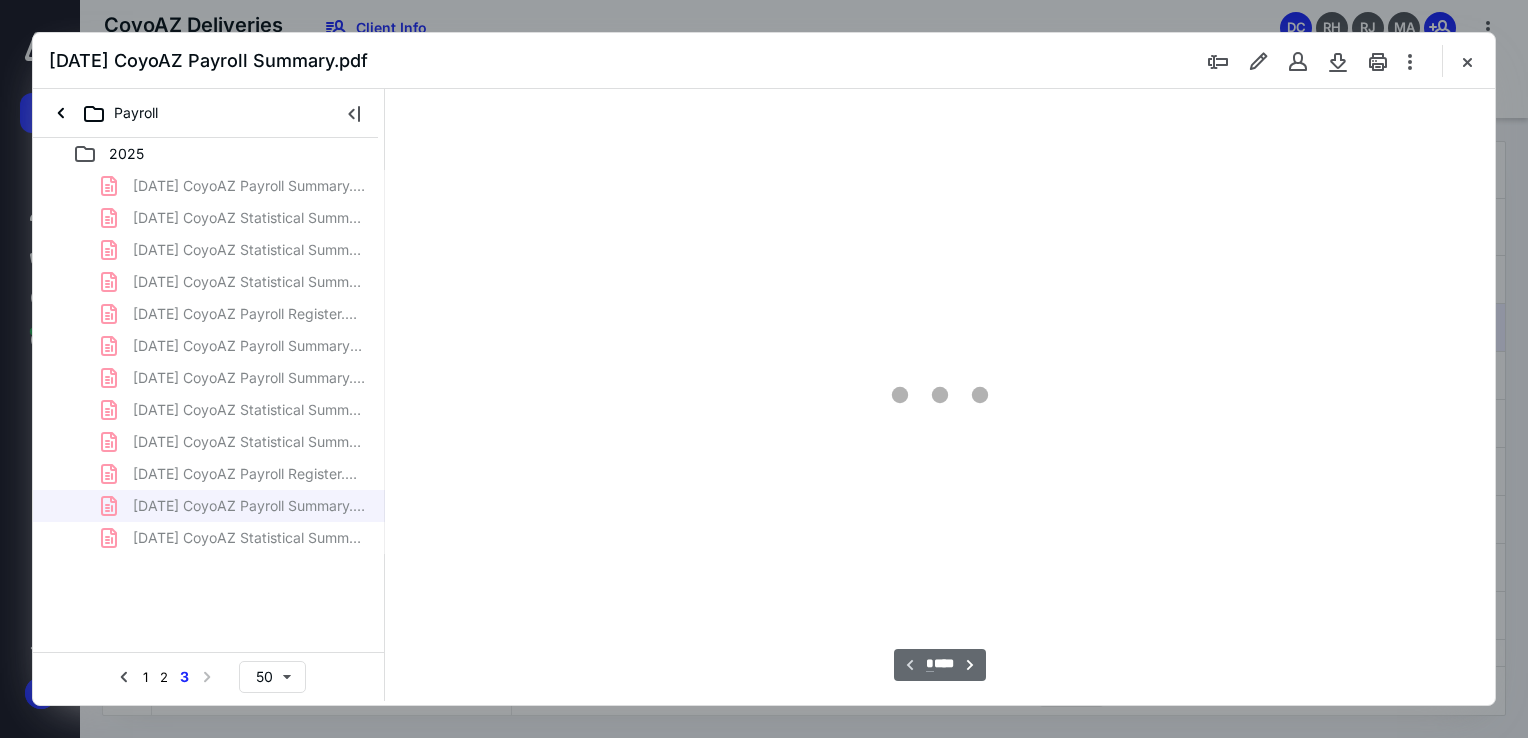 scroll, scrollTop: 40, scrollLeft: 0, axis: vertical 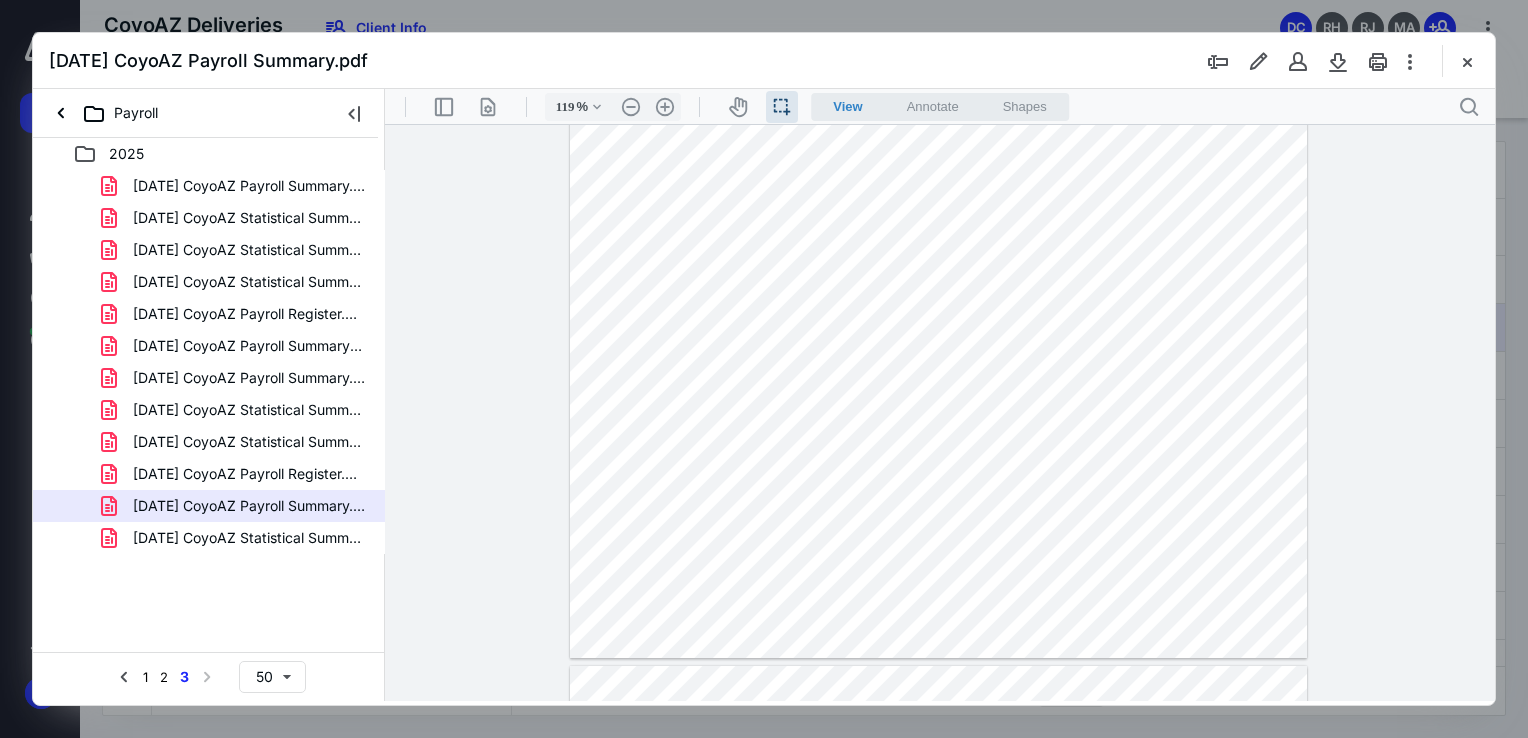 type on "144" 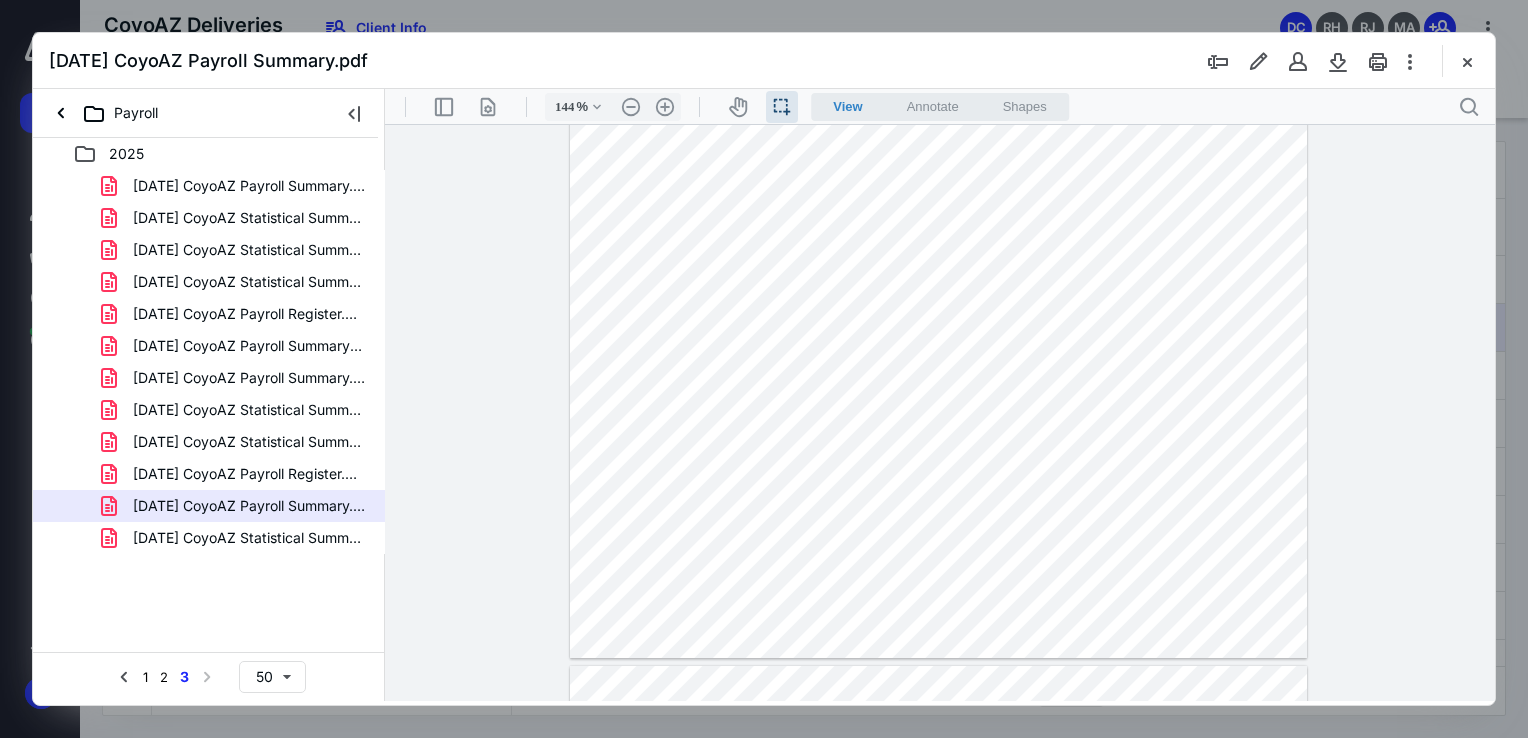 scroll, scrollTop: 185, scrollLeft: 21, axis: both 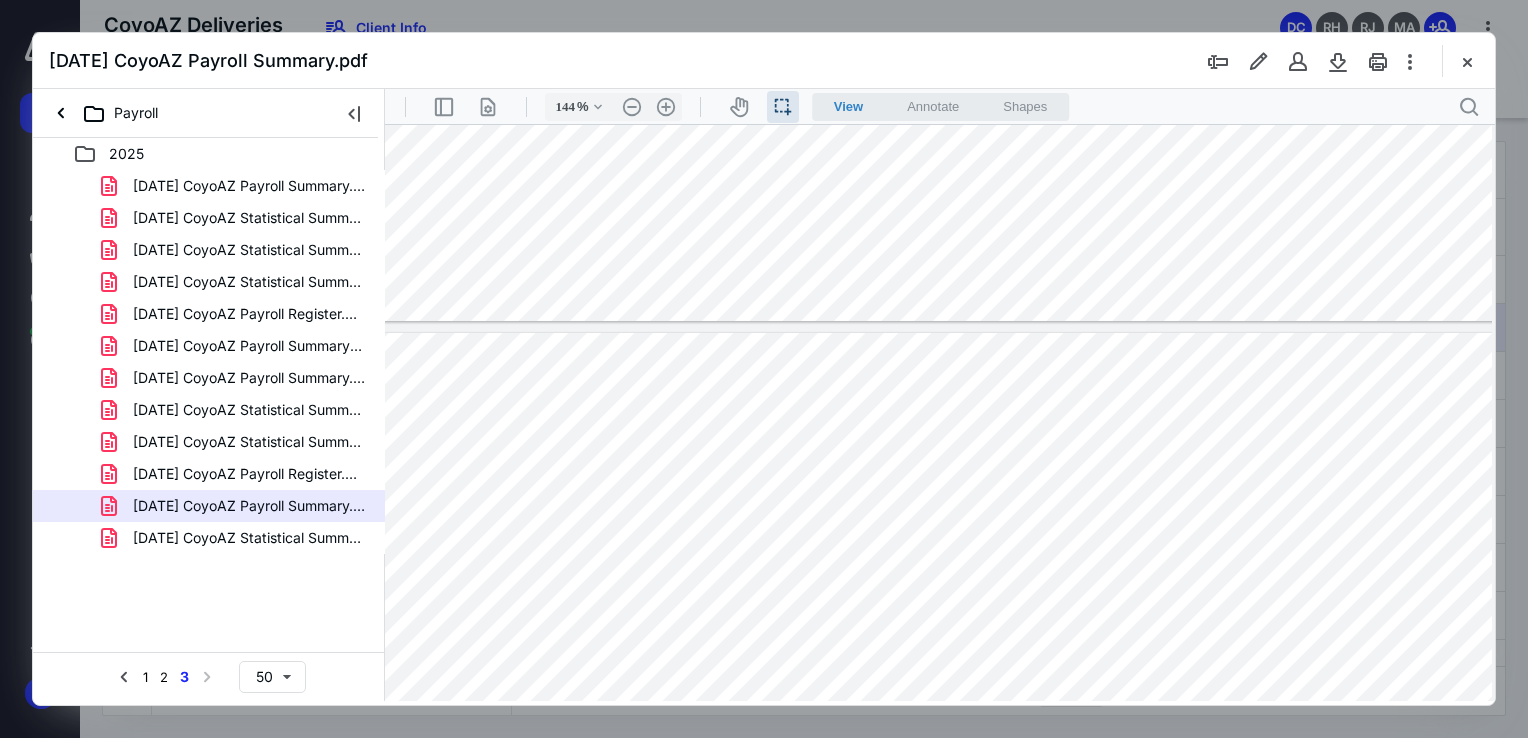 click at bounding box center [936, -116] 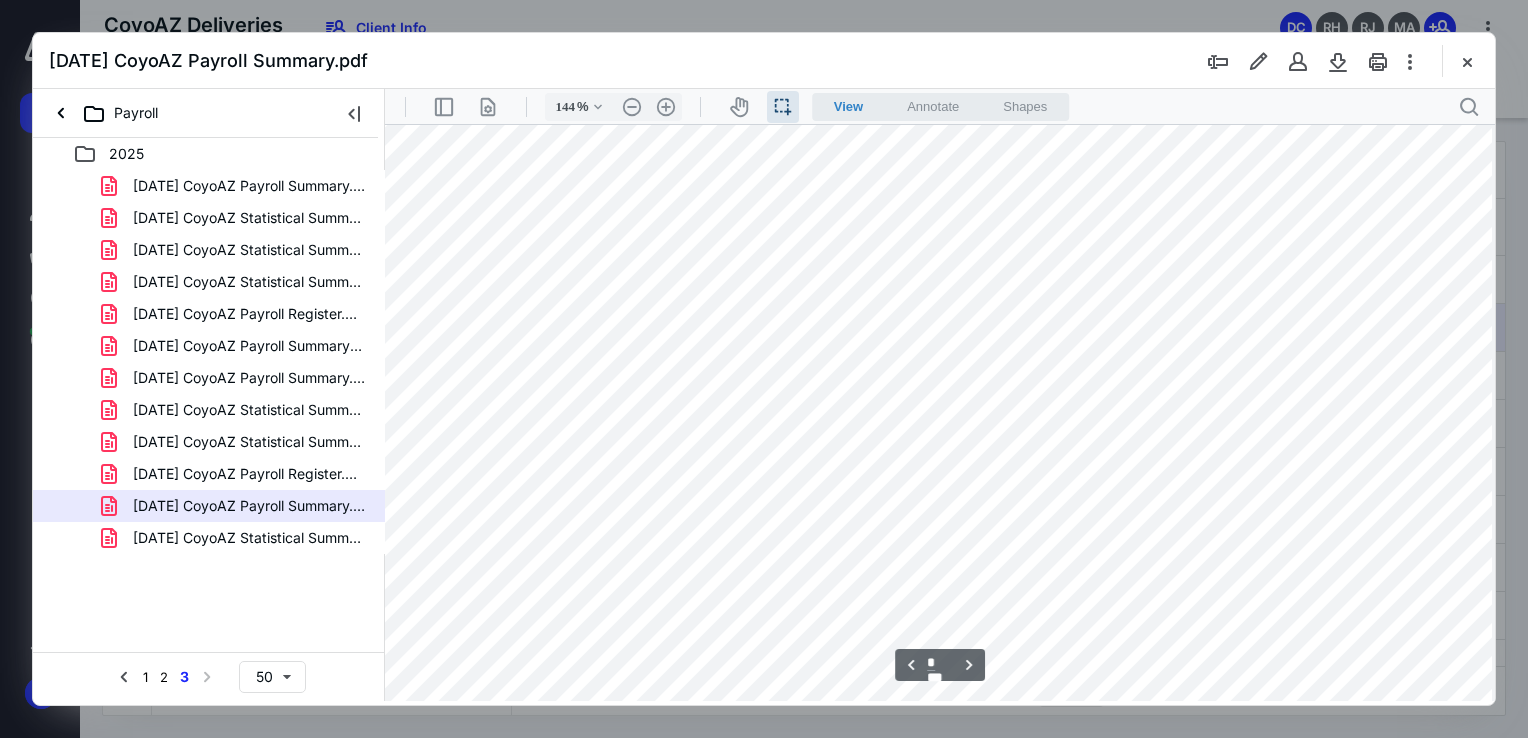 scroll, scrollTop: 985, scrollLeft: 21, axis: both 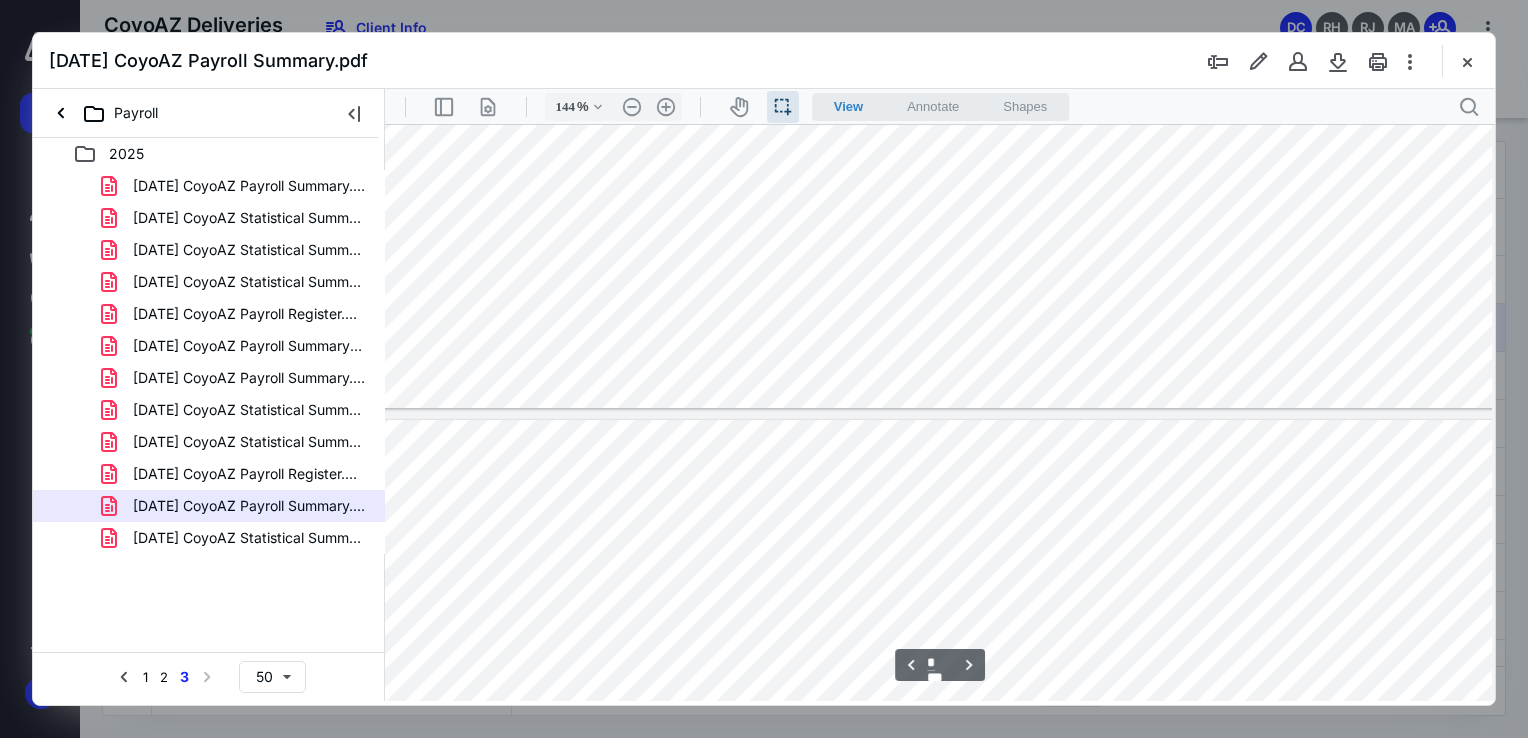 type on "*" 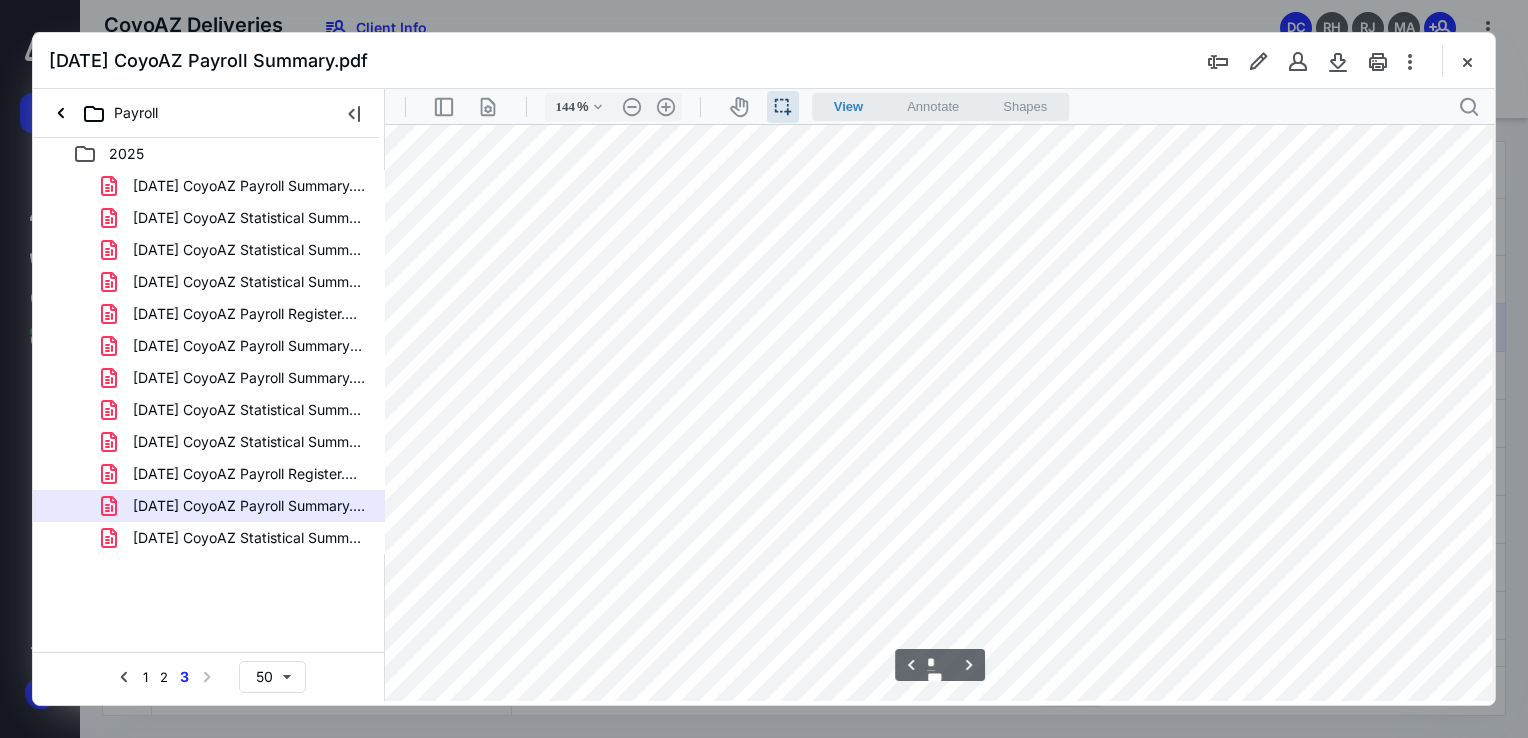 scroll, scrollTop: 1885, scrollLeft: 21, axis: both 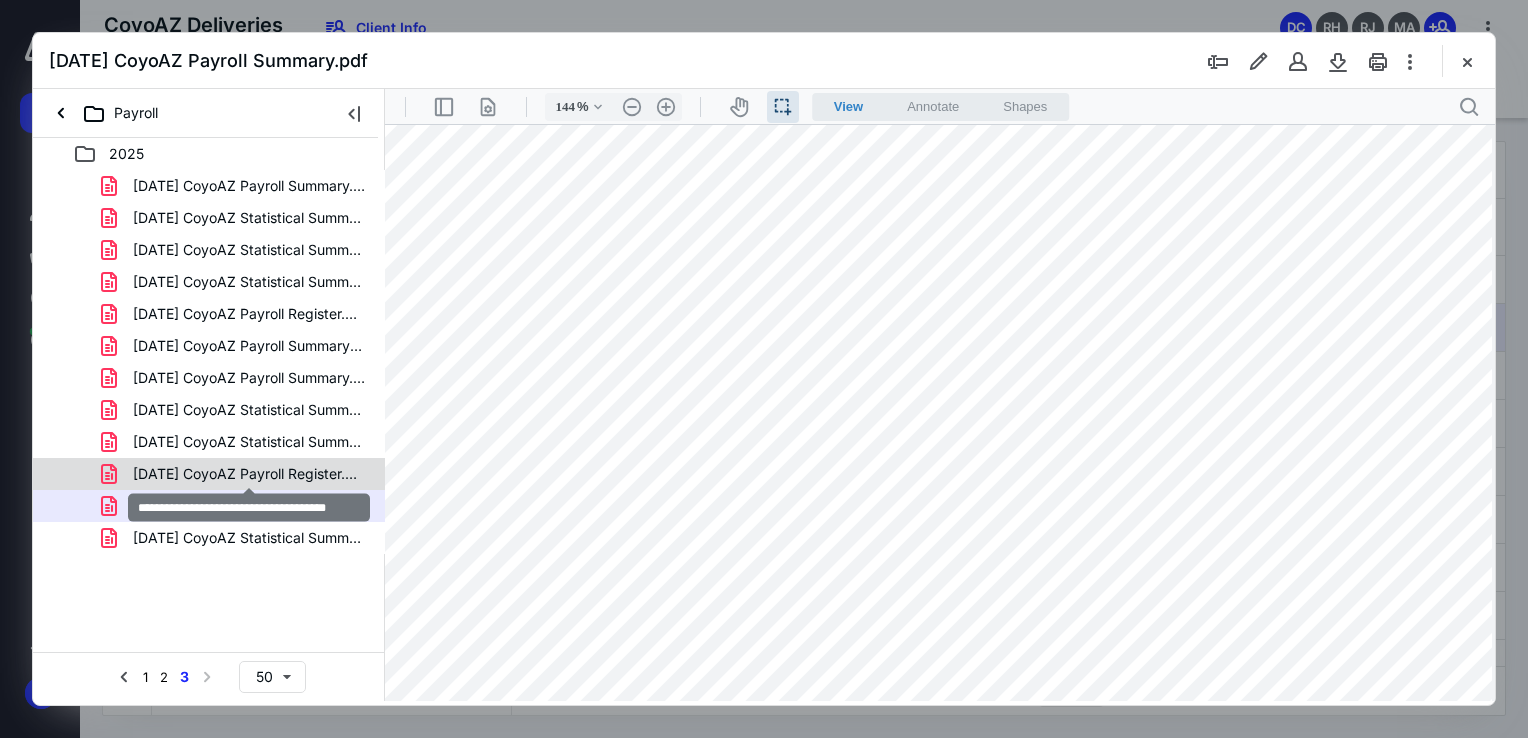 click on "[DATE] CoyoAZ Payroll Register.pdf" at bounding box center (249, 474) 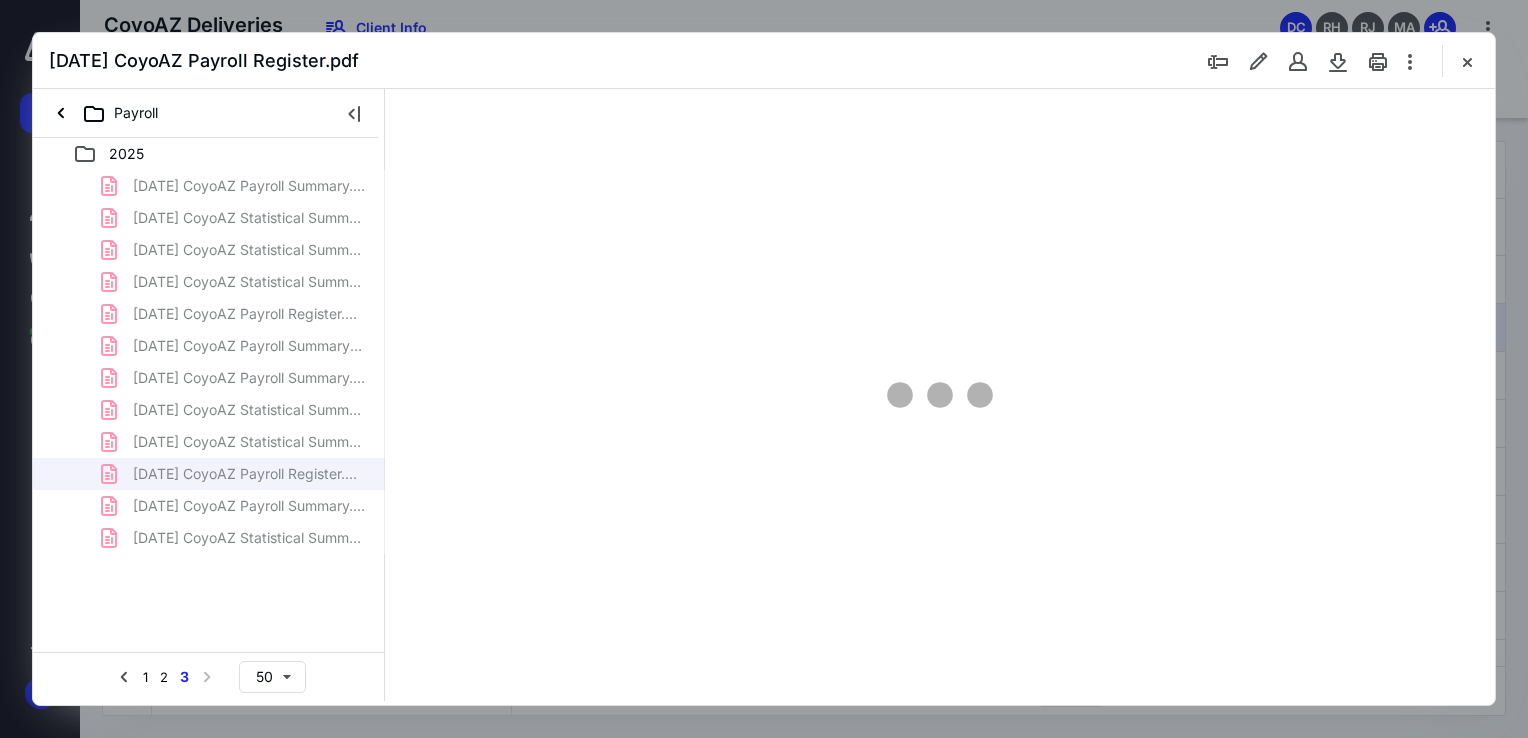 type on "94" 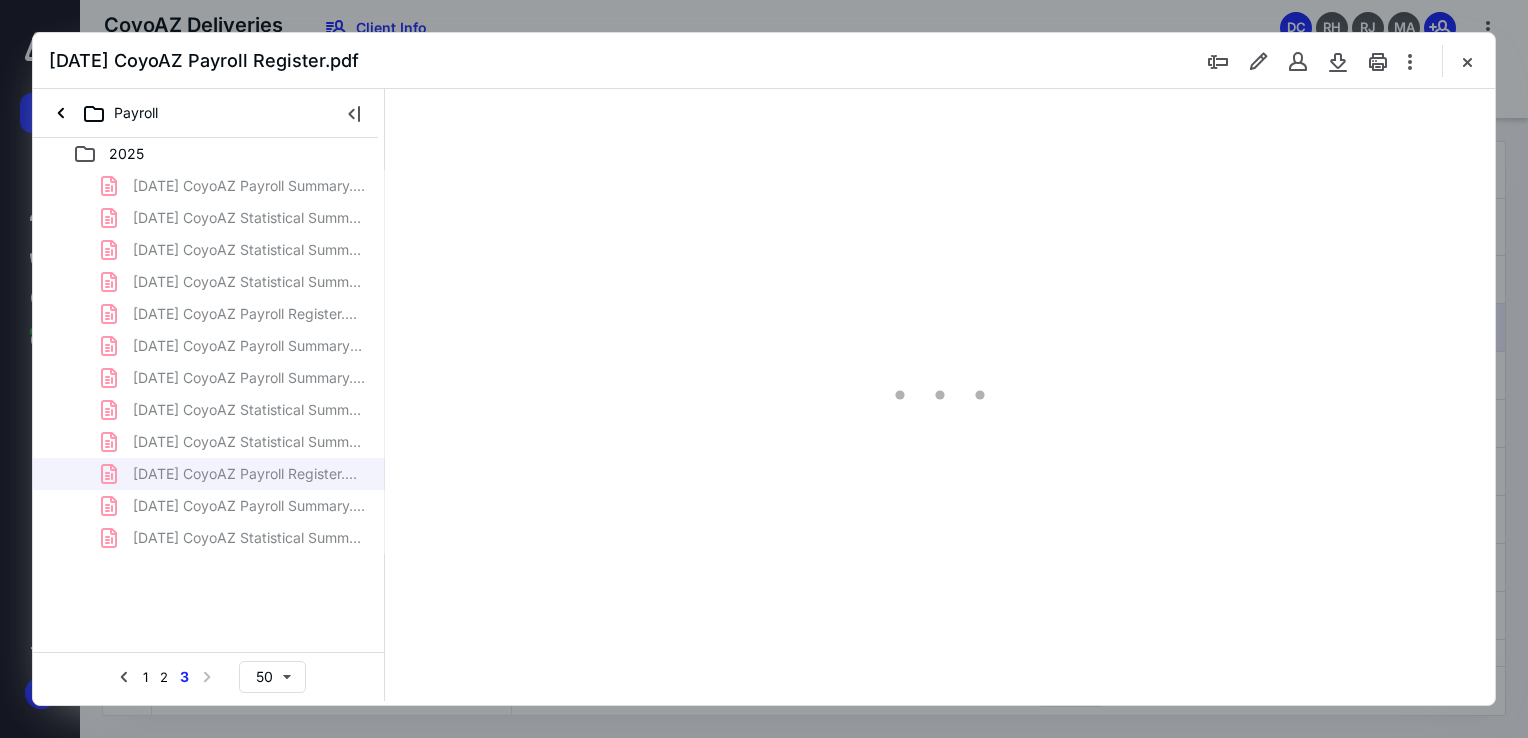 scroll, scrollTop: 40, scrollLeft: 0, axis: vertical 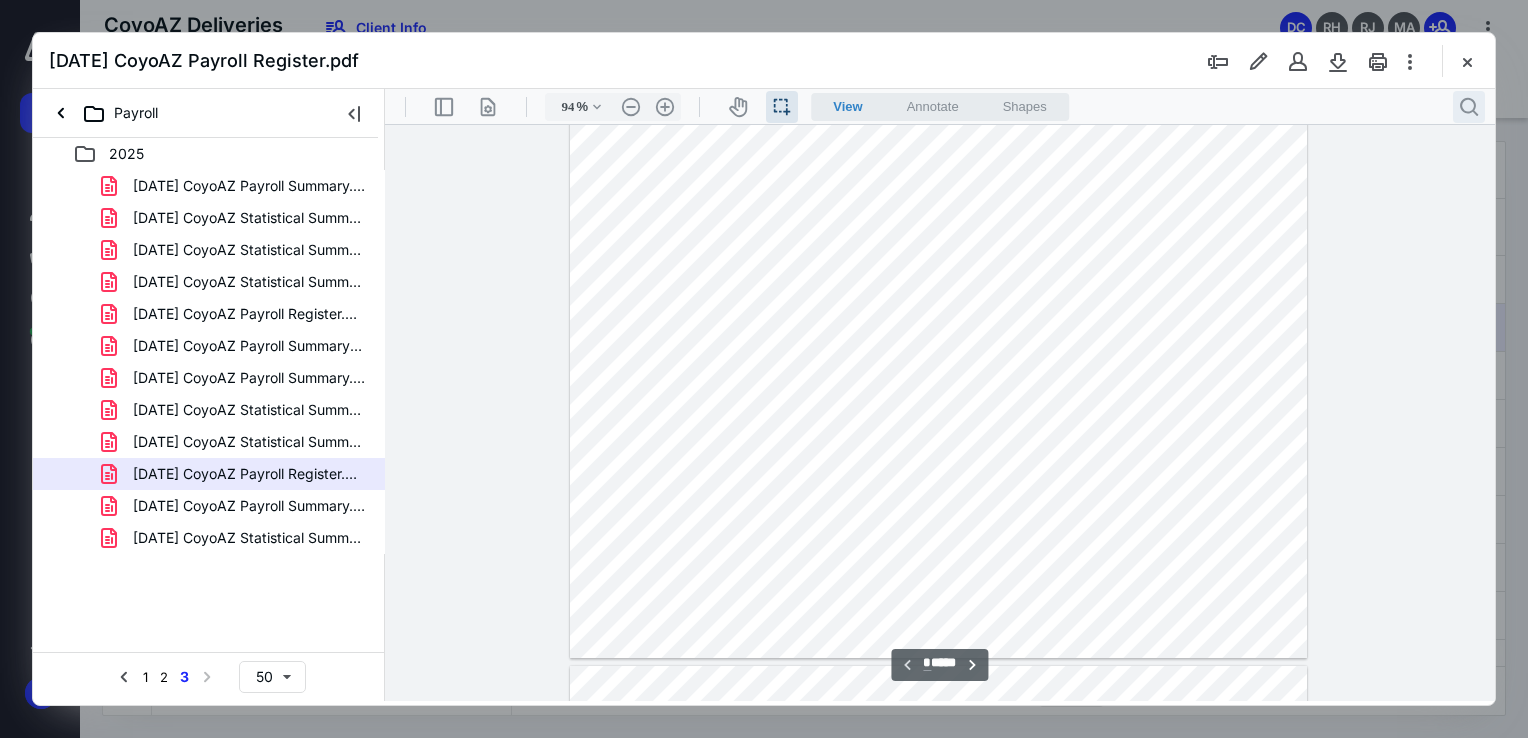 click on ".cls-1{fill:#abb0c4;} icon - header - search" at bounding box center (1469, 107) 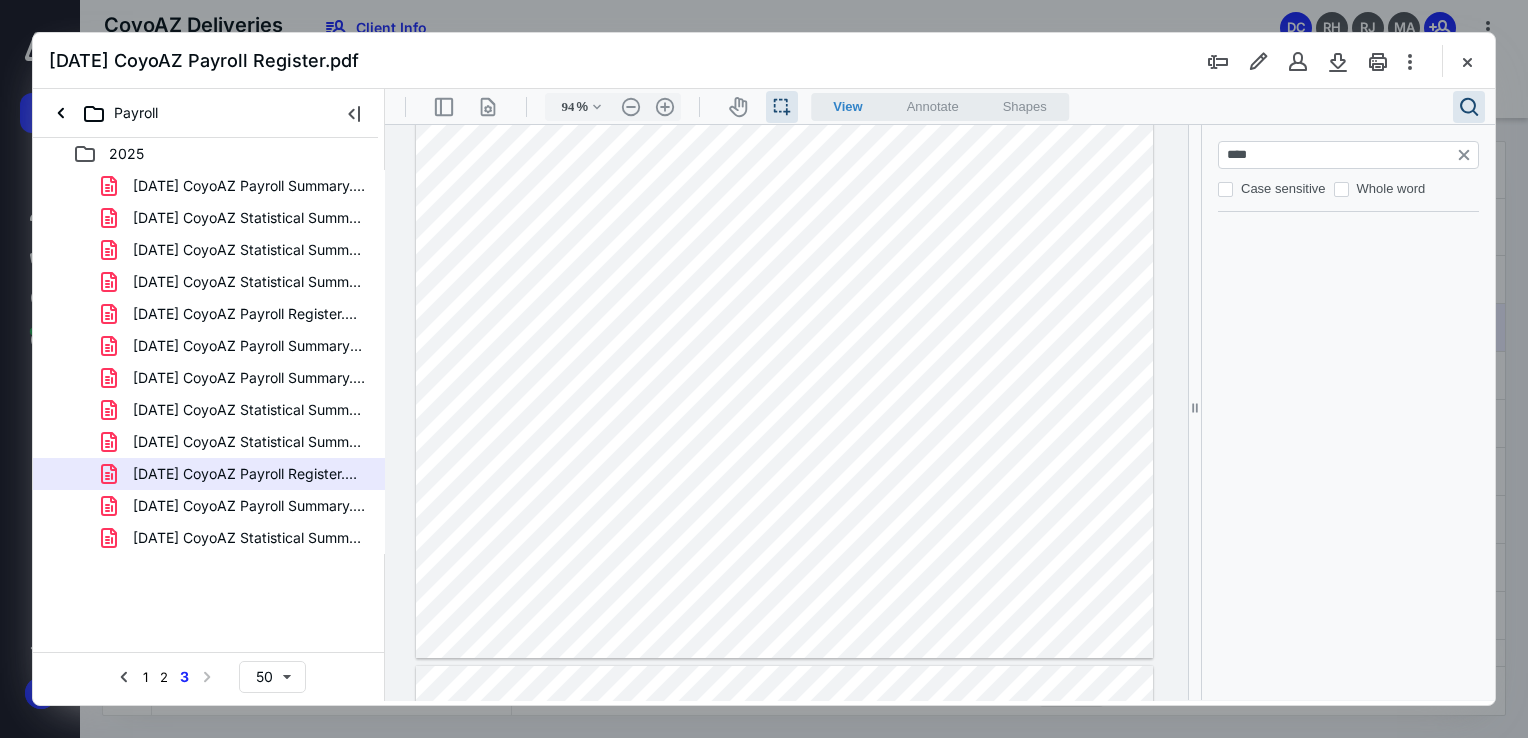 type on "****" 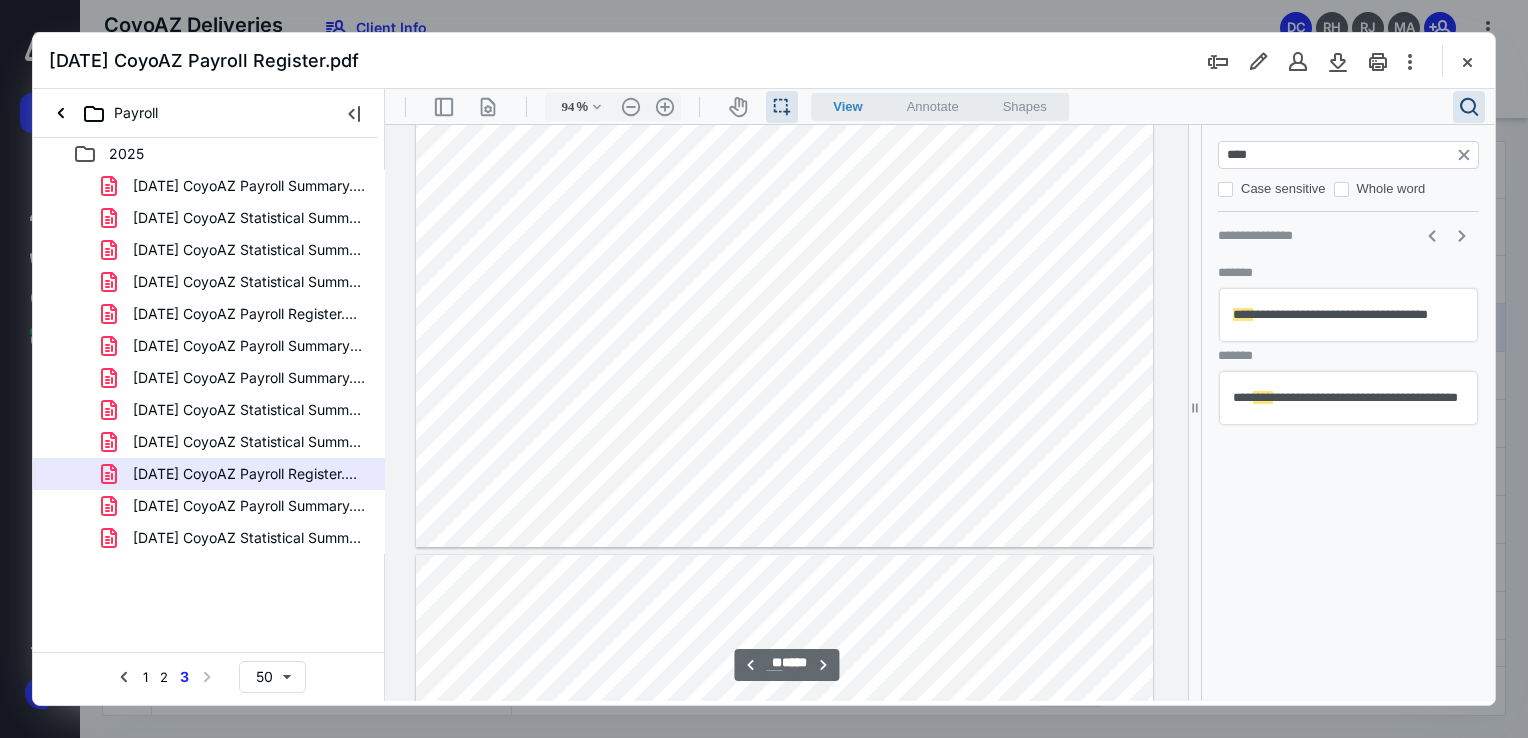 scroll, scrollTop: 15526, scrollLeft: 0, axis: vertical 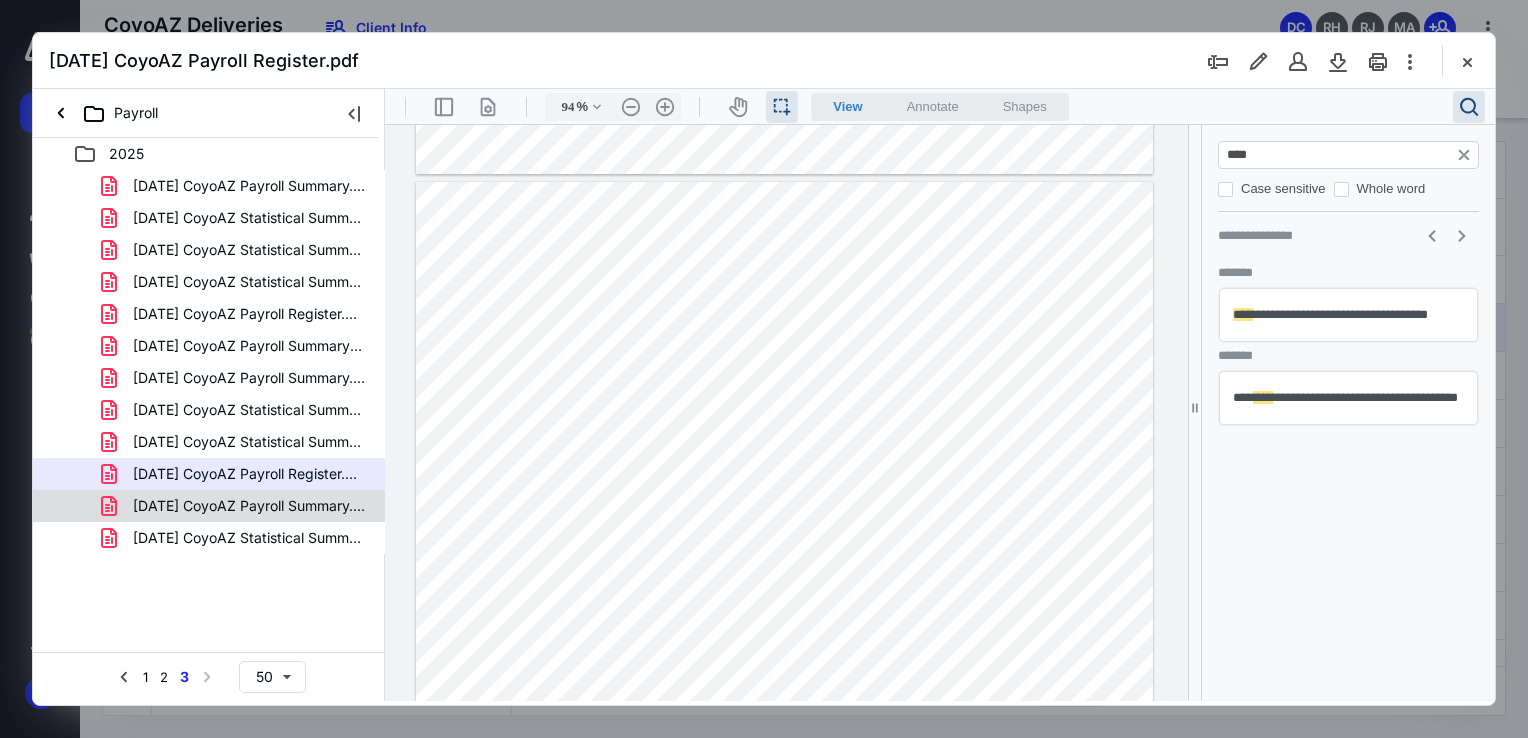 click on "[DATE] CoyoAZ Payroll Summary.pdf" at bounding box center [249, 506] 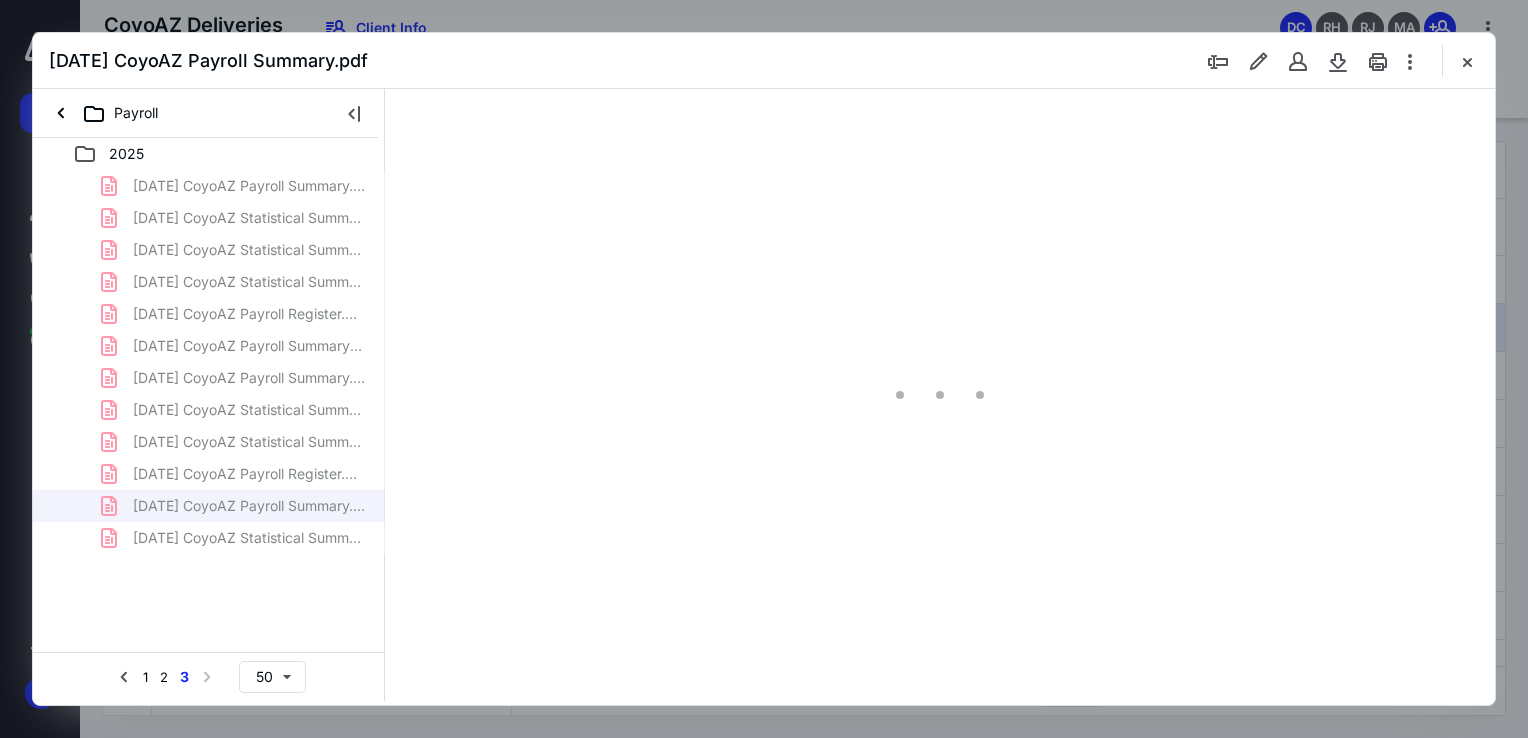type on "94" 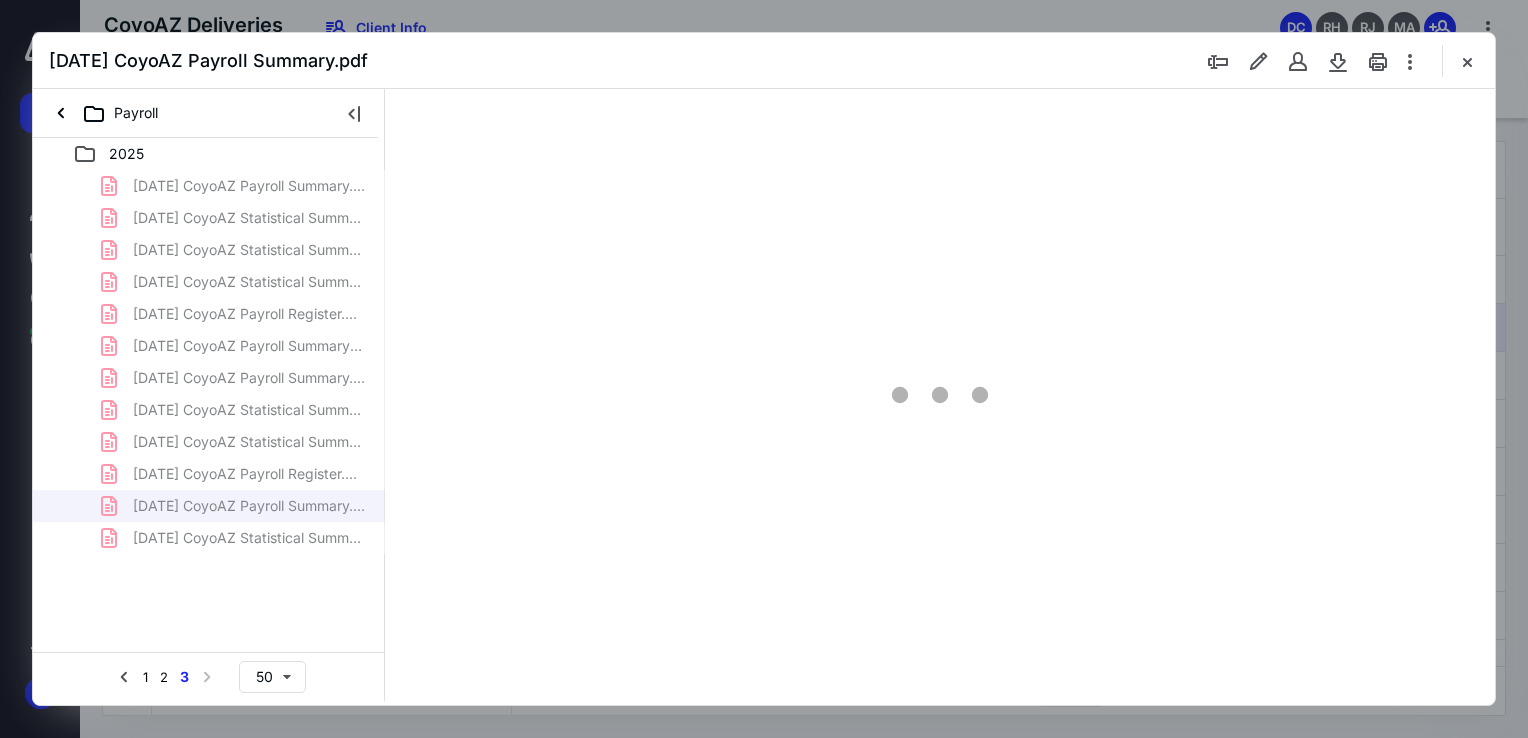 scroll, scrollTop: 40, scrollLeft: 0, axis: vertical 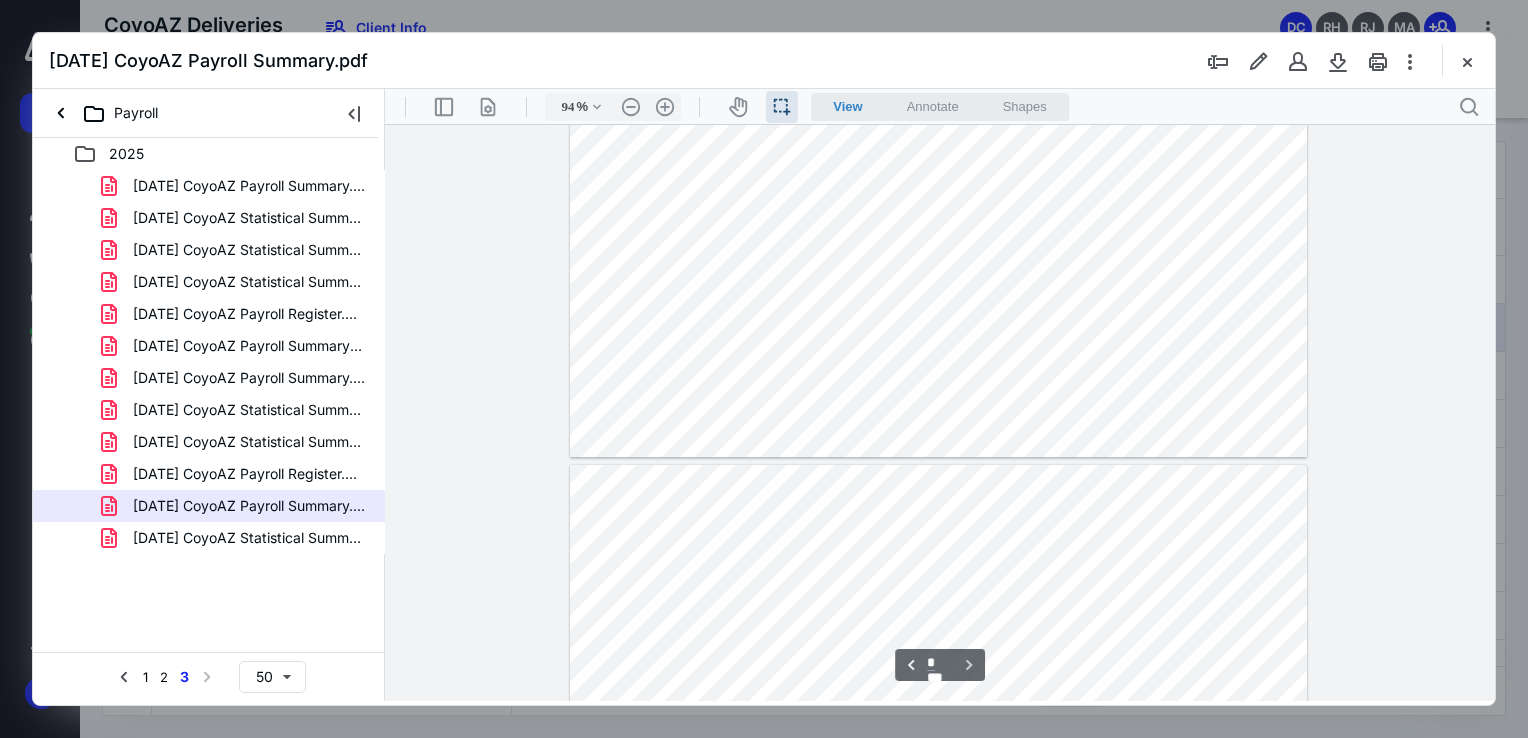 type on "*" 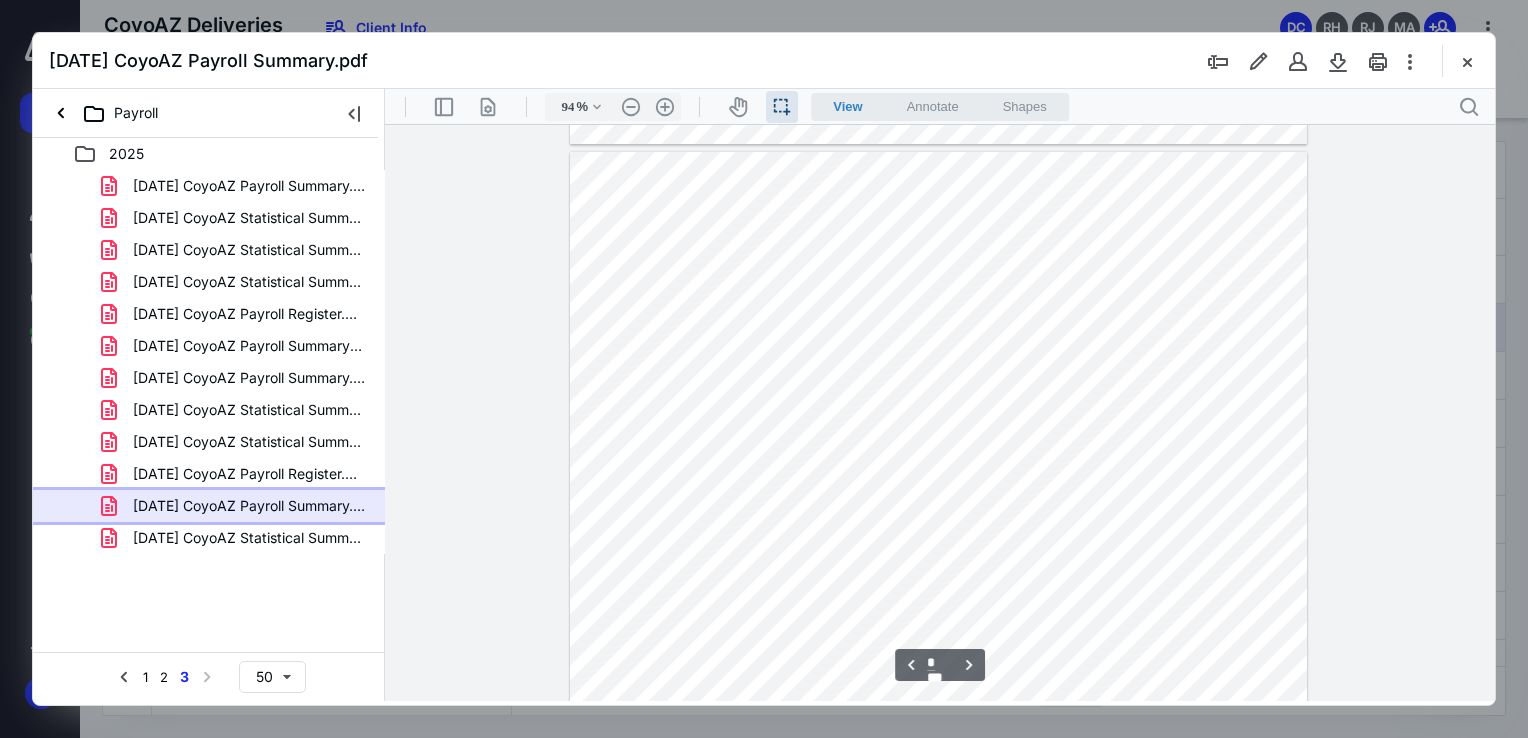 type on "119" 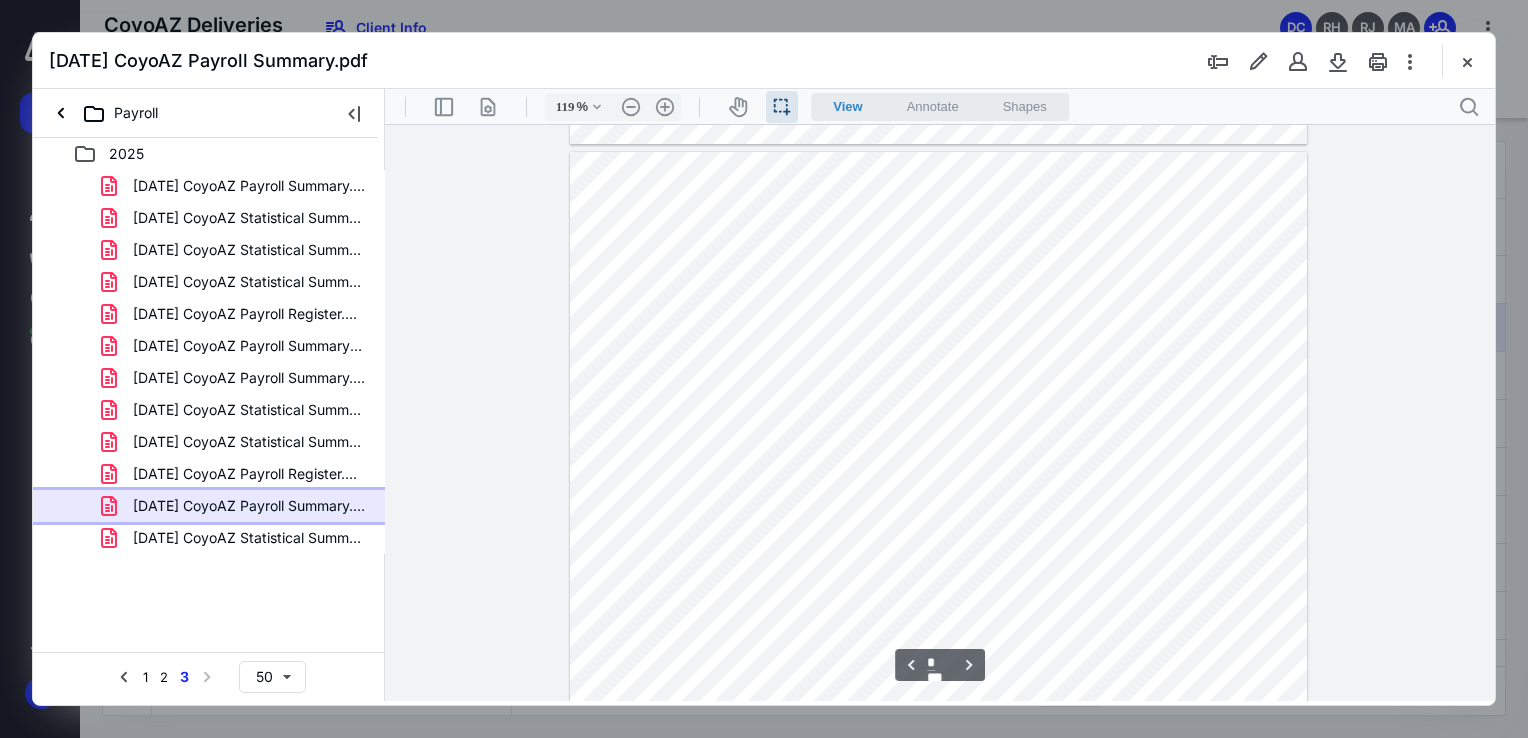 scroll, scrollTop: 2264, scrollLeft: 0, axis: vertical 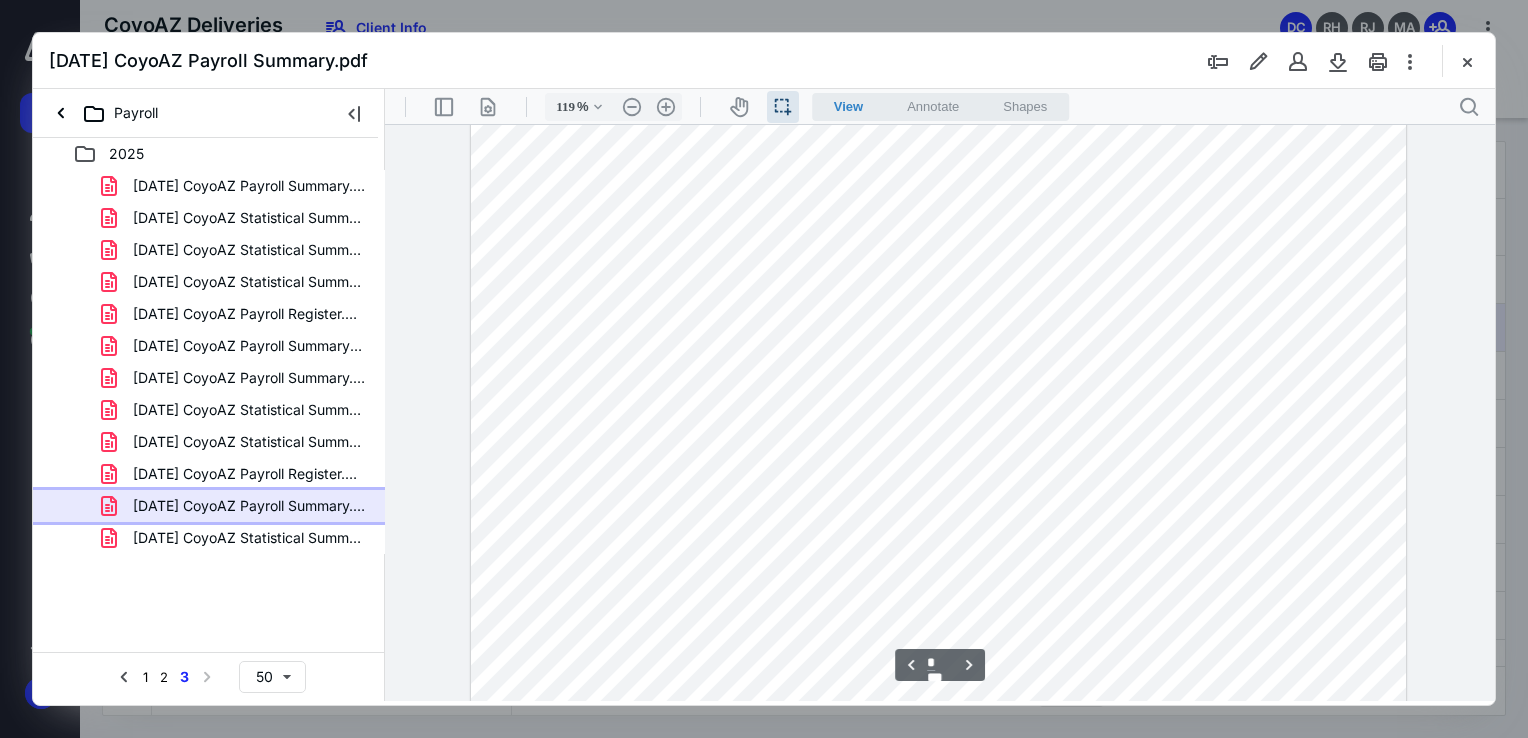 type on "*" 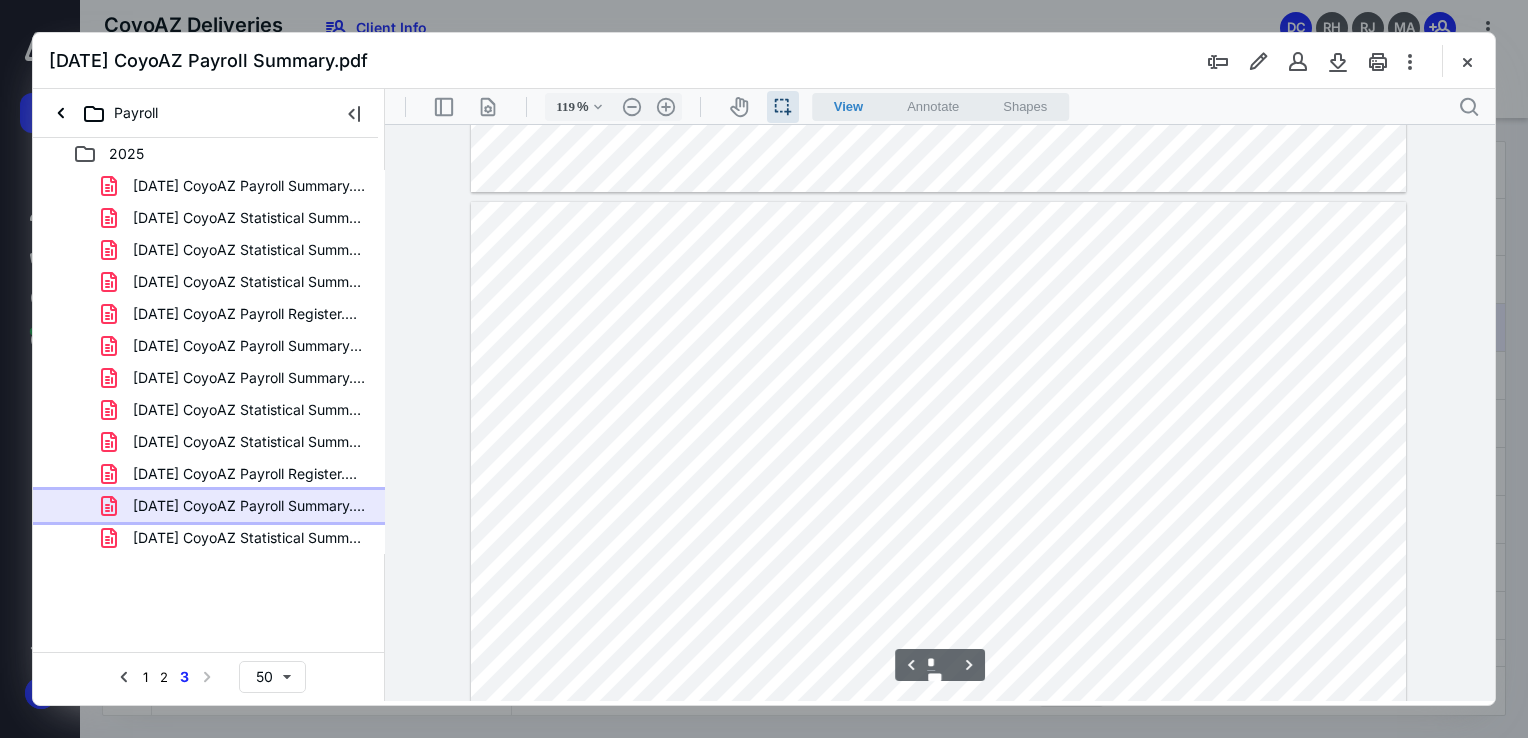 scroll, scrollTop: 1400, scrollLeft: 0, axis: vertical 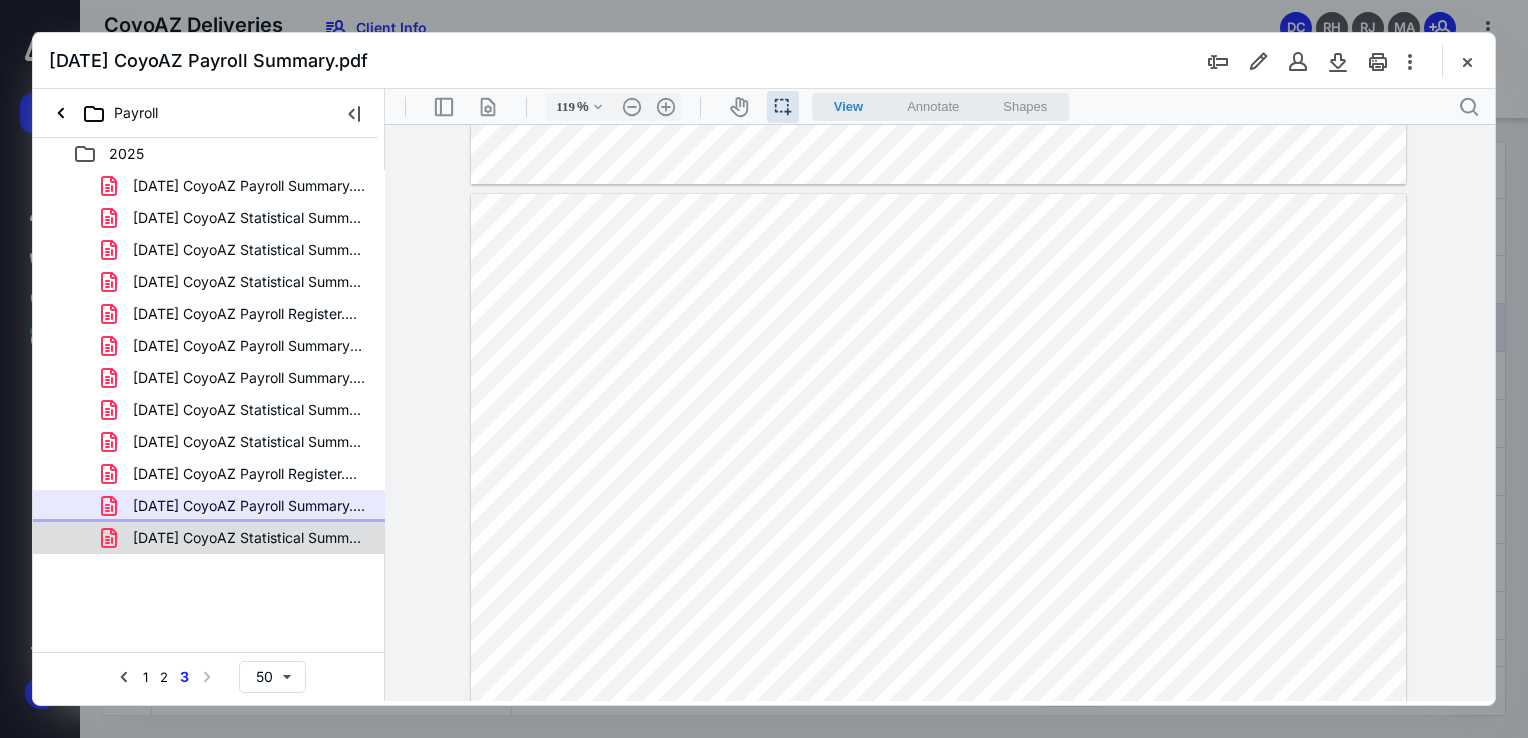 click on "[DATE] CoyoAZ Statistical Summary.pdf" at bounding box center (209, 538) 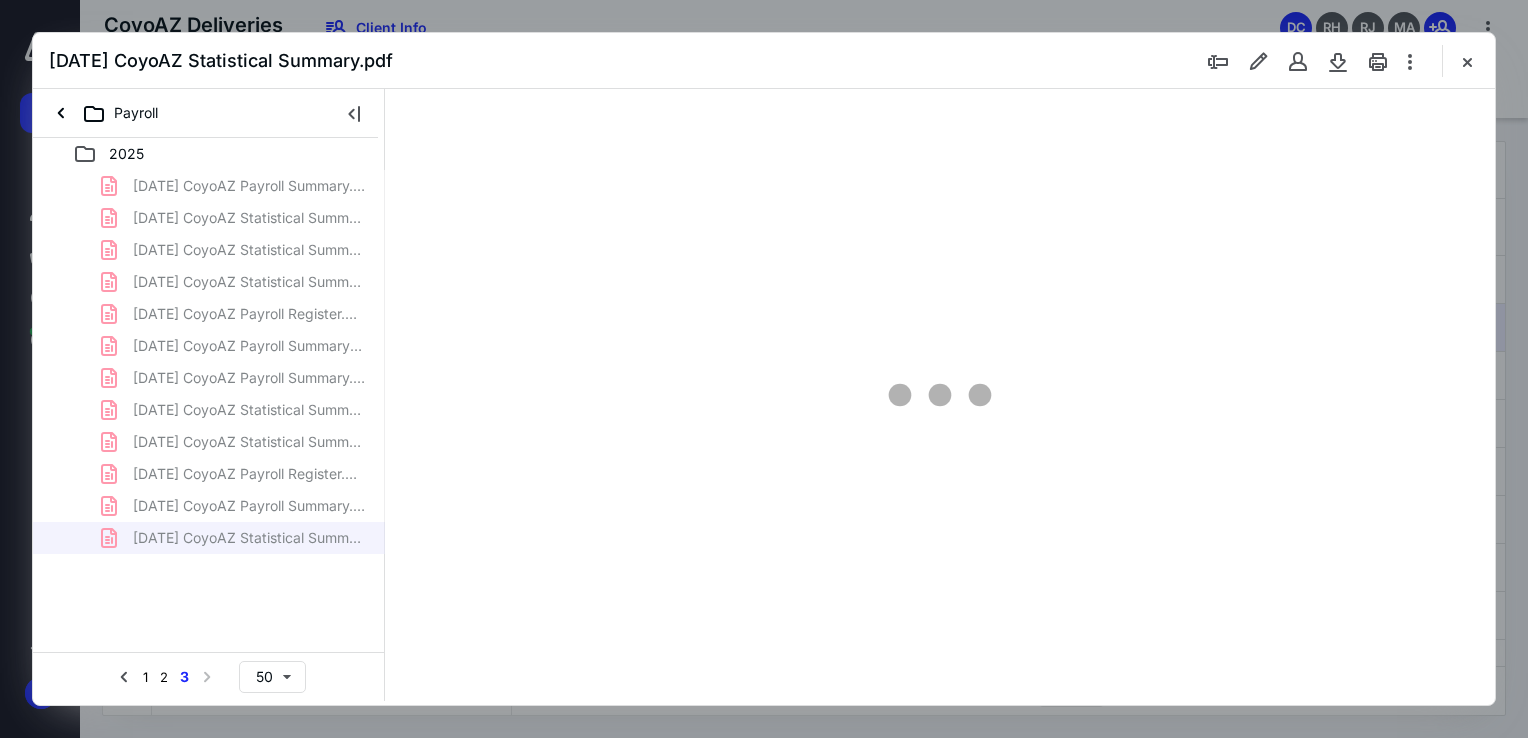 type on "94" 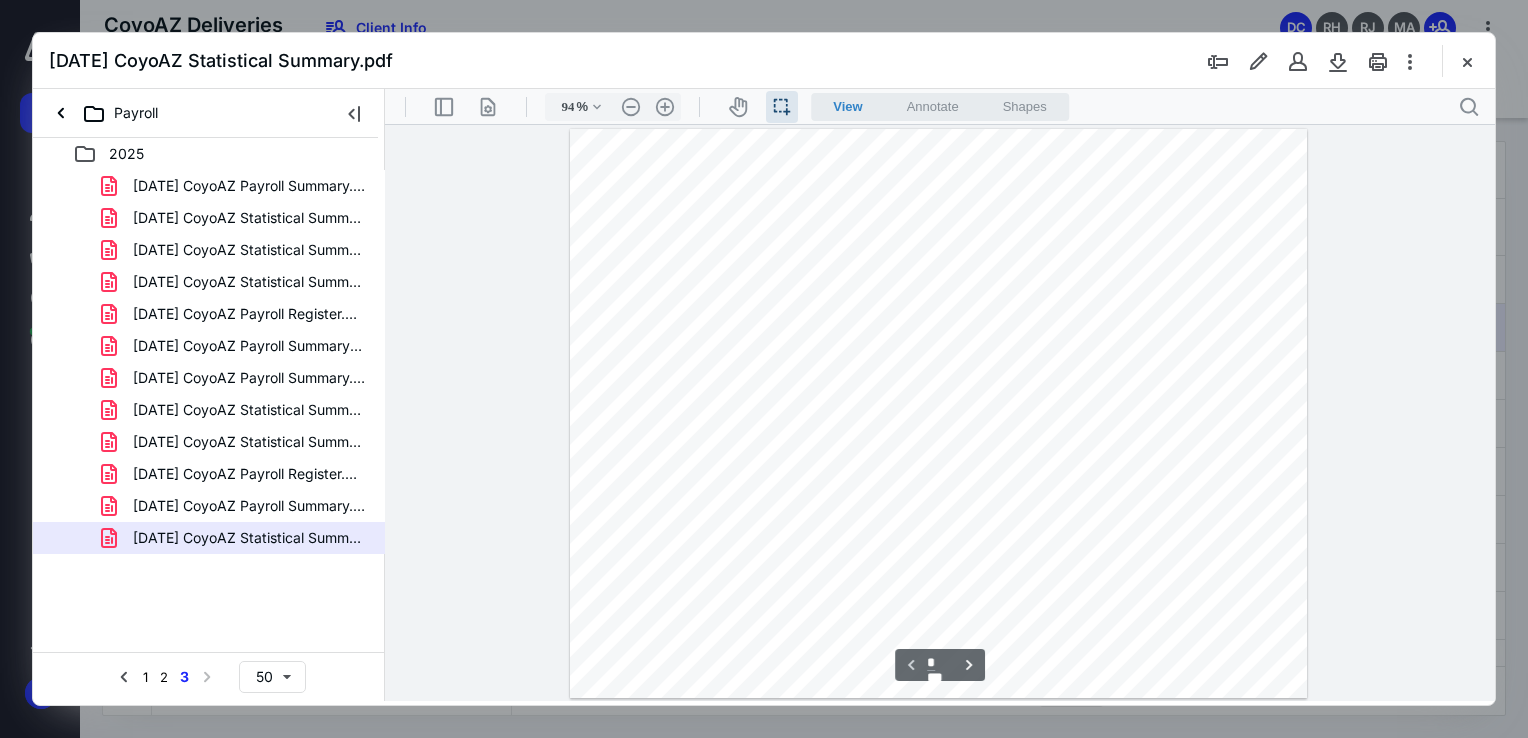scroll, scrollTop: 0, scrollLeft: 0, axis: both 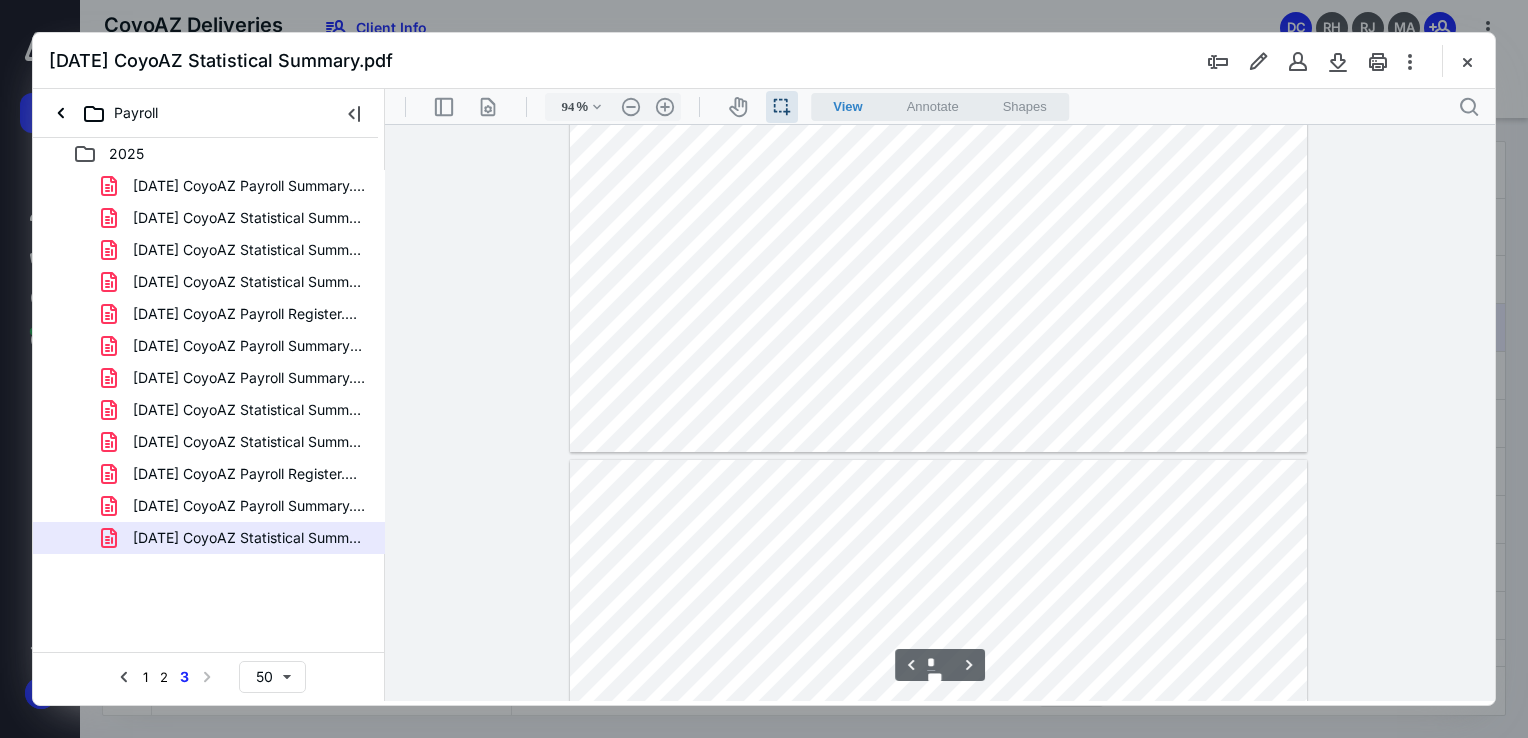 type on "*" 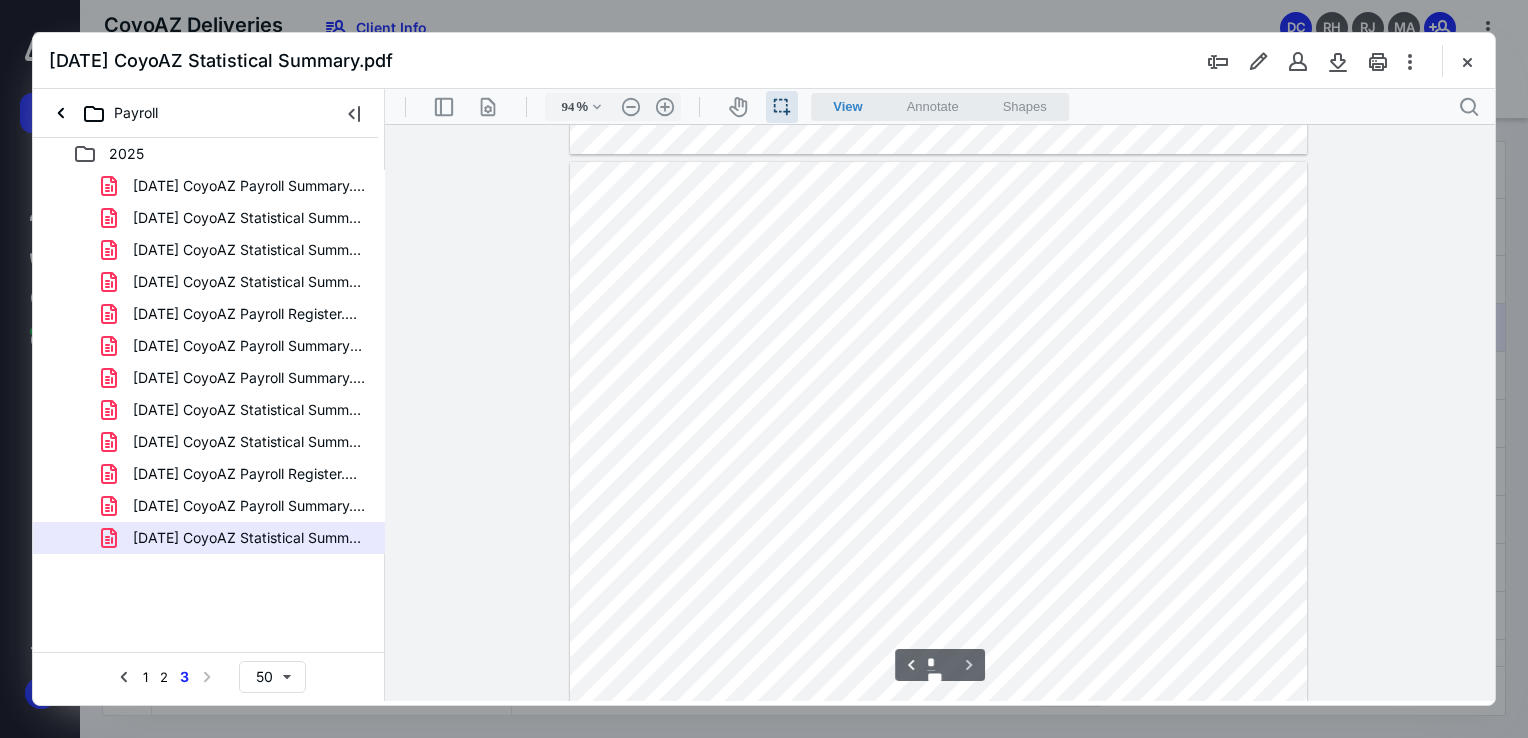 scroll, scrollTop: 1731, scrollLeft: 0, axis: vertical 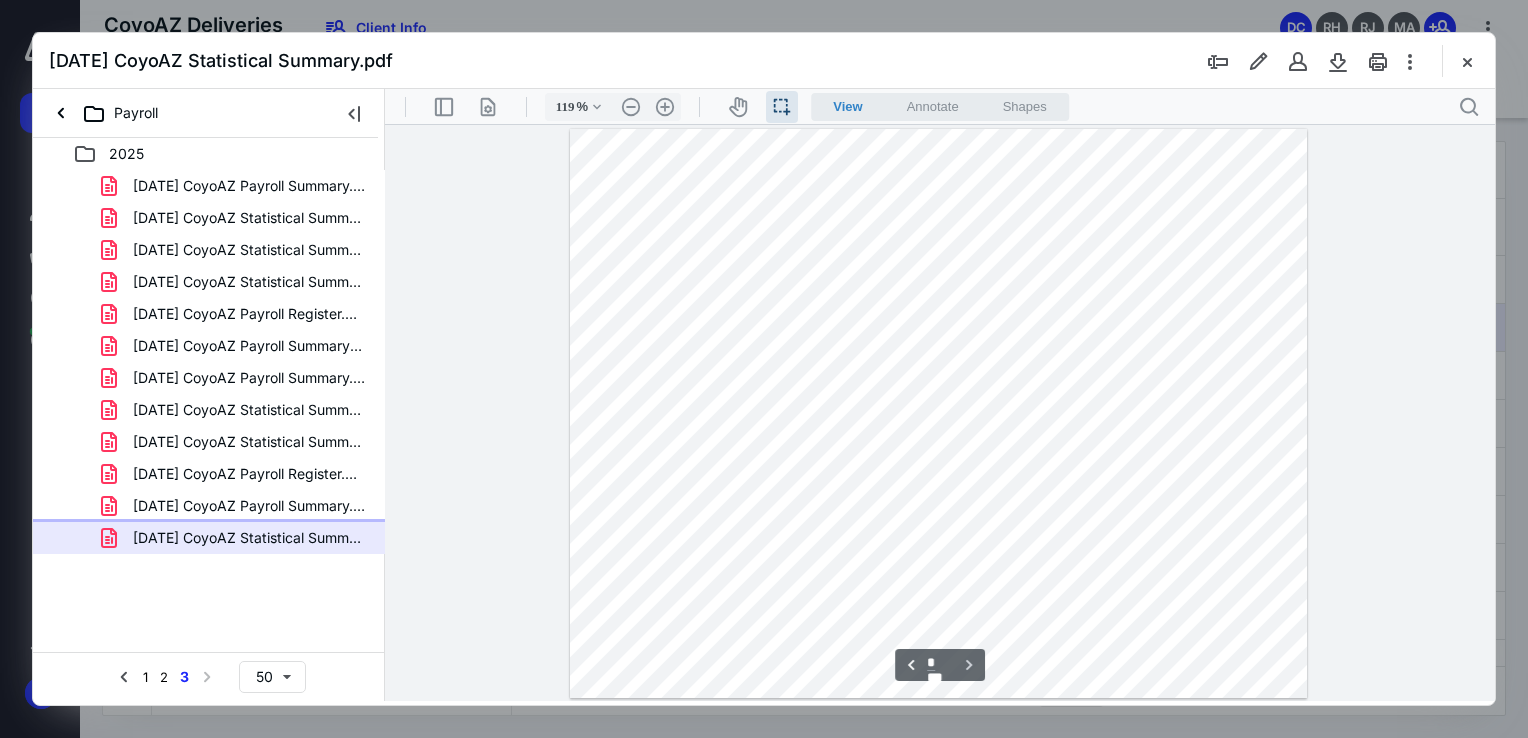 type on "144" 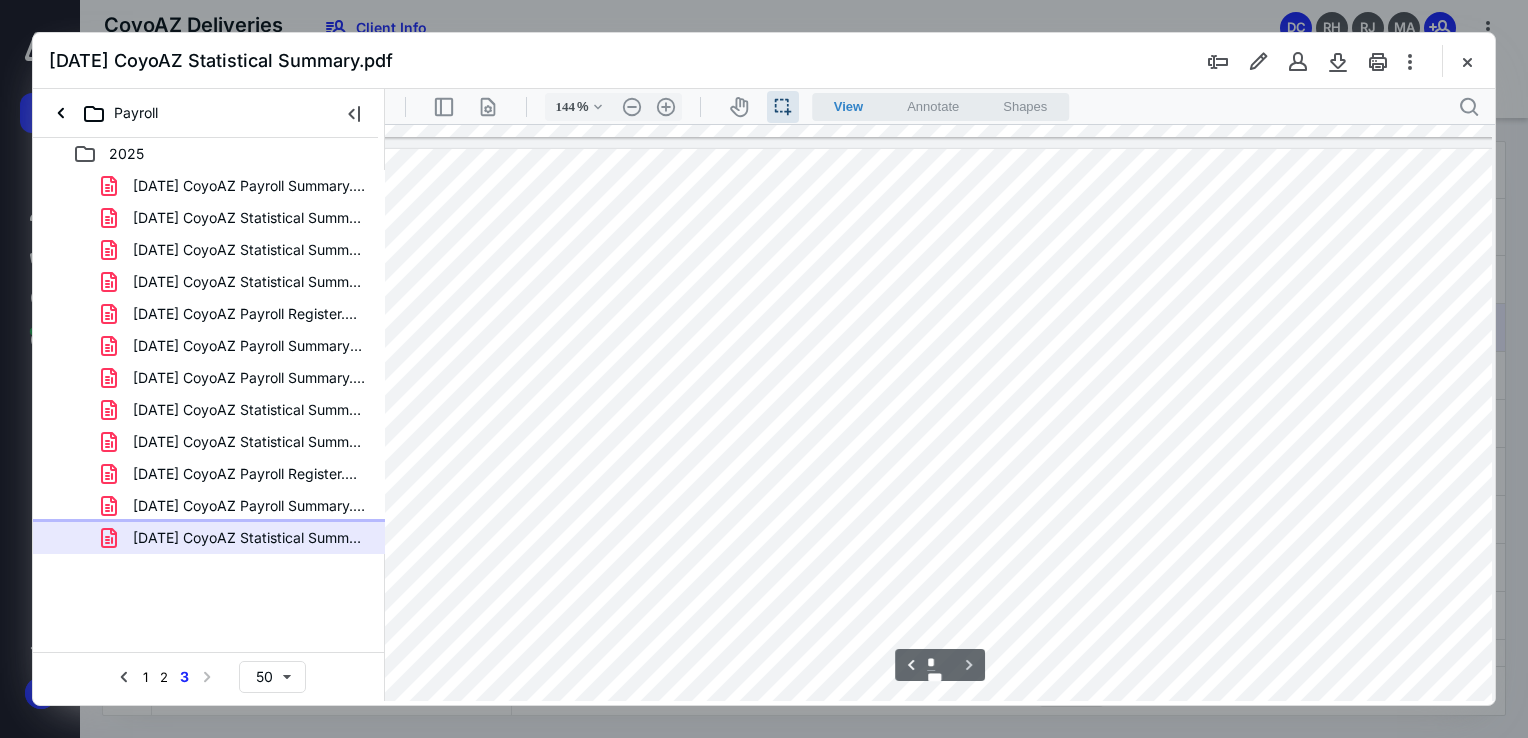 scroll, scrollTop: 2614, scrollLeft: 24, axis: both 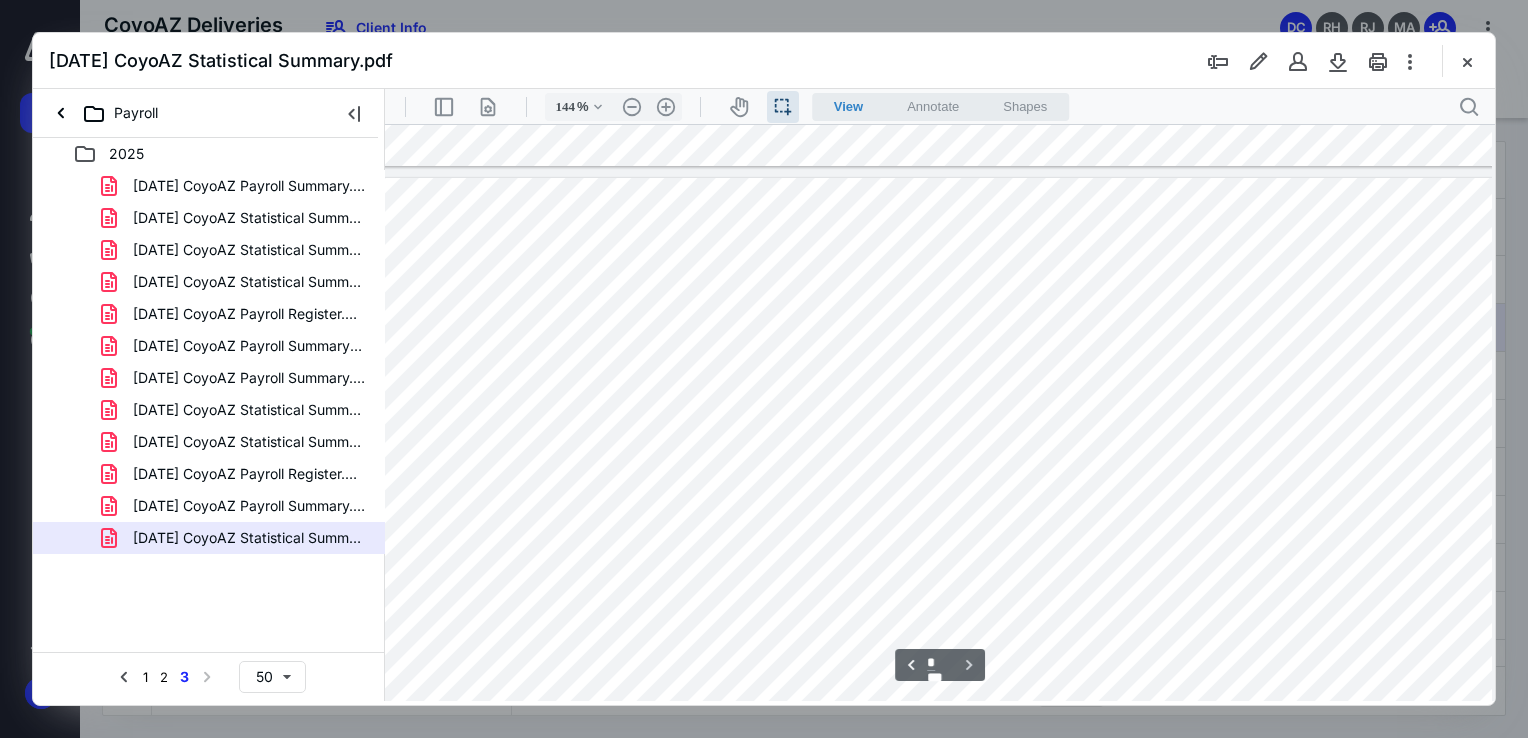 click at bounding box center [933, 616] 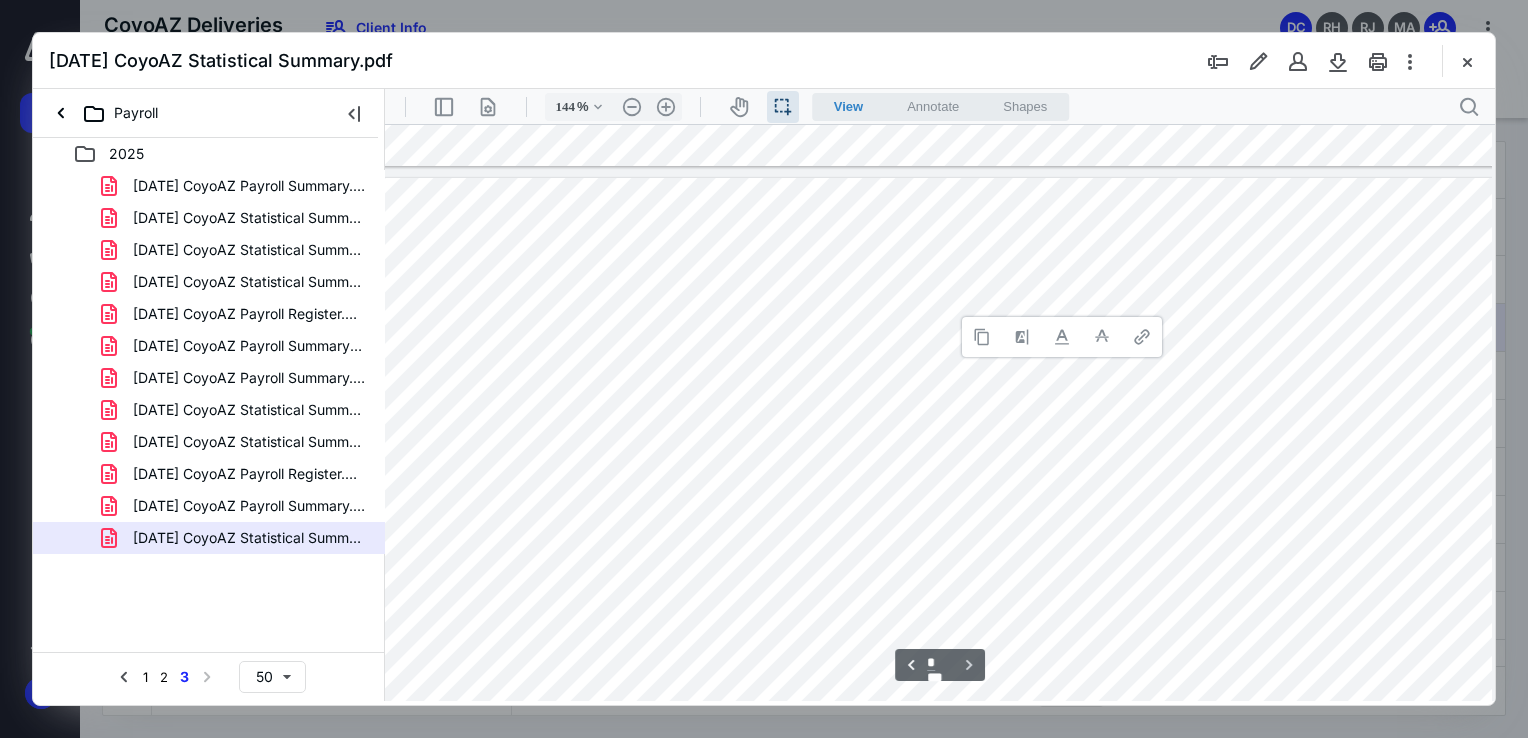 type 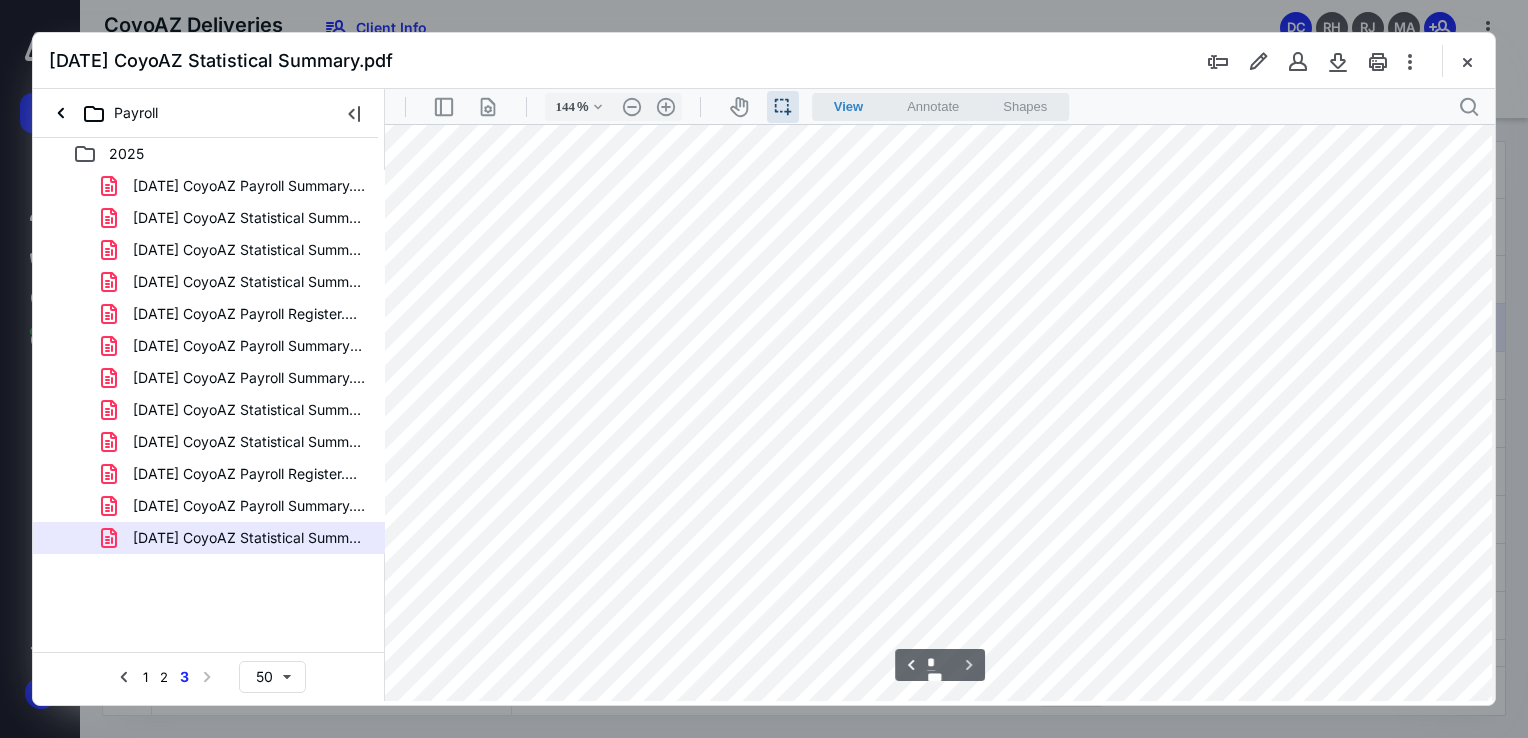 scroll, scrollTop: 2614, scrollLeft: 24, axis: both 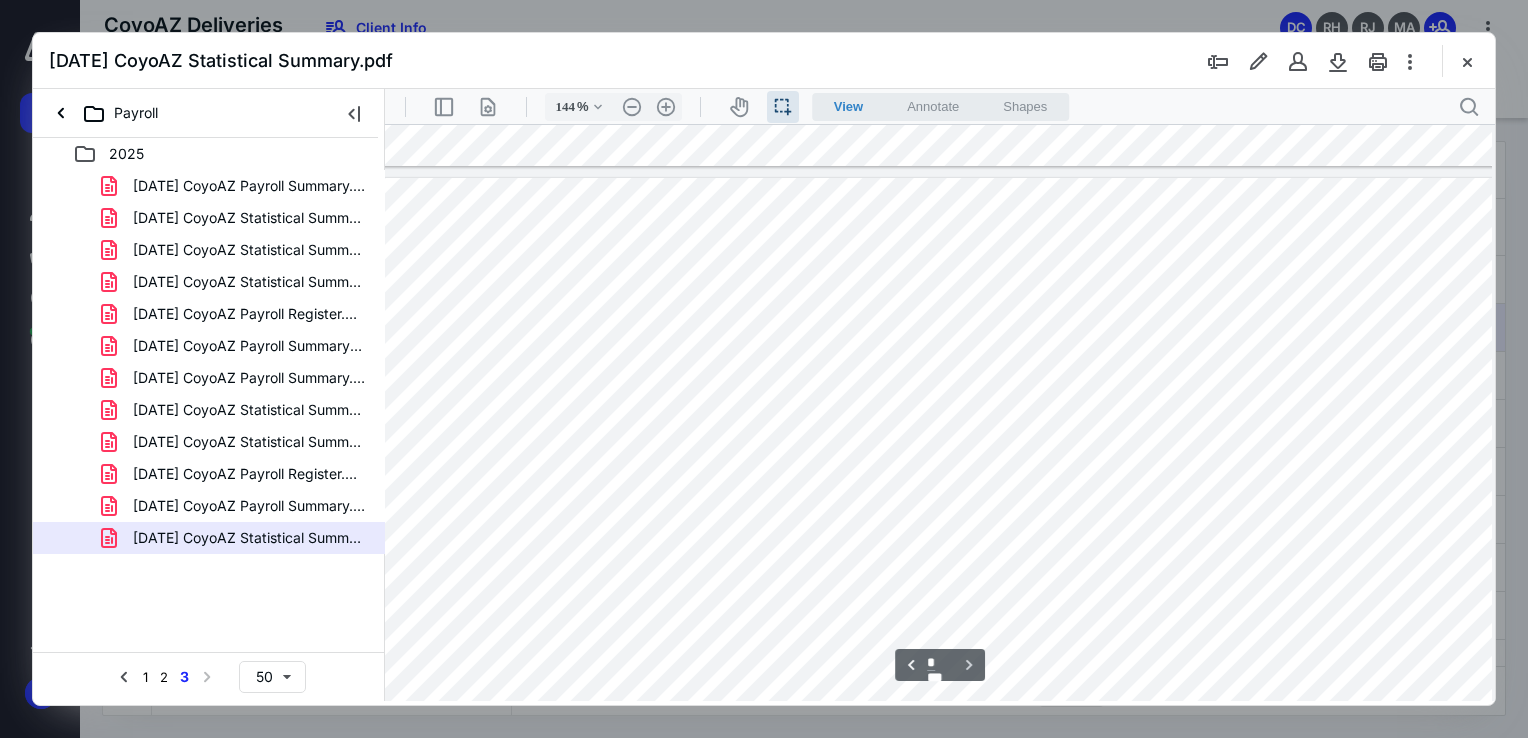 click at bounding box center (933, 616) 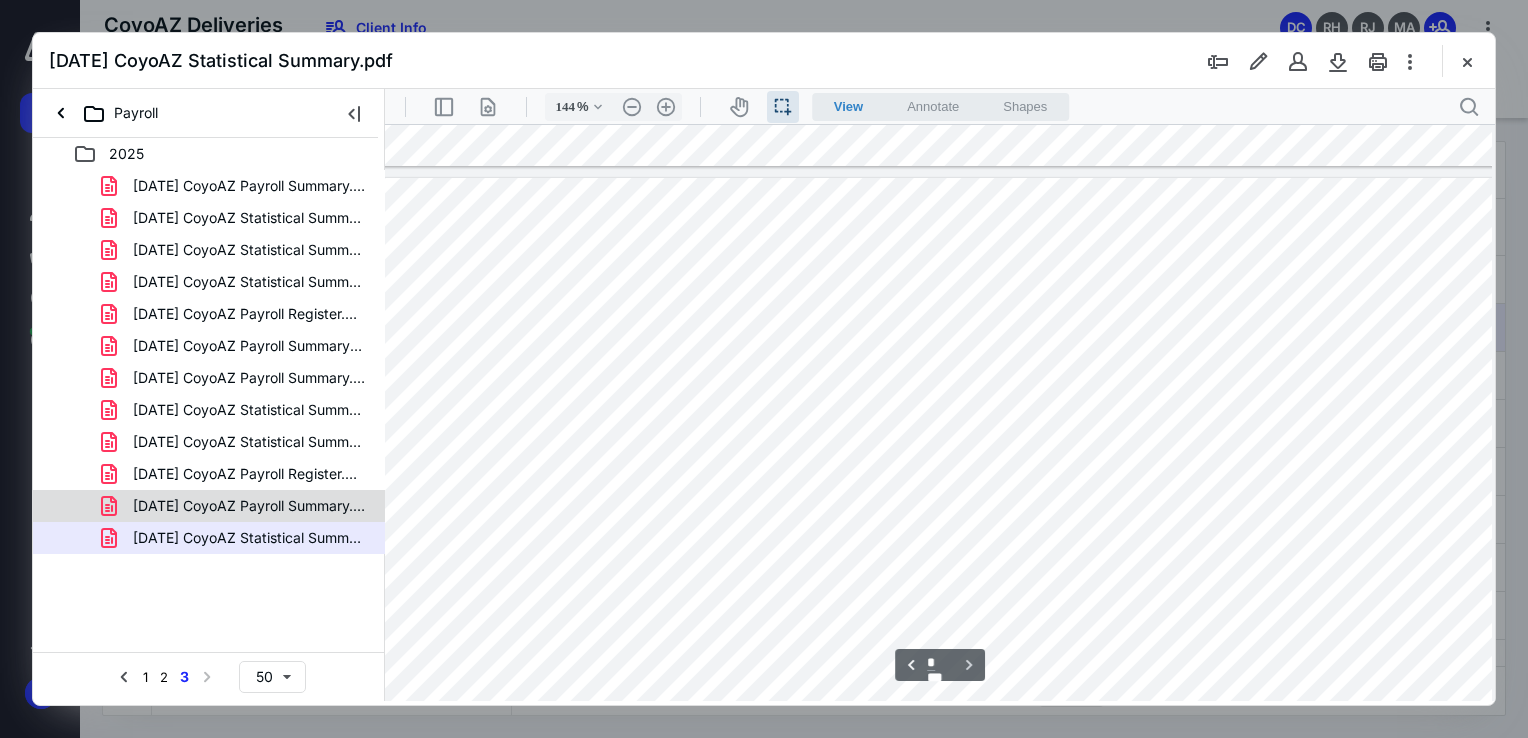 click on "[DATE] CoyoAZ Payroll Summary.pdf" at bounding box center [209, 506] 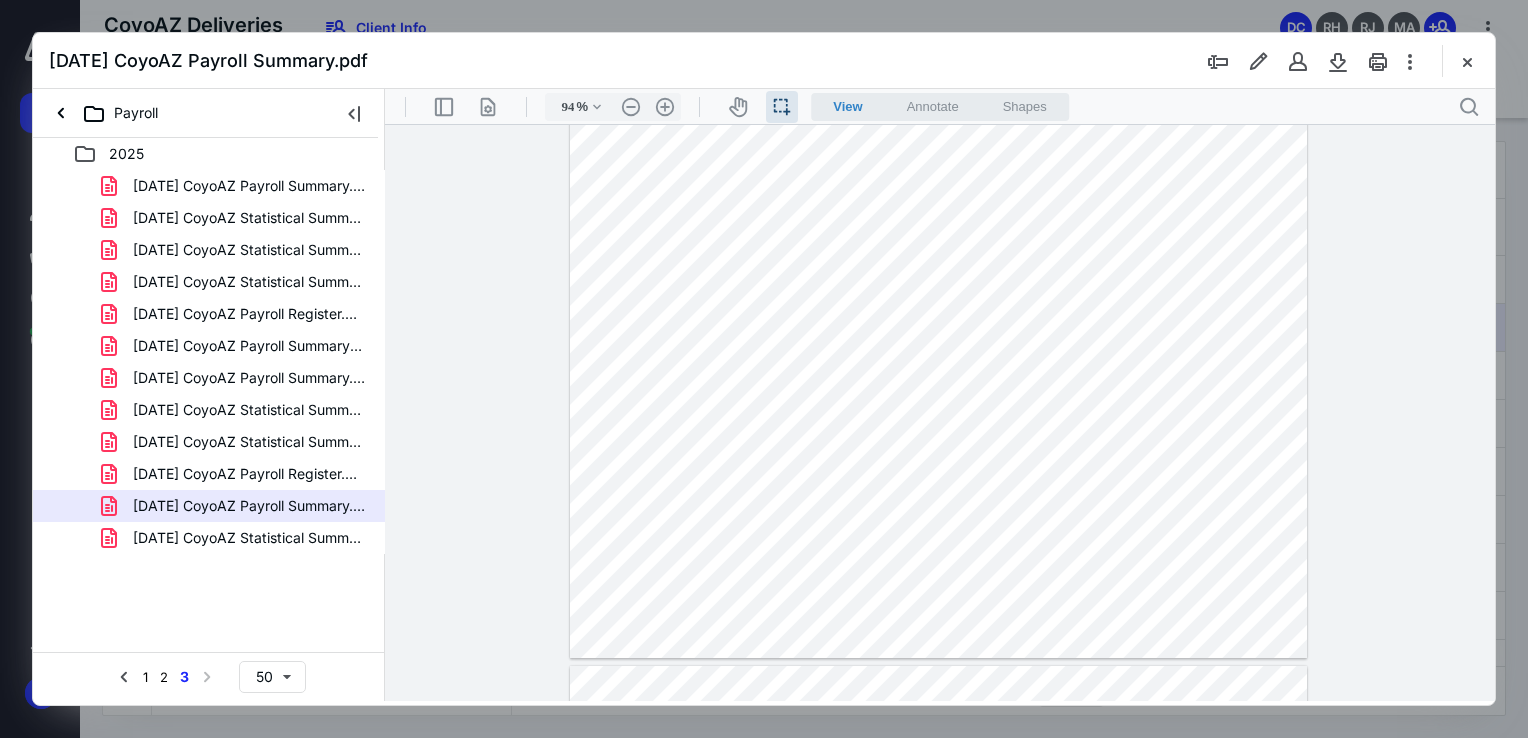 scroll, scrollTop: 1, scrollLeft: 0, axis: vertical 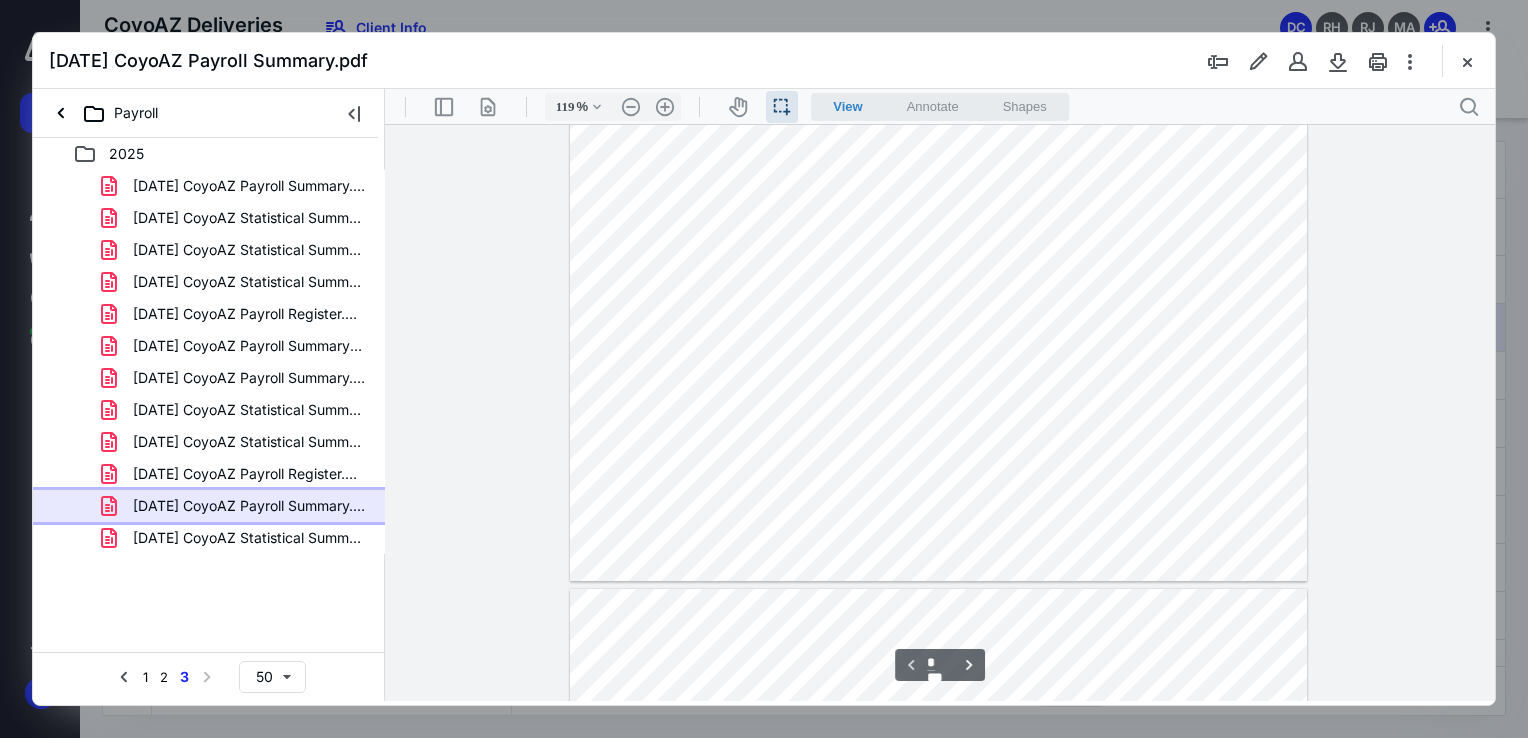 type on "144" 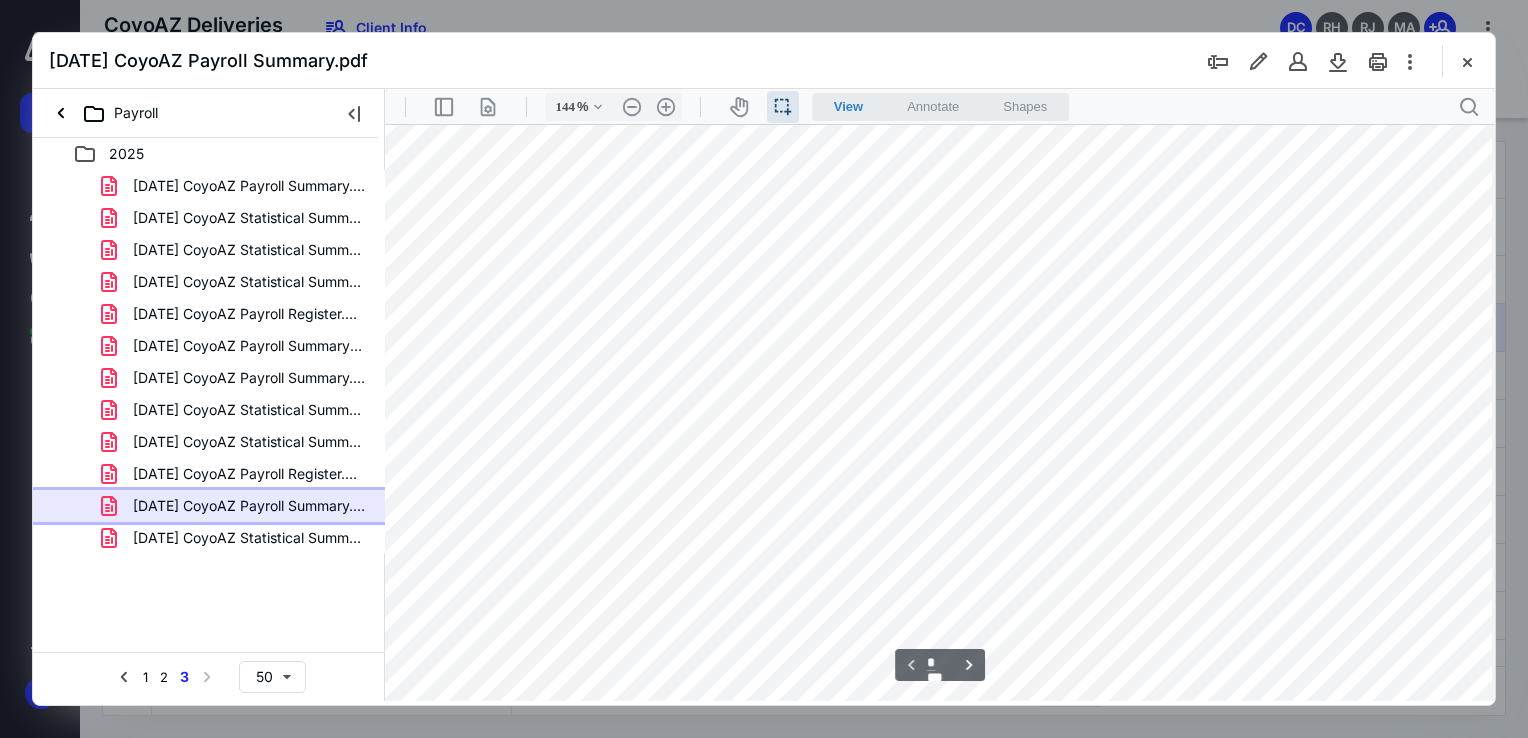 scroll, scrollTop: 0, scrollLeft: 24, axis: horizontal 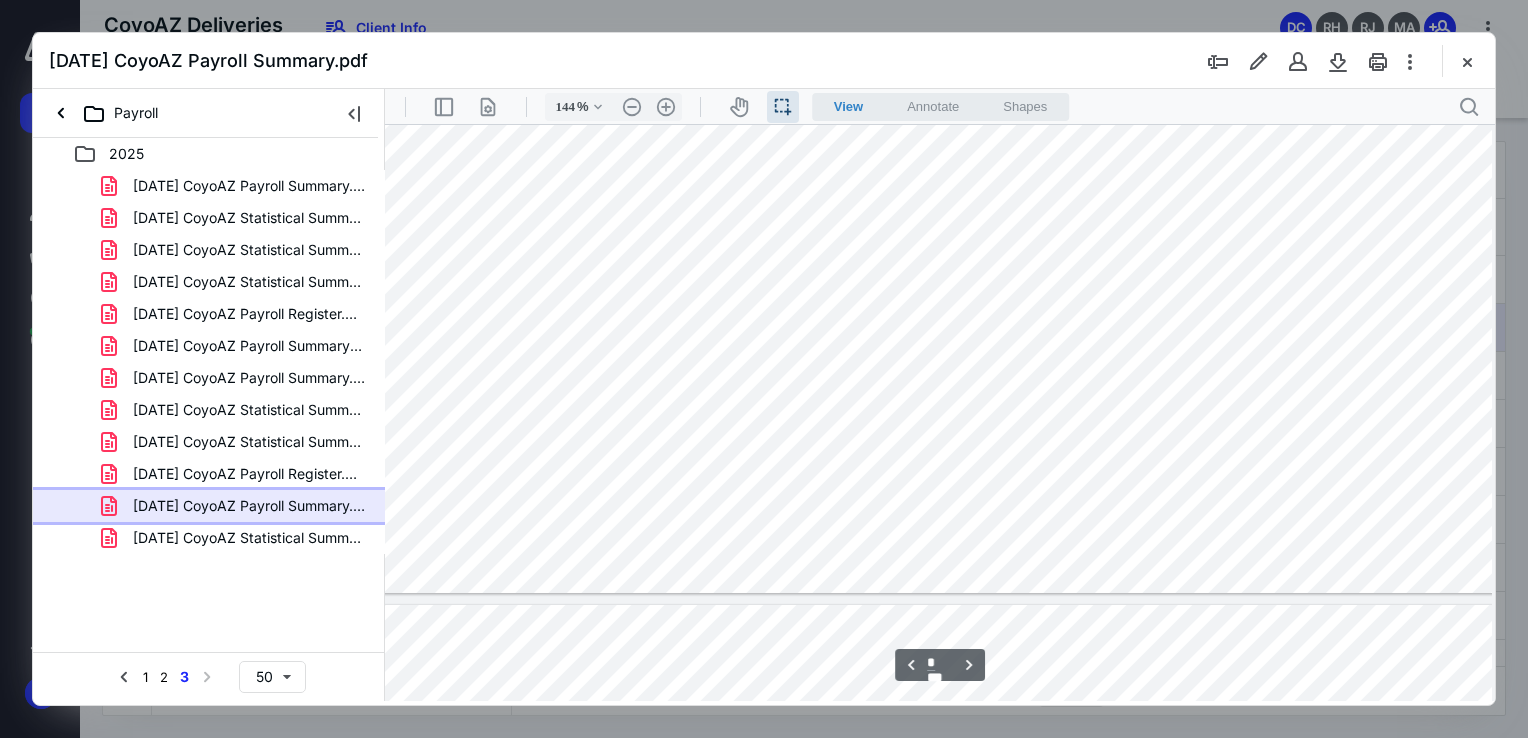 type on "*" 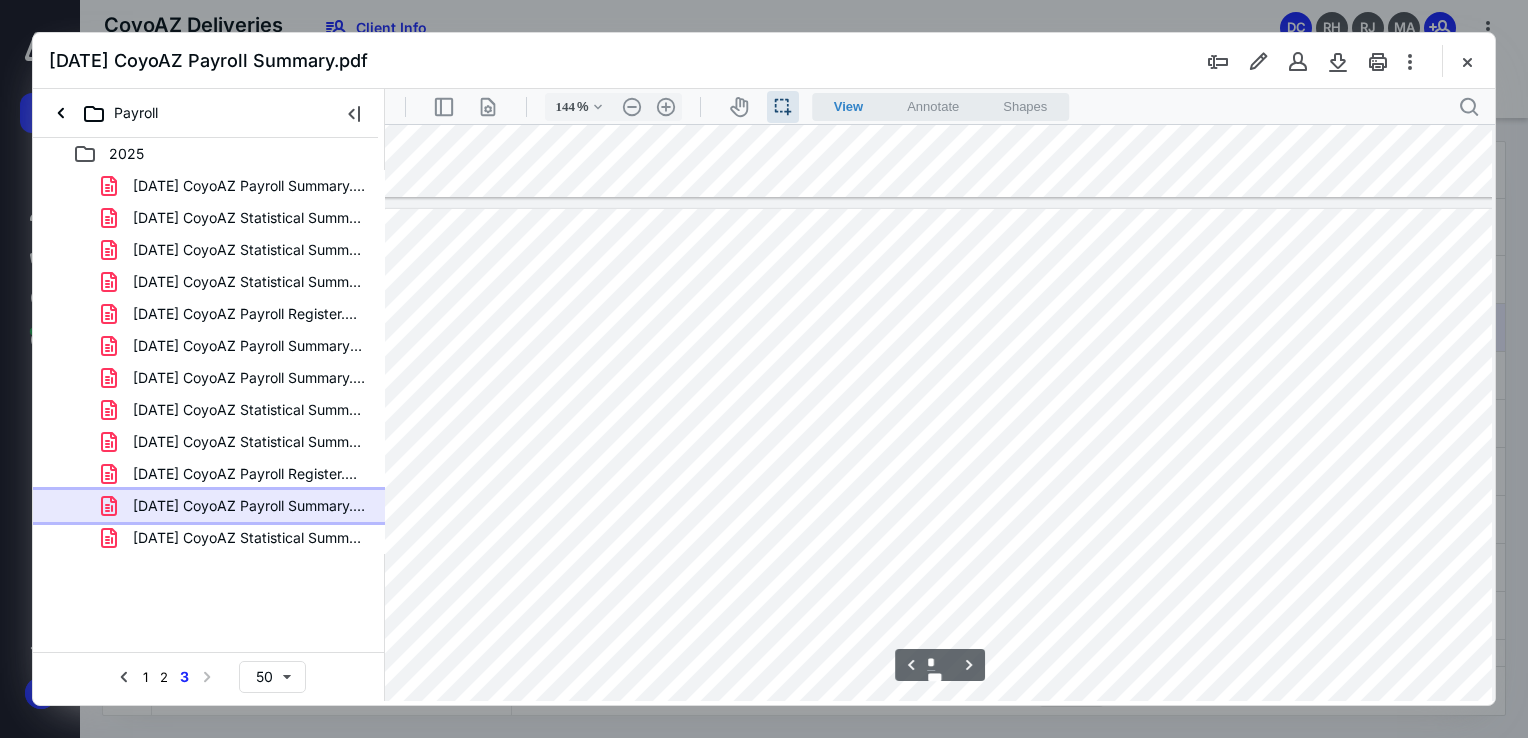 scroll, scrollTop: 1700, scrollLeft: 24, axis: both 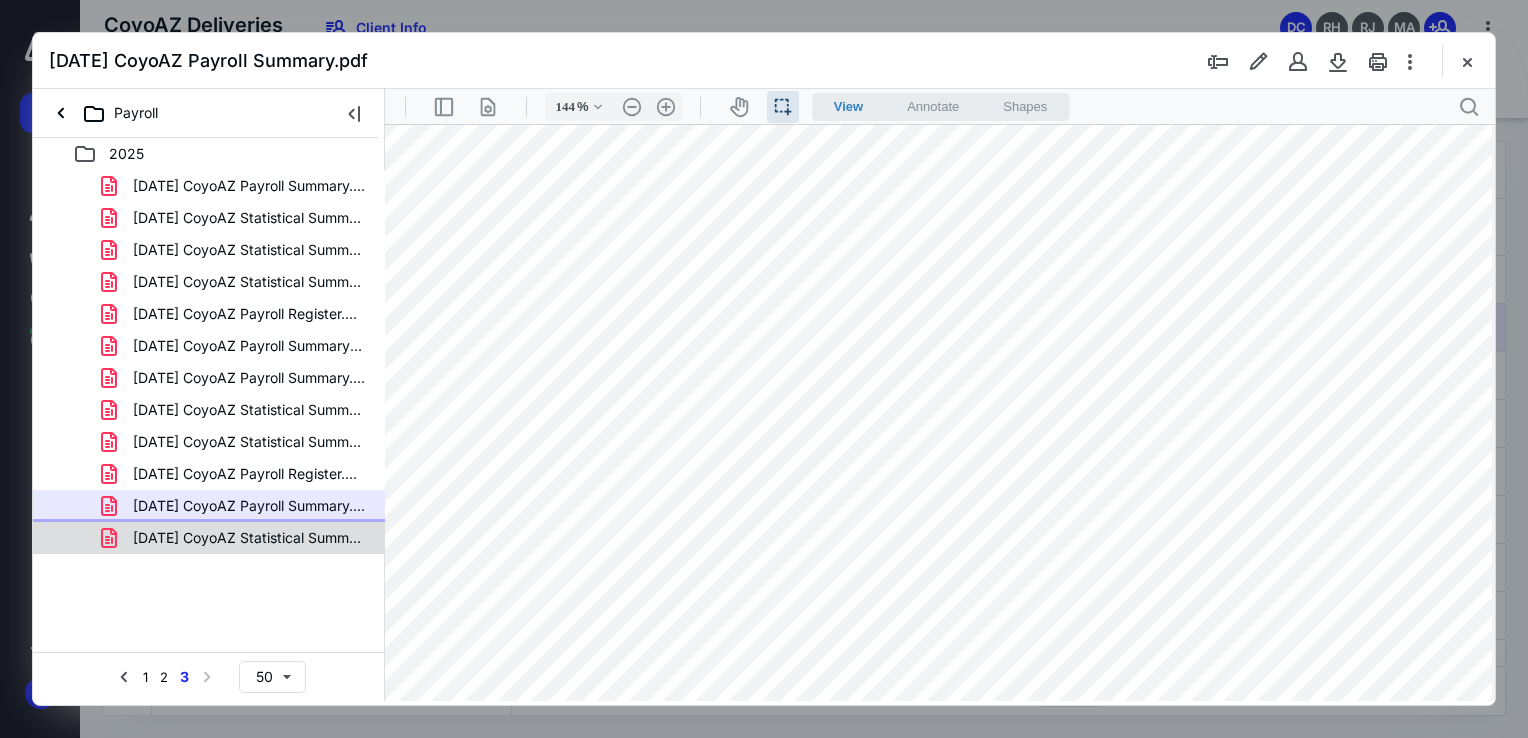 click on "[DATE] CoyoAZ Statistical Summary.pdf" at bounding box center [237, 538] 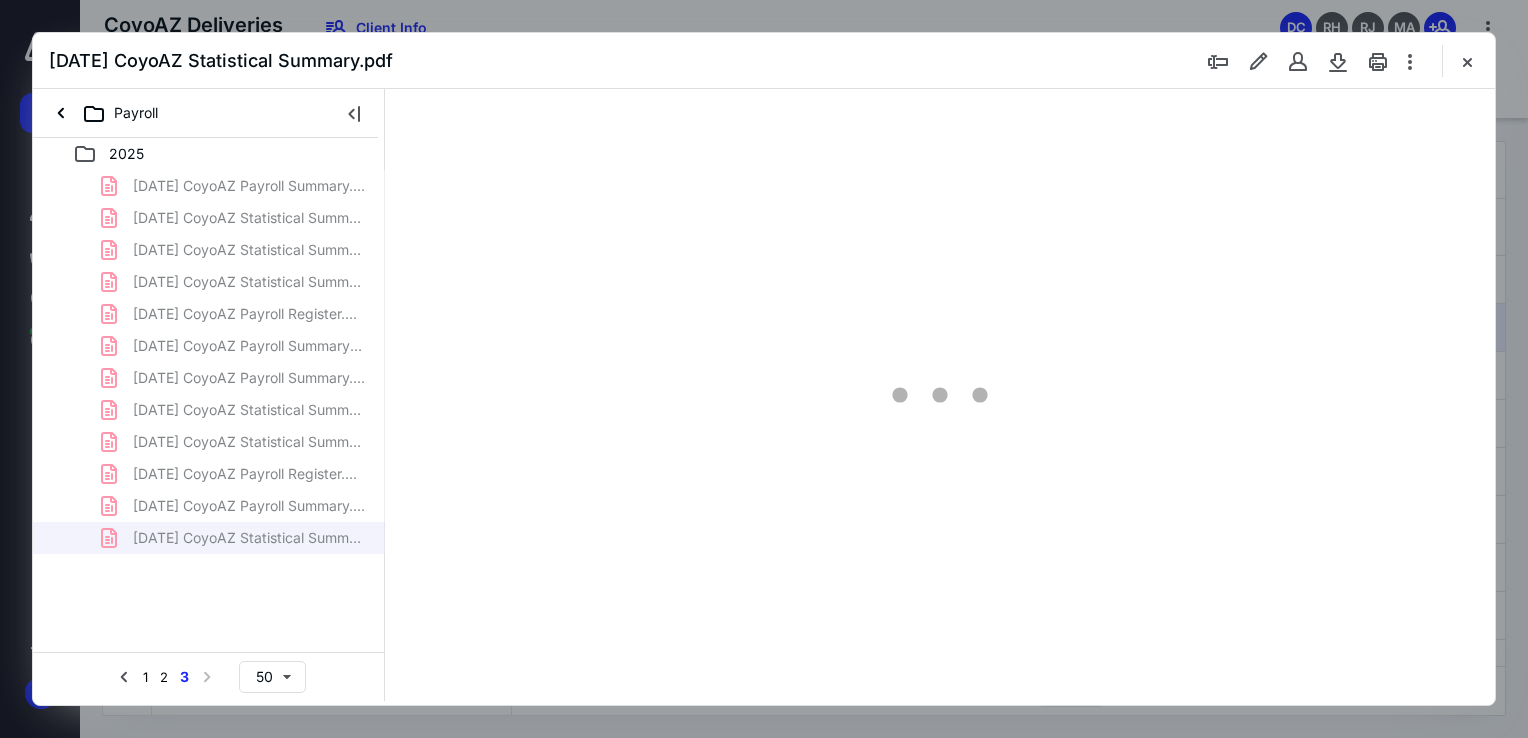 scroll, scrollTop: 40, scrollLeft: 0, axis: vertical 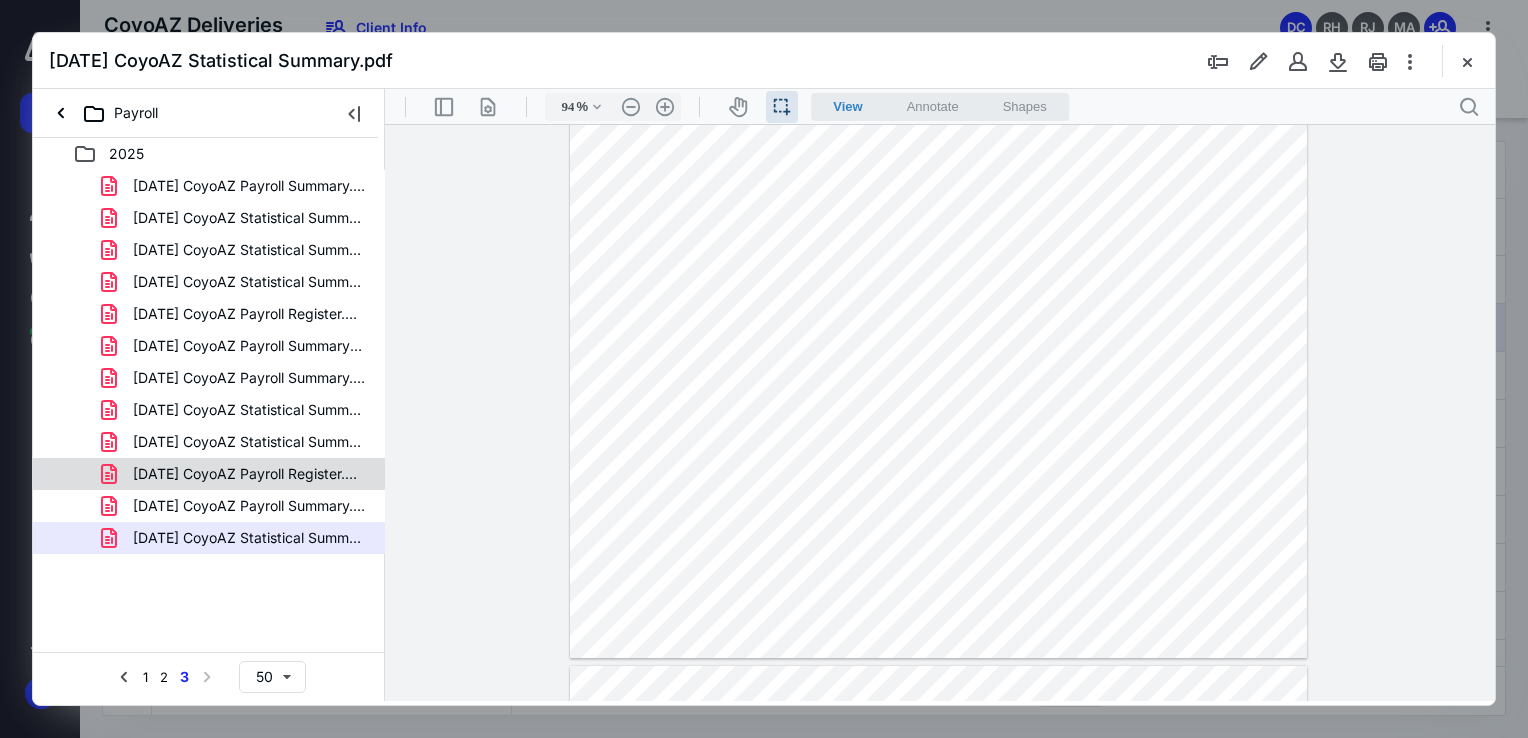 click on "[DATE] CoyoAZ Payroll Register.pdf" at bounding box center [249, 474] 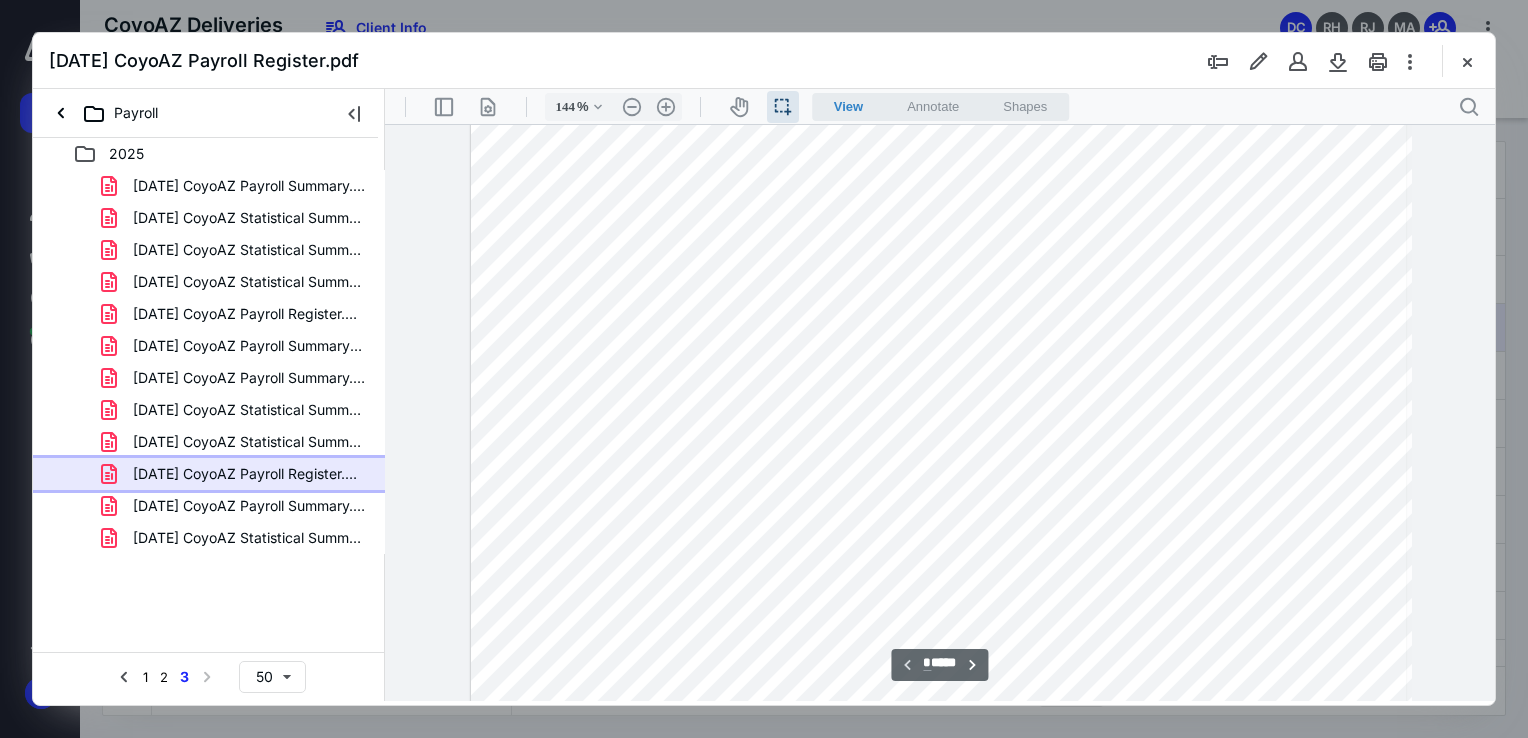 scroll, scrollTop: 150, scrollLeft: 35, axis: both 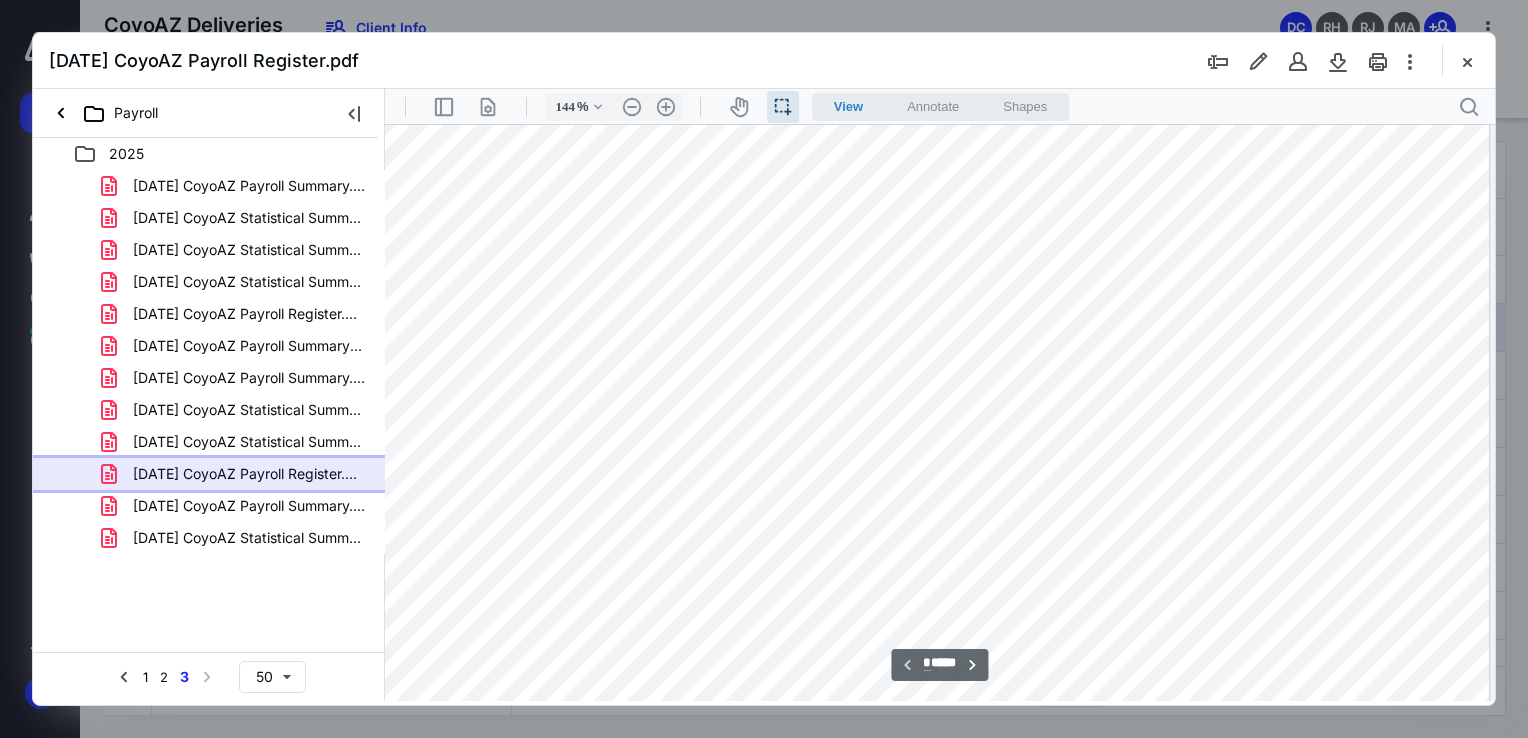 type on "119" 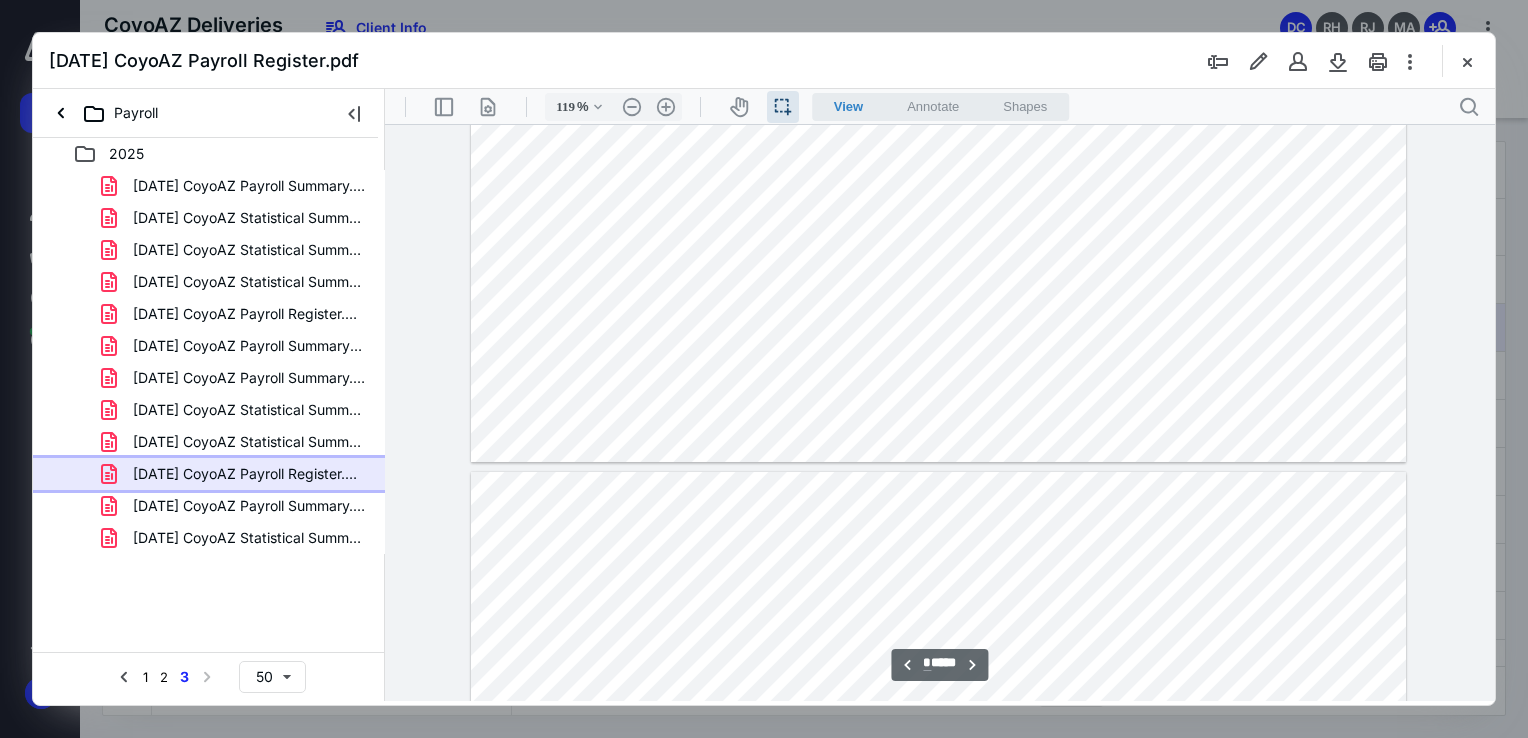 type on "*" 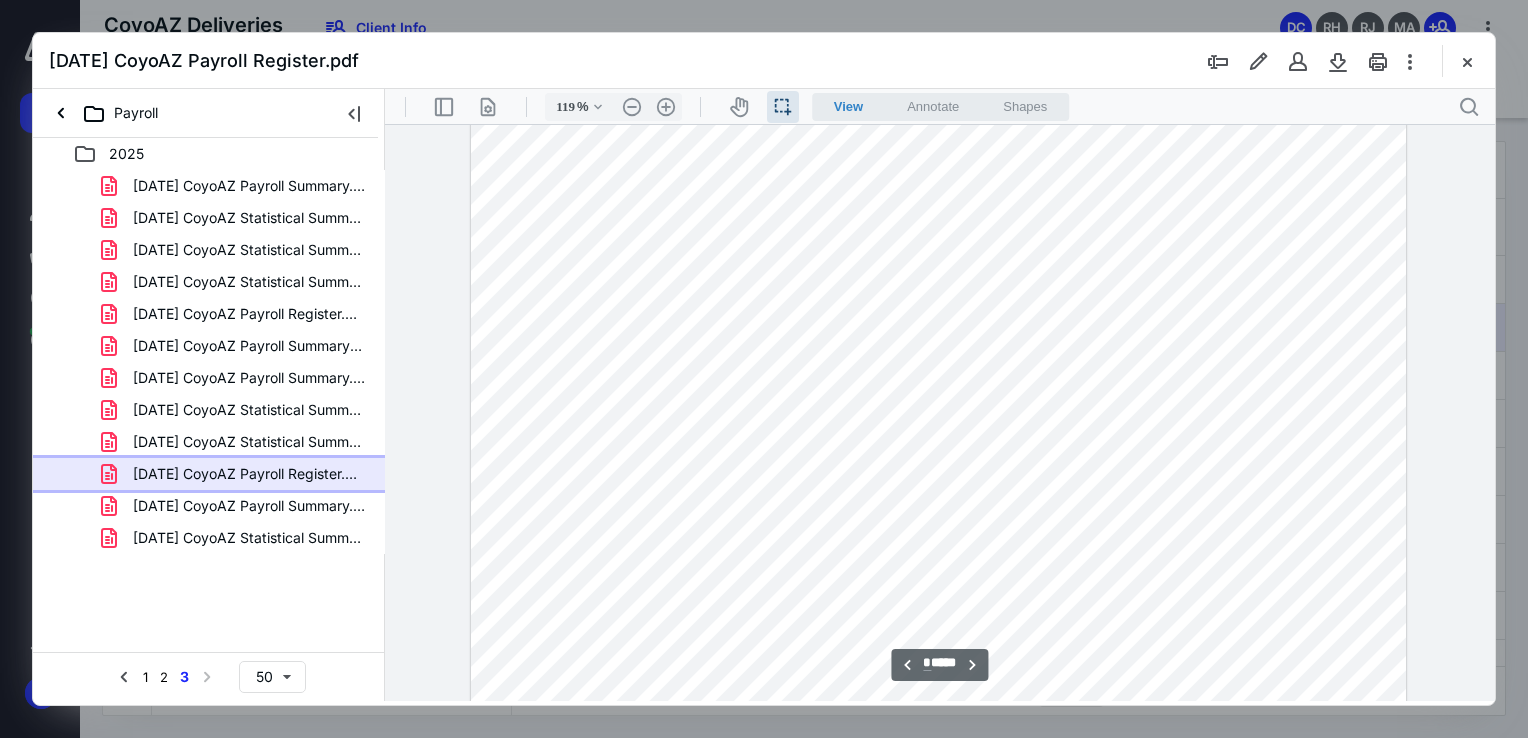 scroll, scrollTop: 3795, scrollLeft: 0, axis: vertical 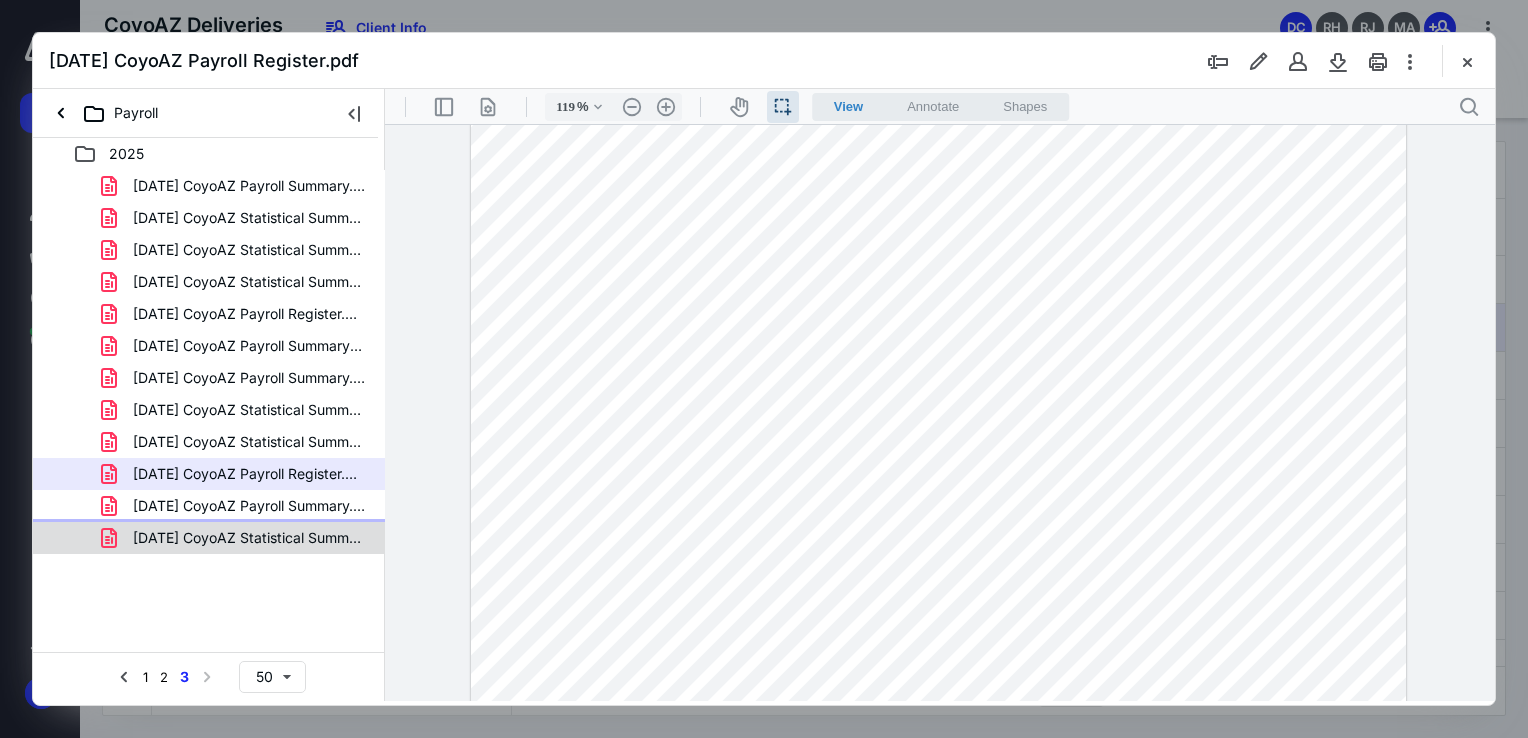 click on "[DATE] CoyoAZ Statistical Summary.pdf" at bounding box center (237, 538) 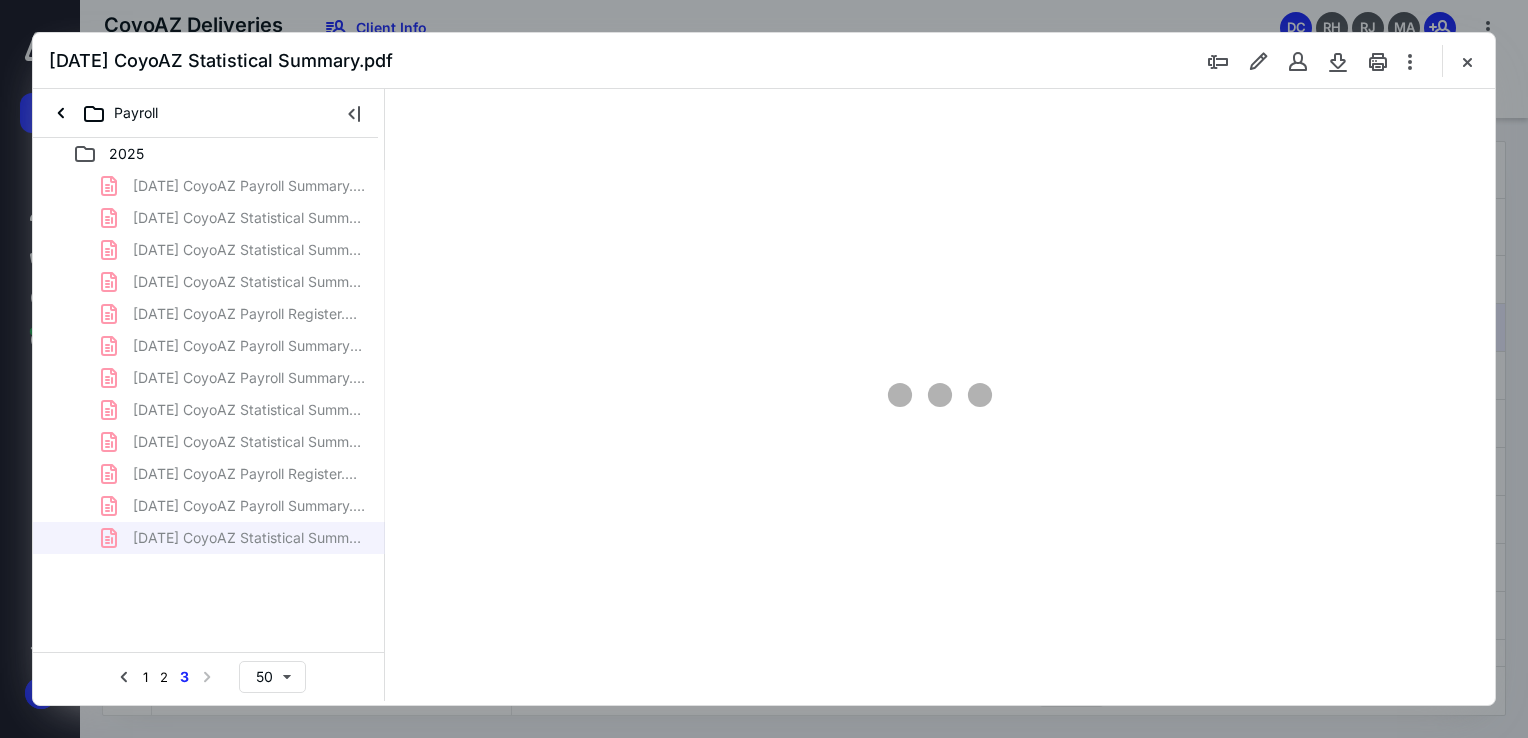type on "94" 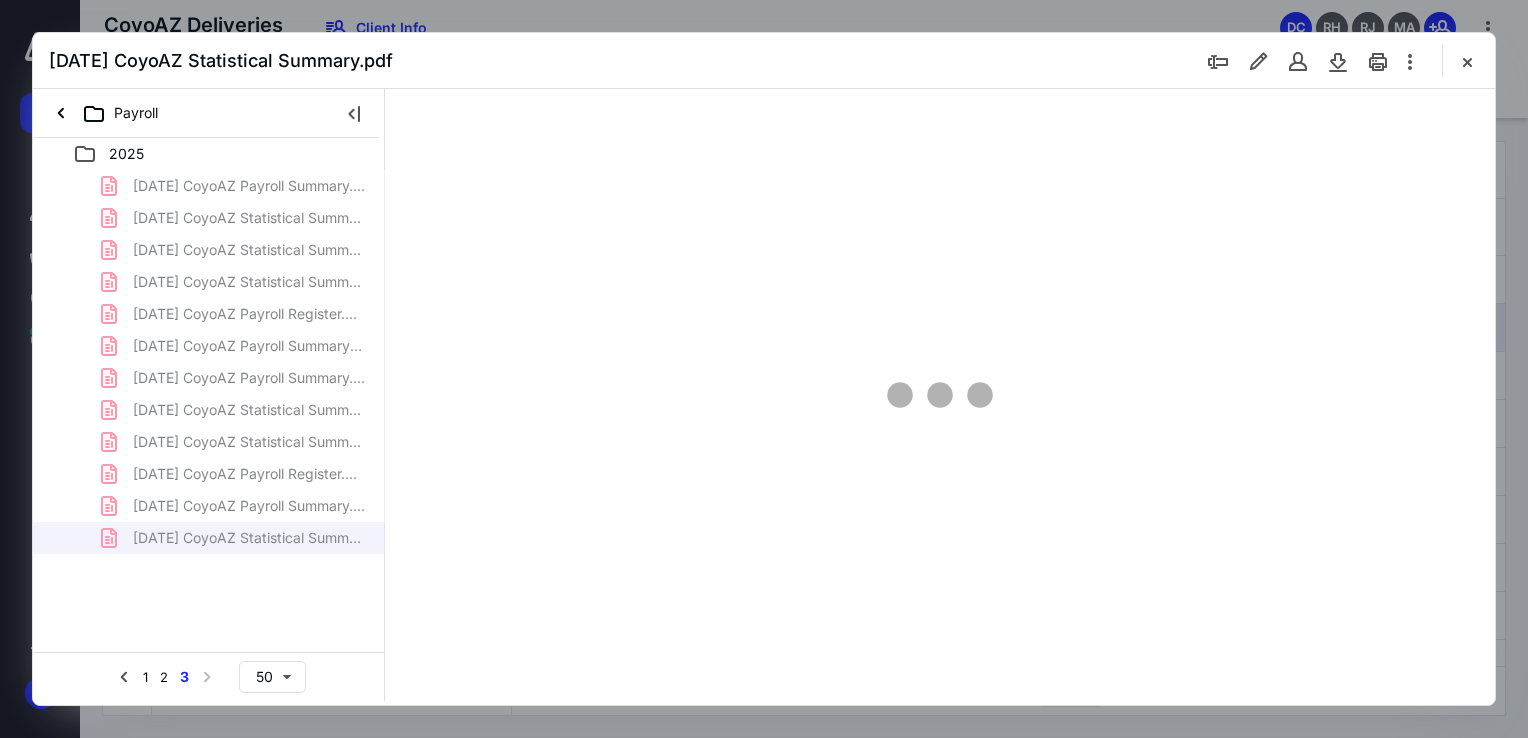 scroll, scrollTop: 40, scrollLeft: 0, axis: vertical 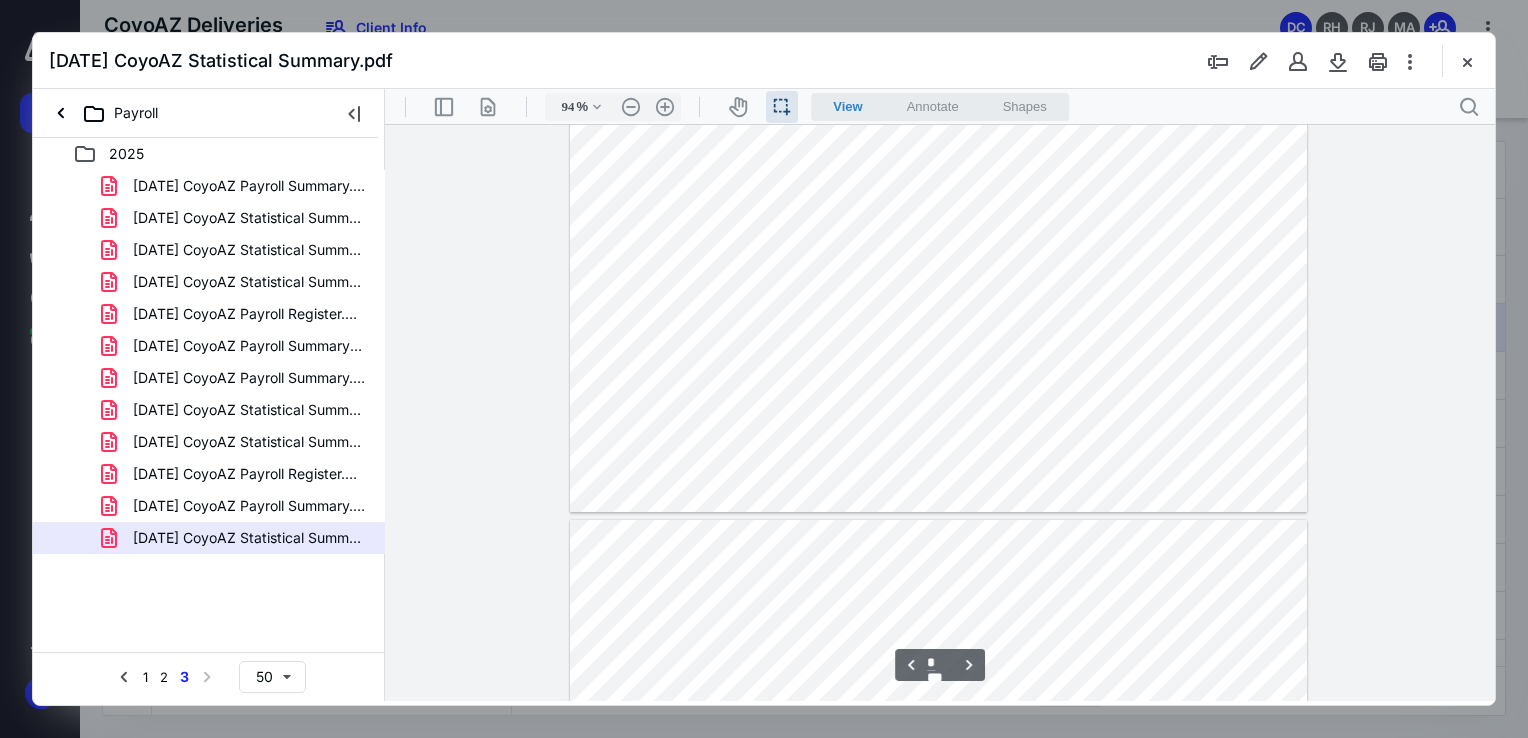 type on "*" 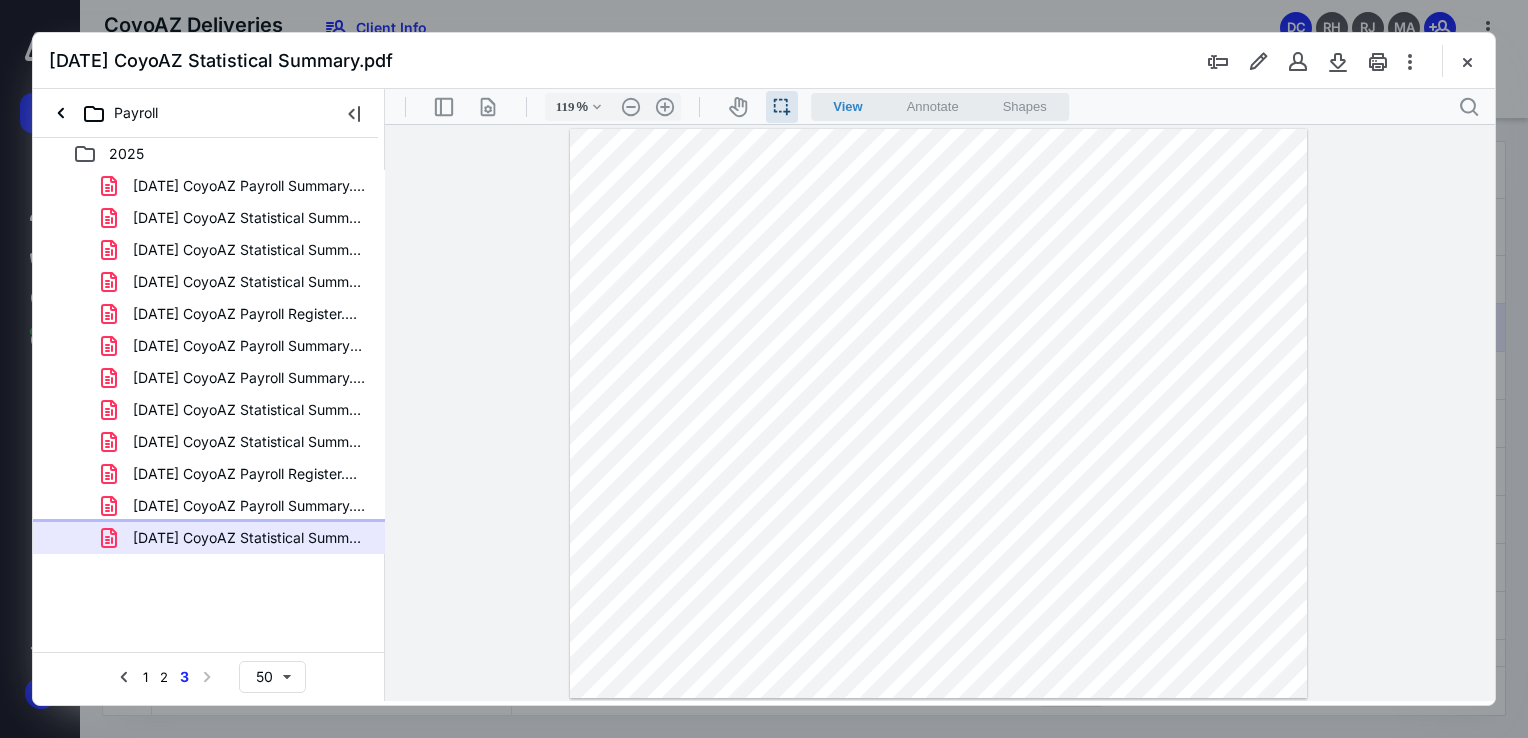 scroll, scrollTop: 2283, scrollLeft: 0, axis: vertical 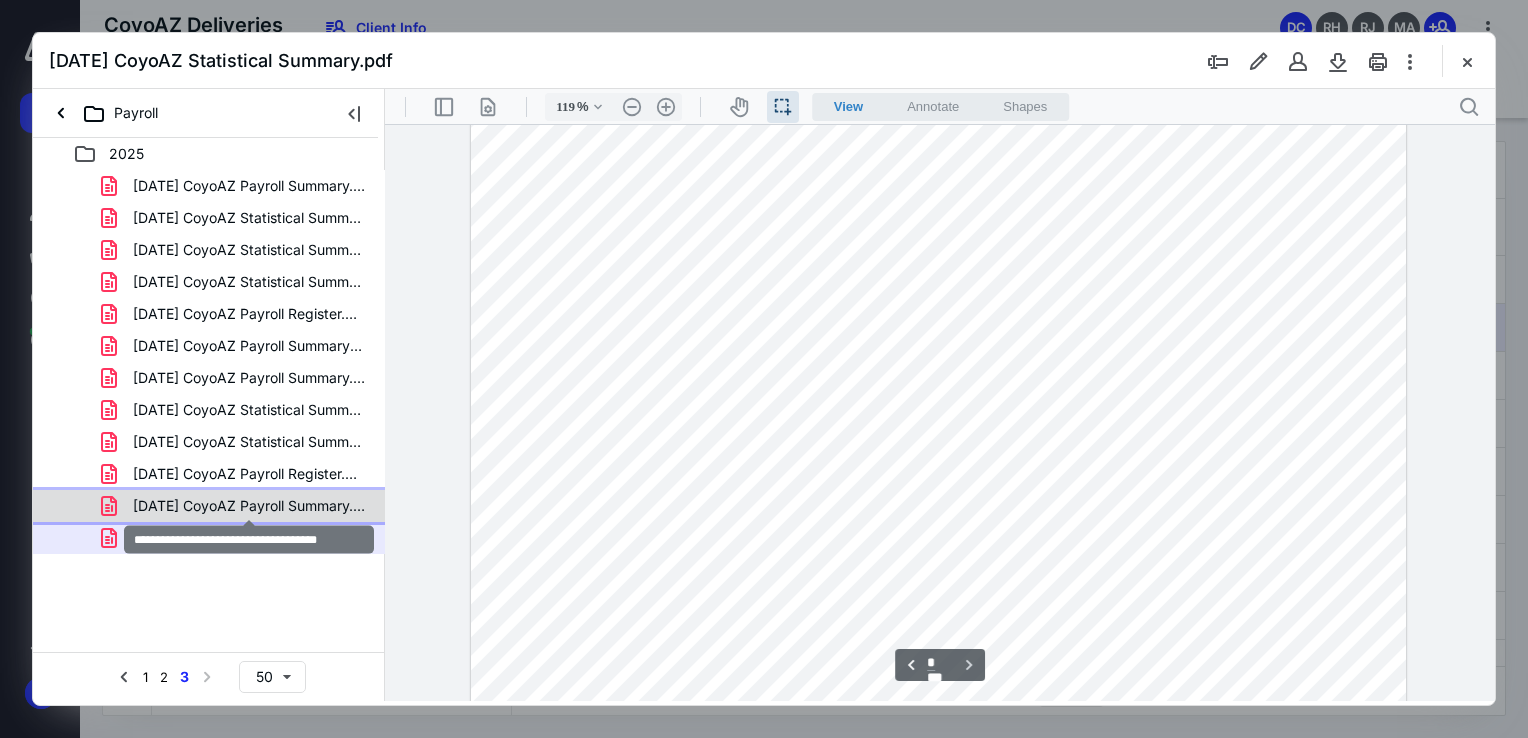 click on "[DATE] CoyoAZ Payroll Summary.pdf" at bounding box center [249, 506] 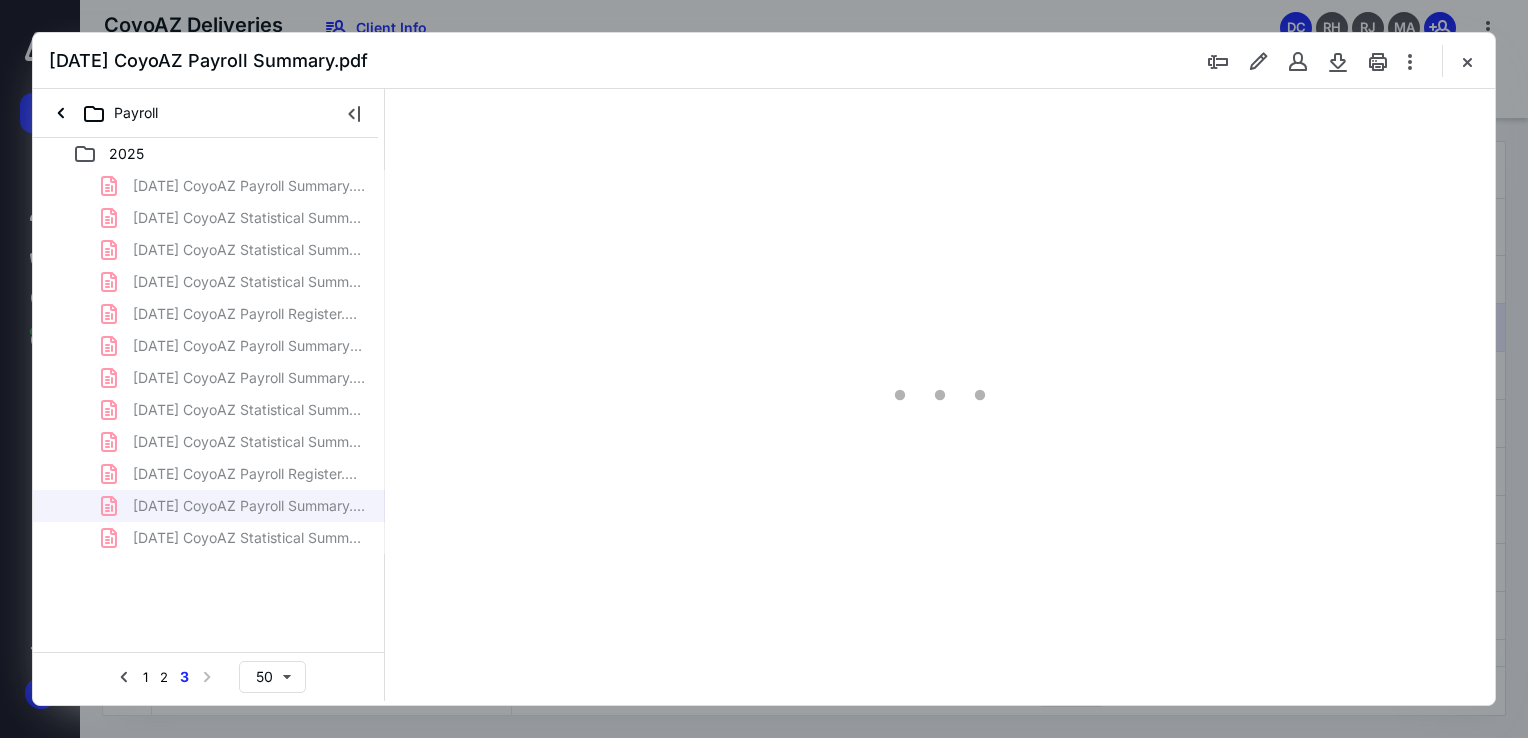 type on "94" 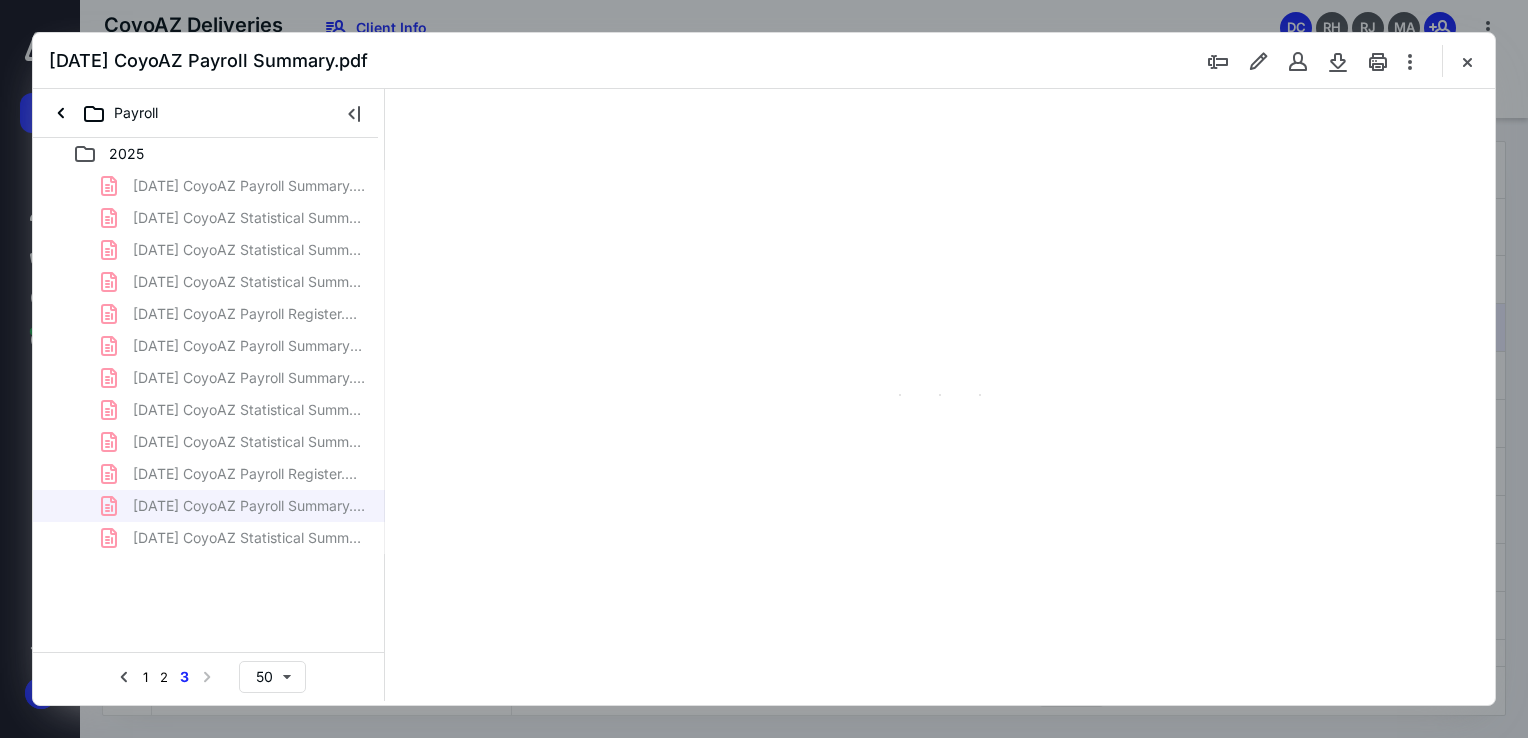 scroll, scrollTop: 40, scrollLeft: 0, axis: vertical 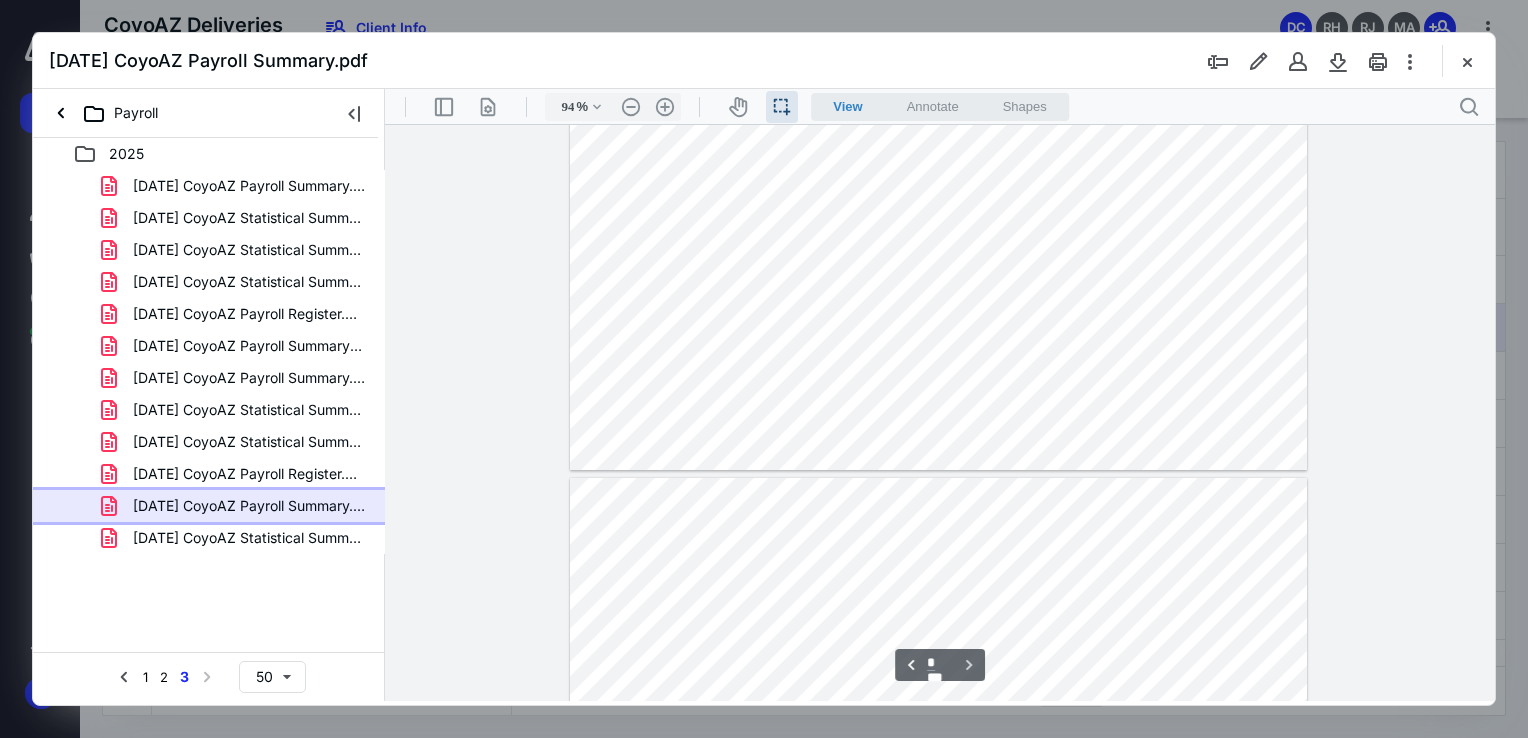 type on "*" 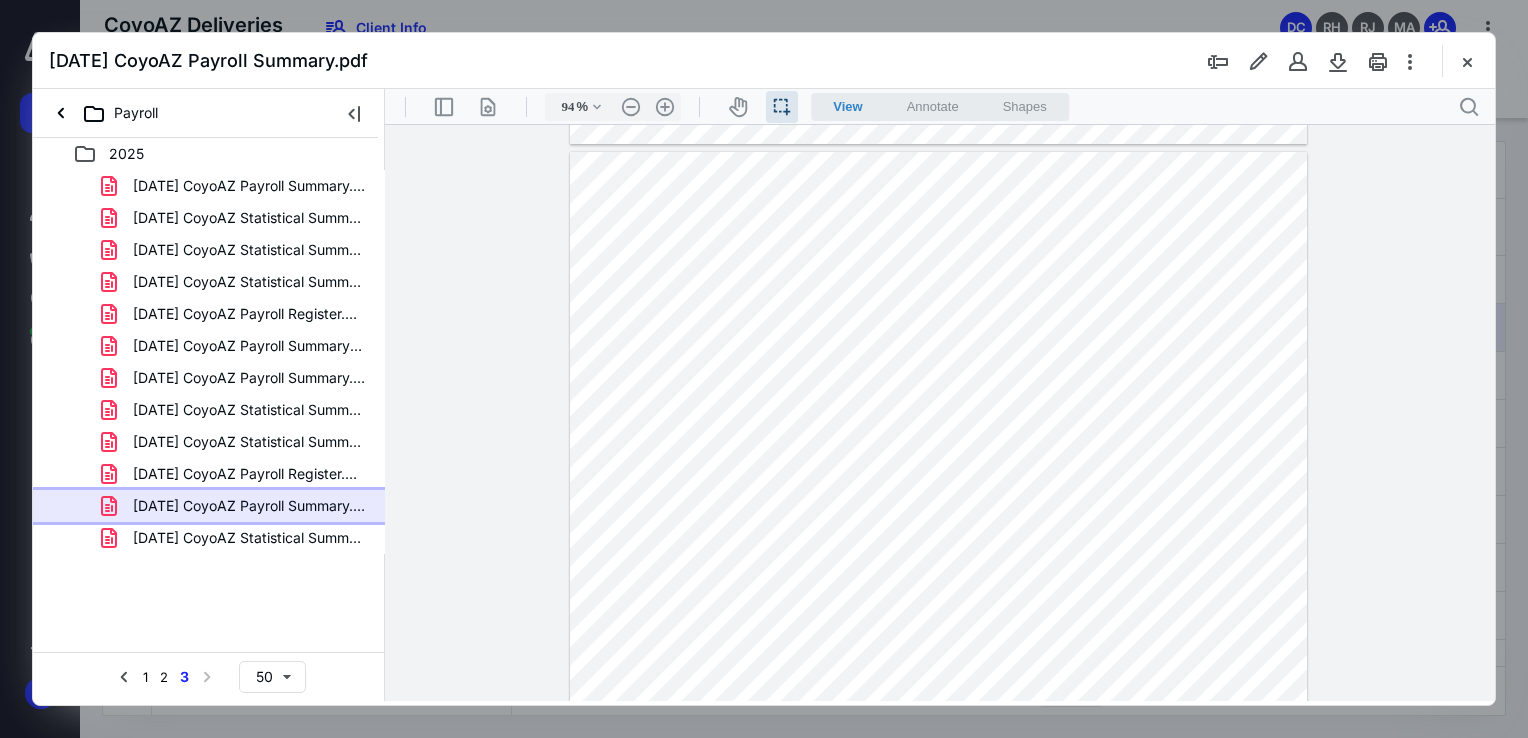 type on "119" 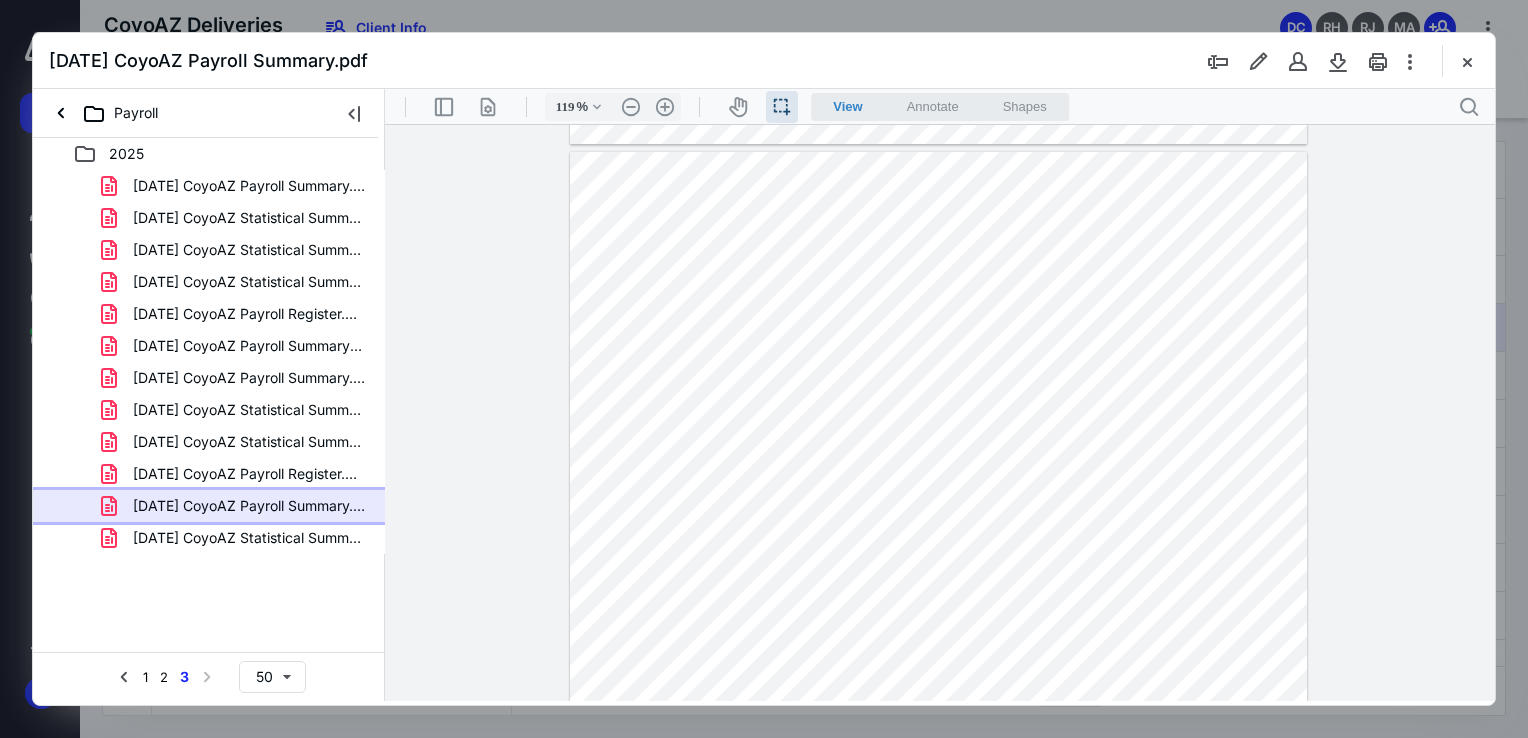 scroll, scrollTop: 2251, scrollLeft: 0, axis: vertical 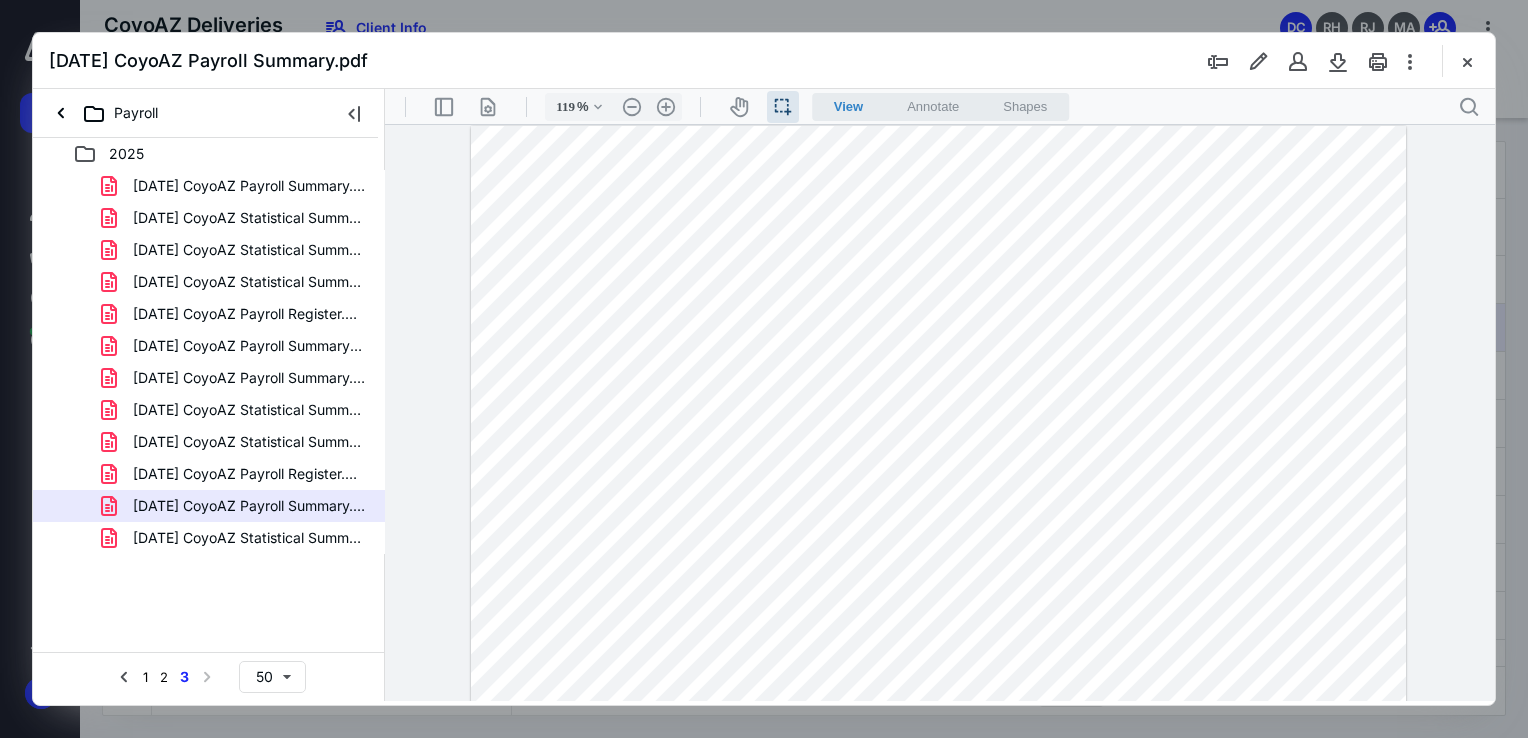 click at bounding box center (938, 487) 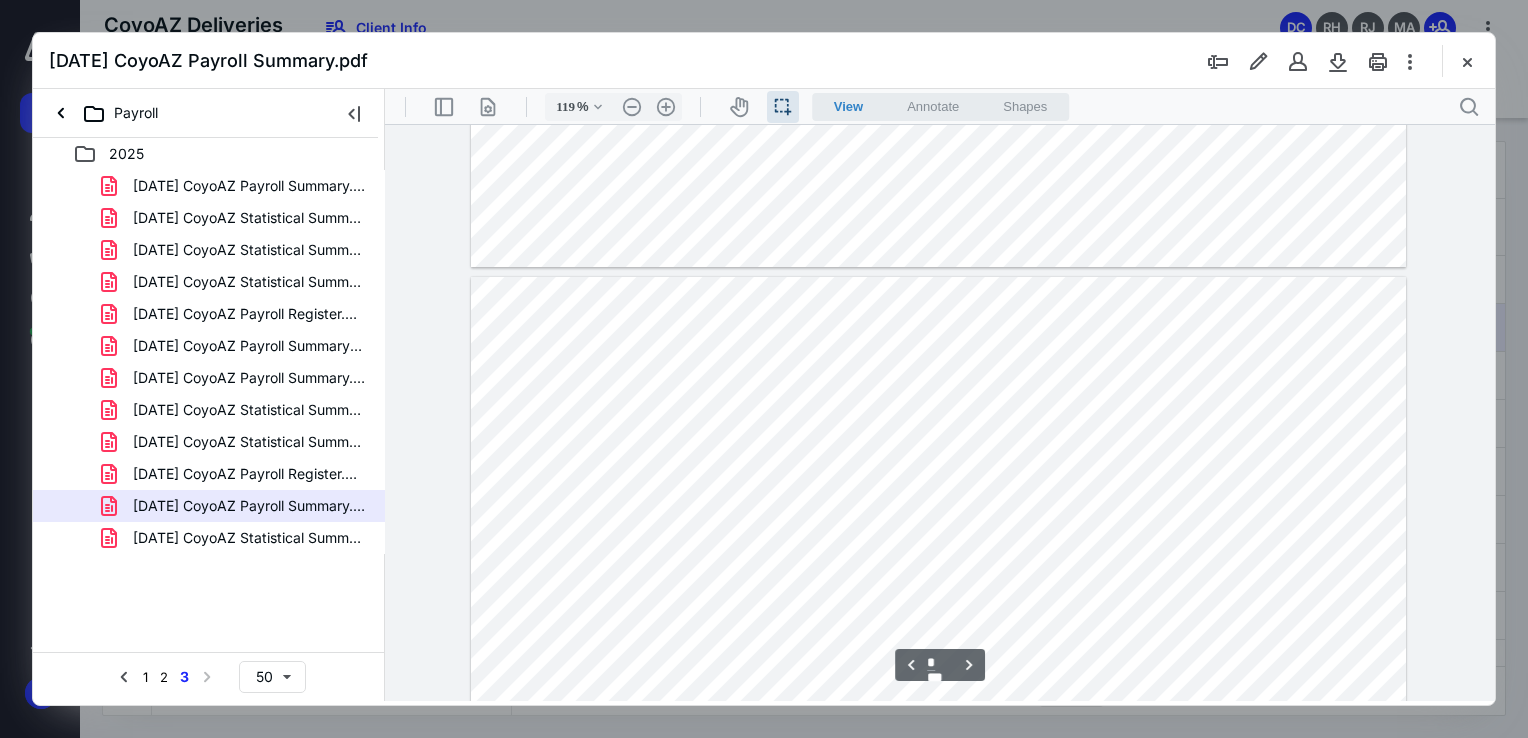 scroll, scrollTop: 2300, scrollLeft: 0, axis: vertical 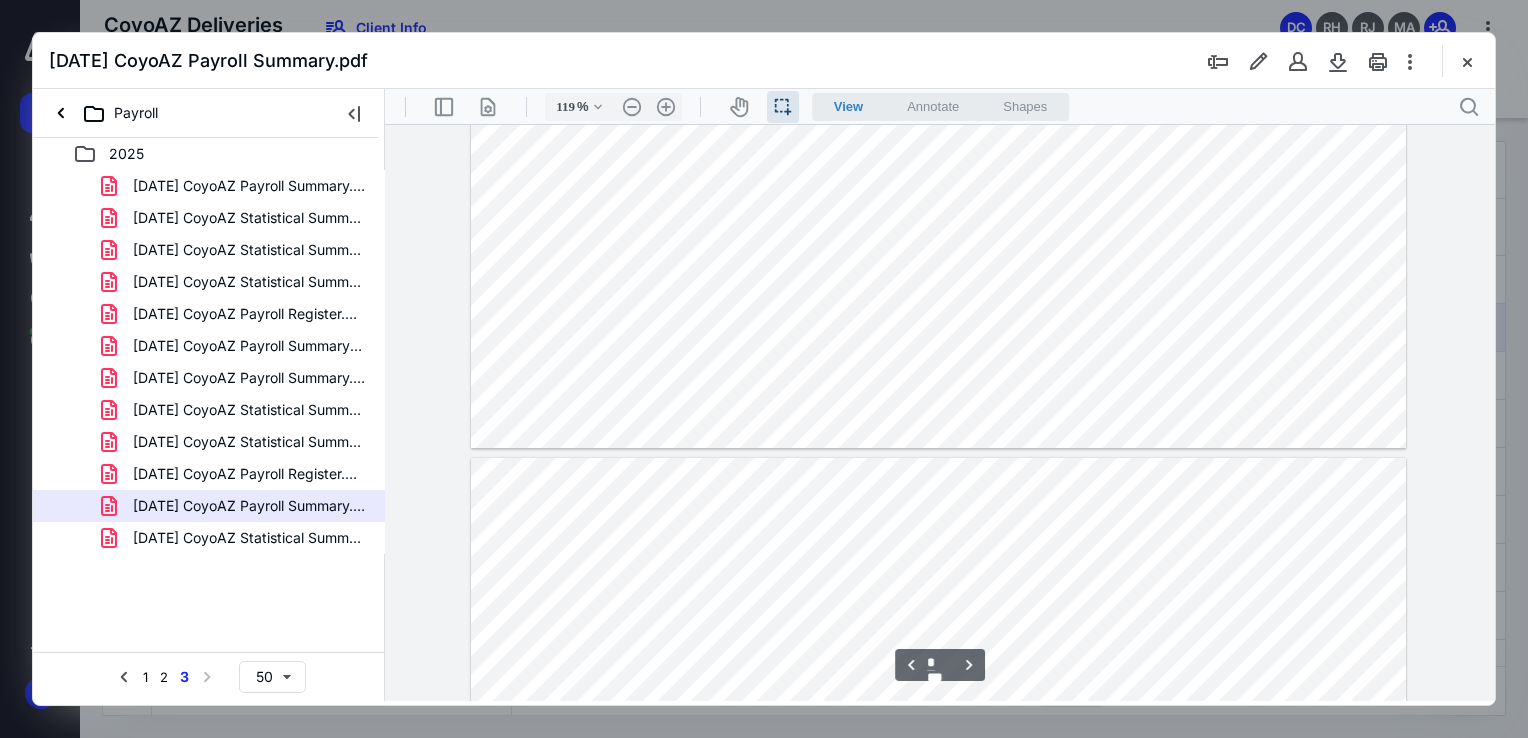 type on "*" 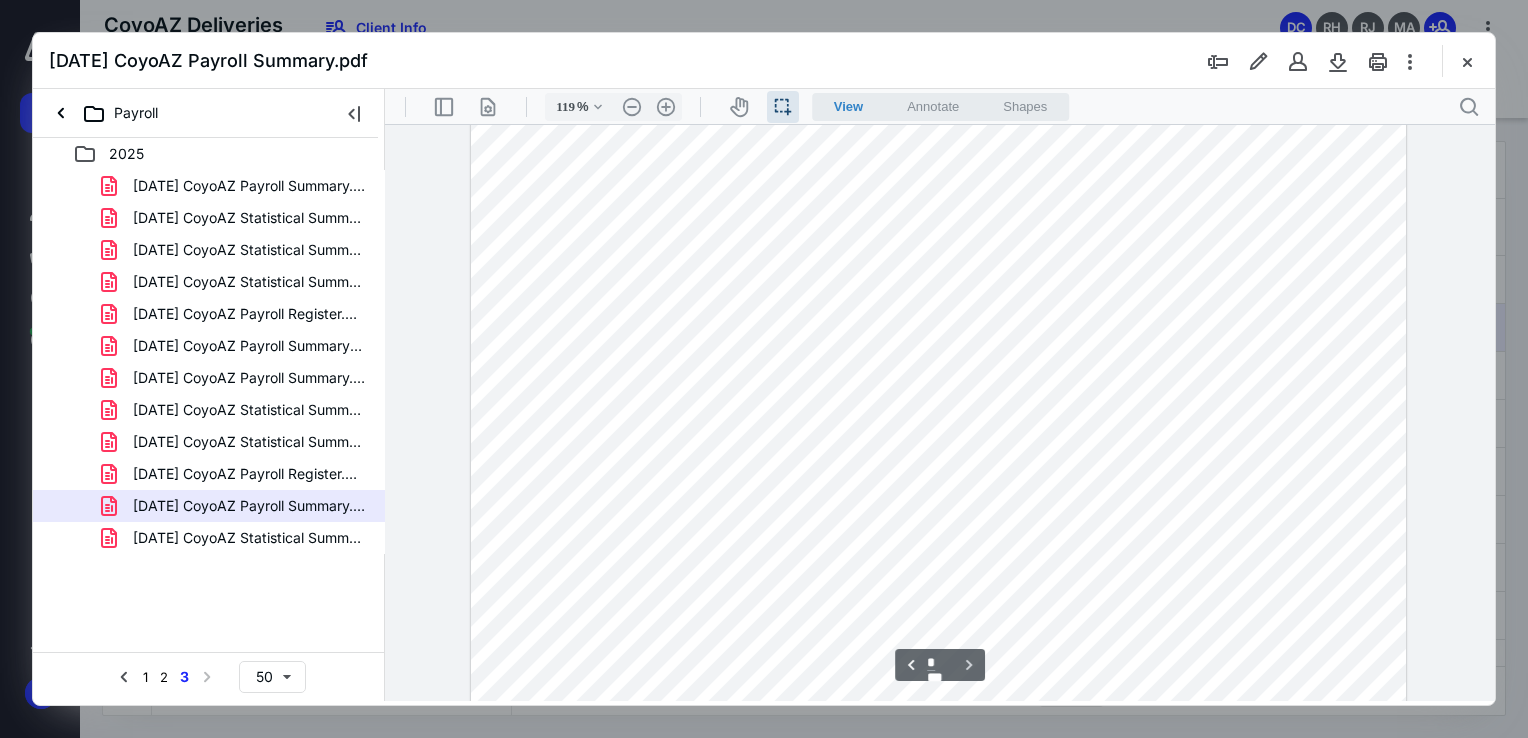 scroll, scrollTop: 3083, scrollLeft: 0, axis: vertical 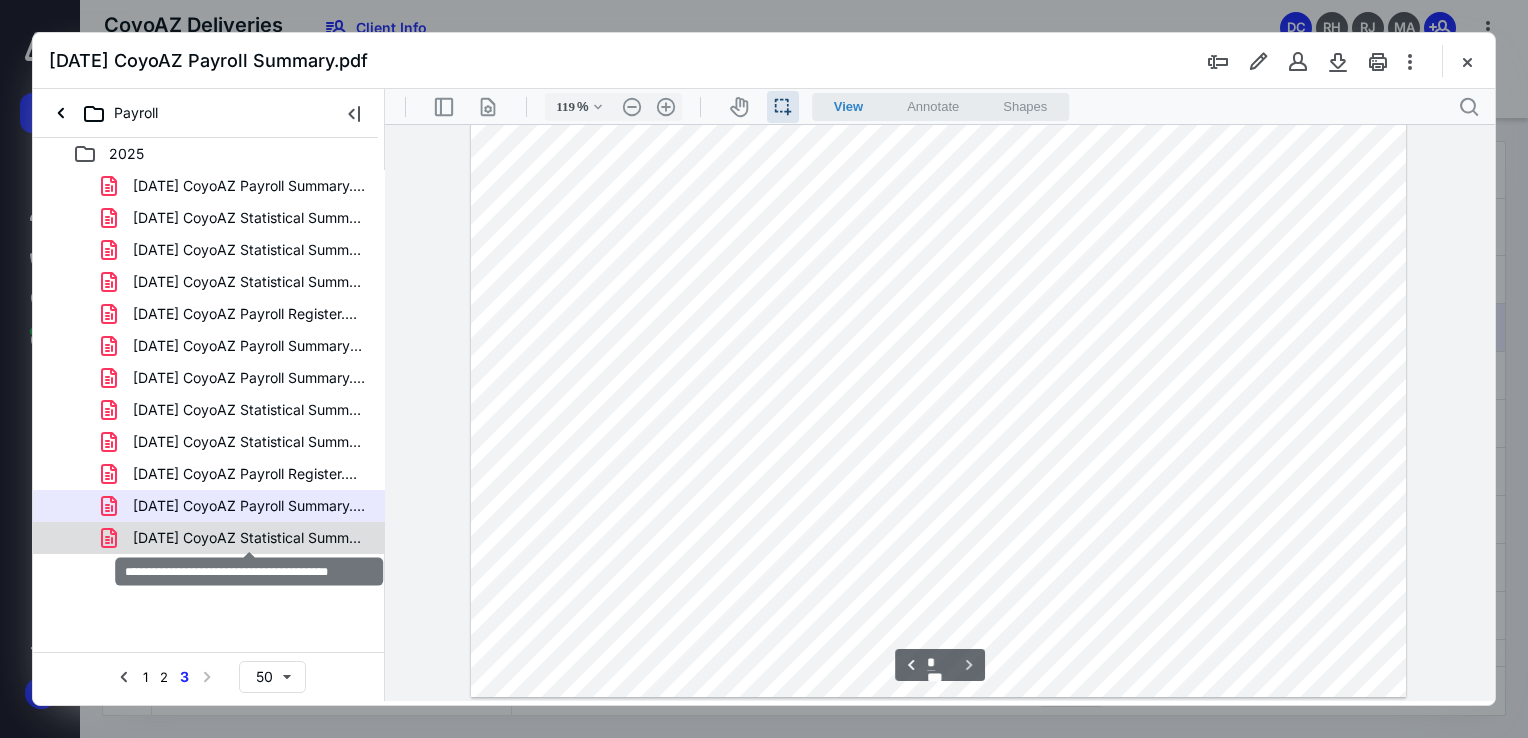 click on "[DATE] CoyoAZ Statistical Summary.pdf" at bounding box center (249, 538) 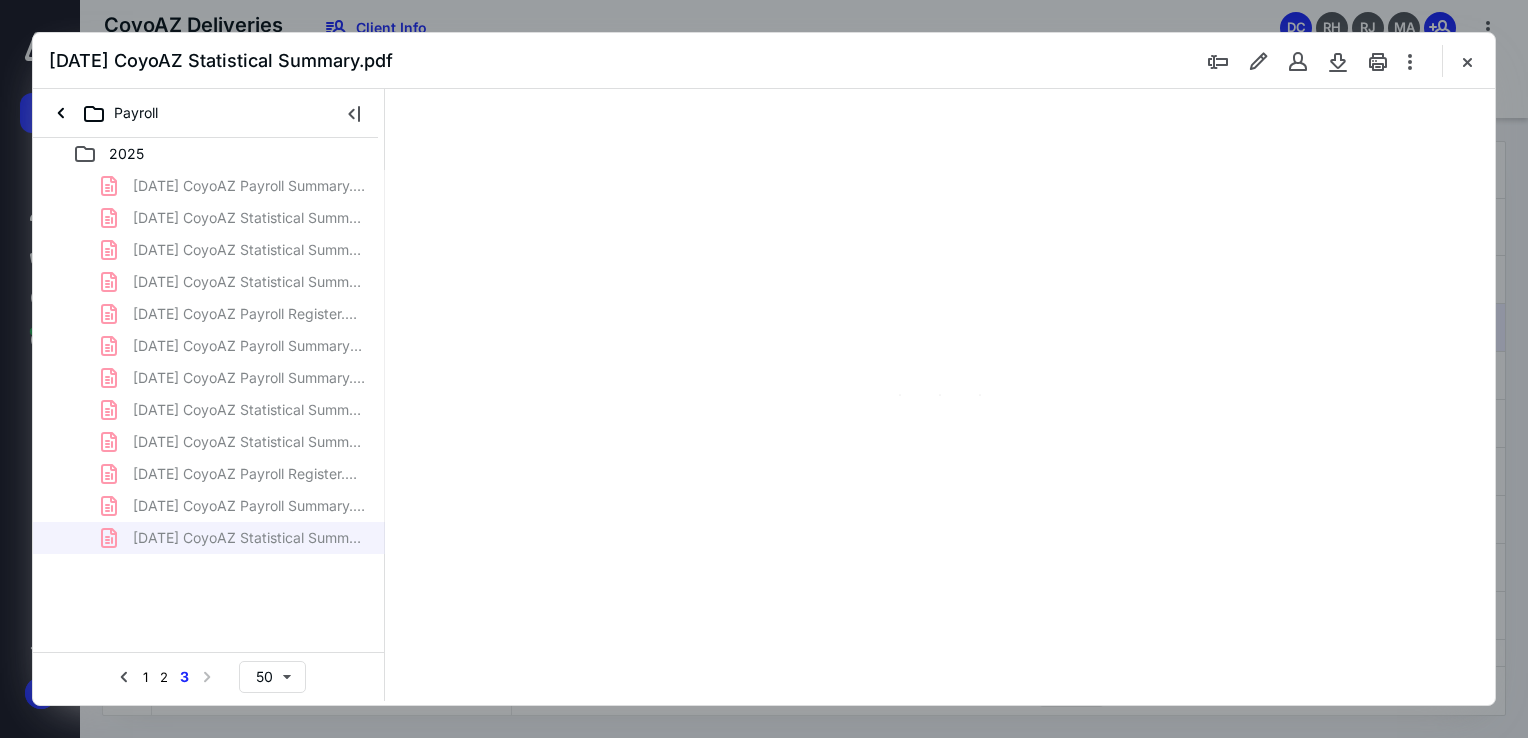type on "94" 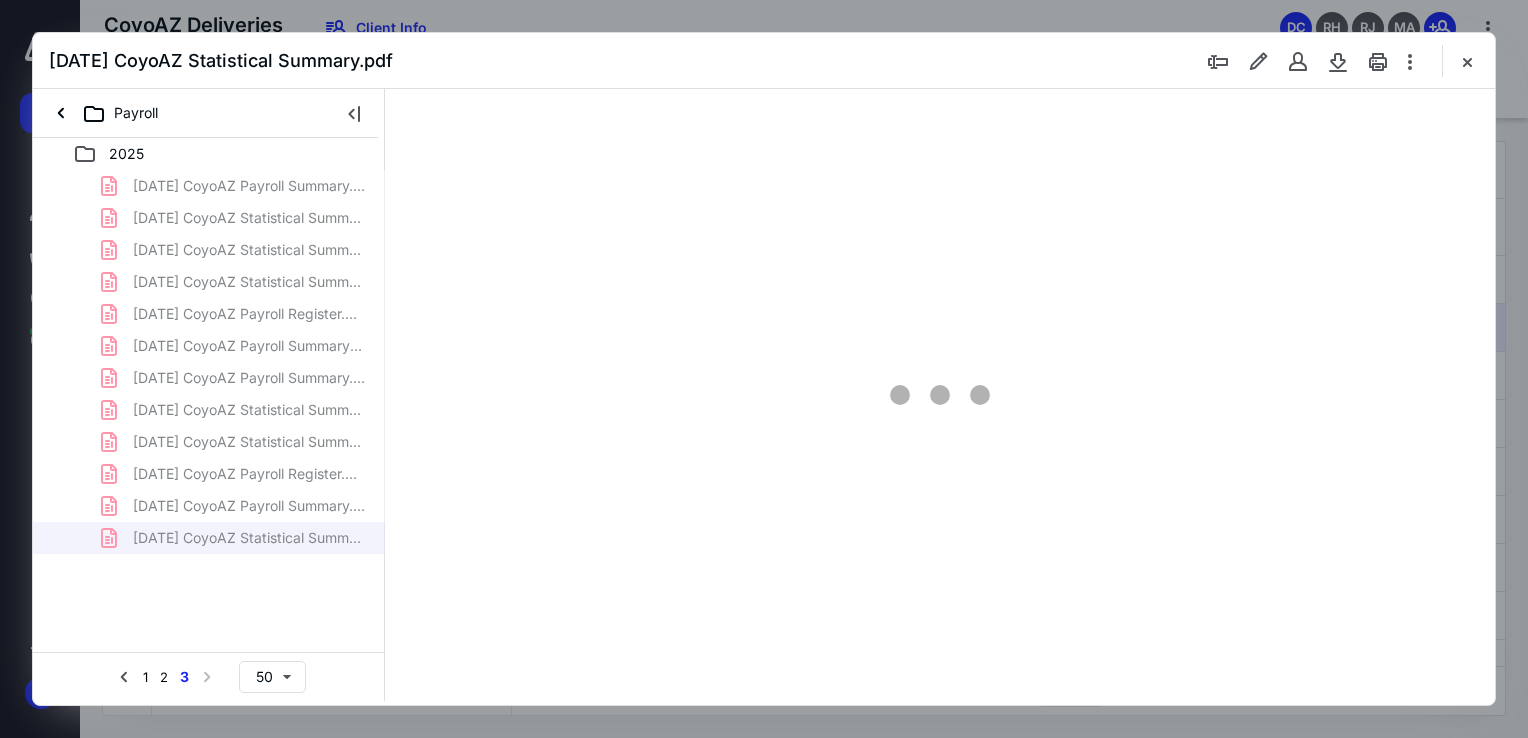 scroll, scrollTop: 40, scrollLeft: 0, axis: vertical 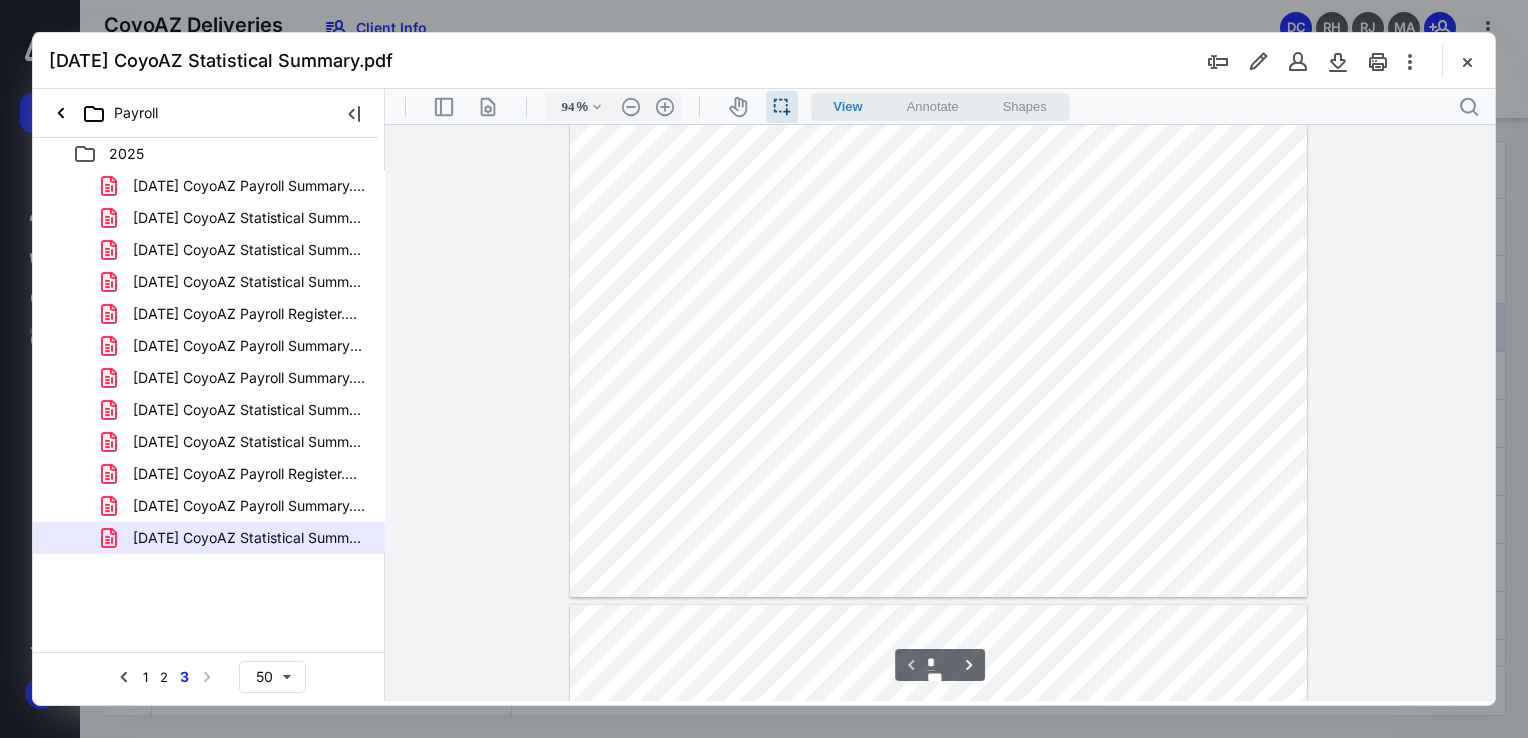 type on "*" 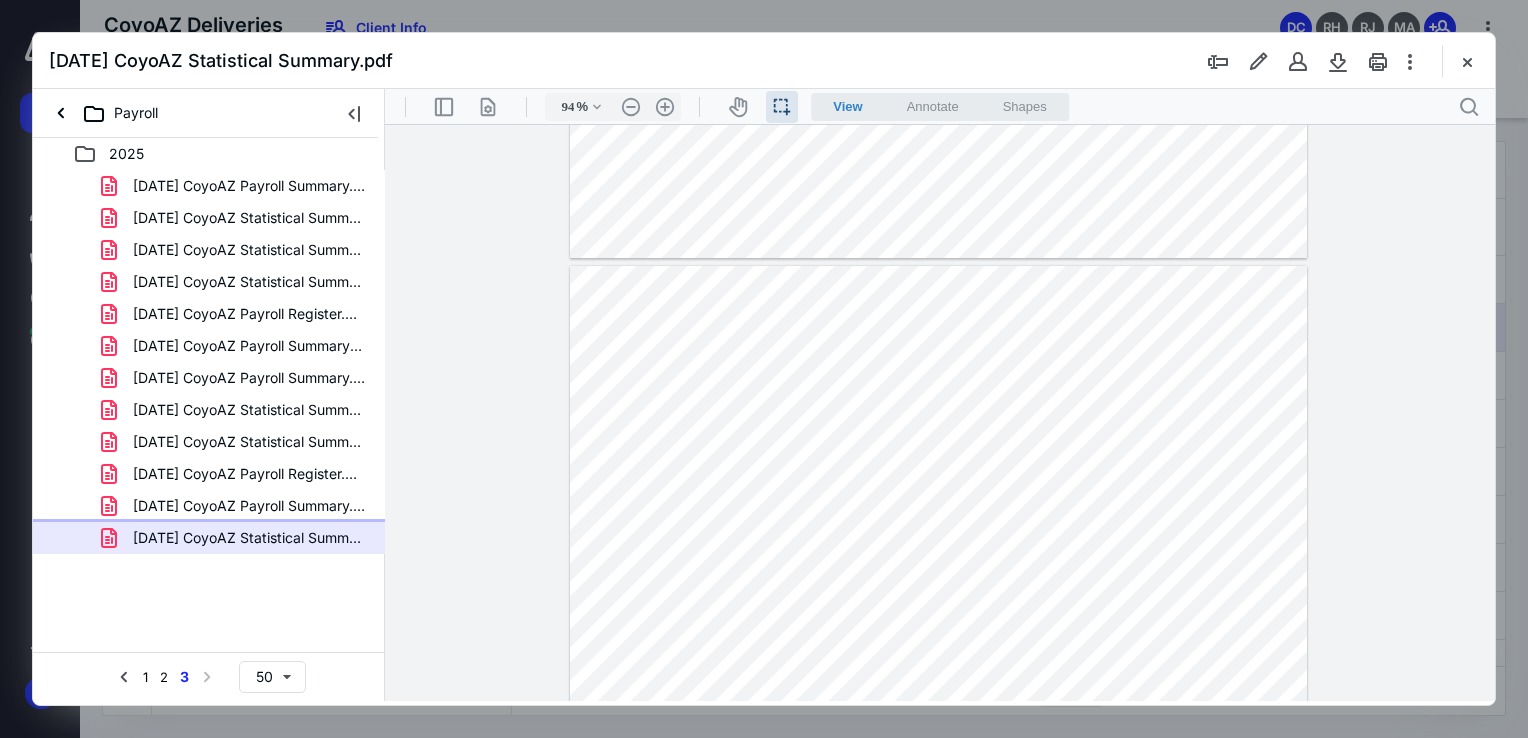 type on "119" 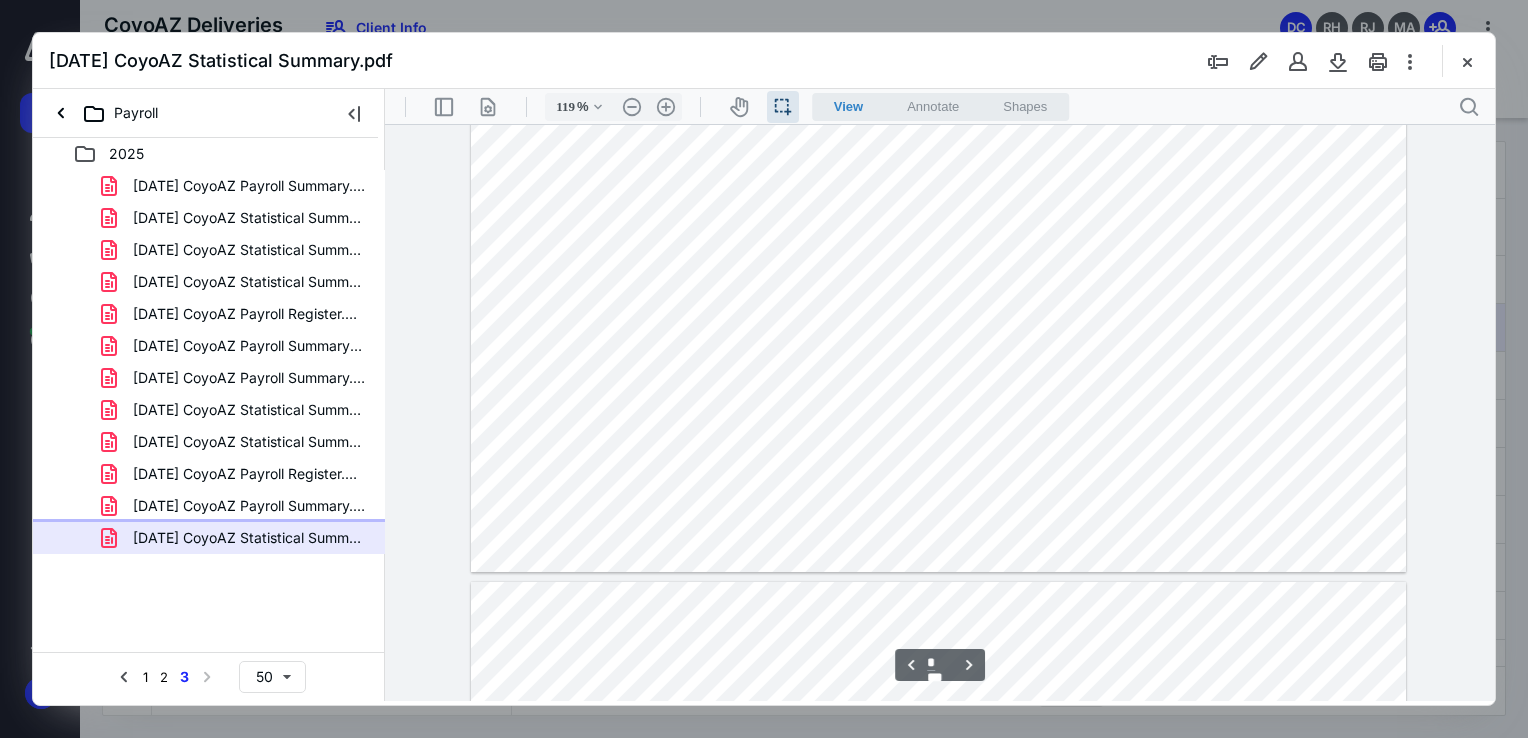 type on "*" 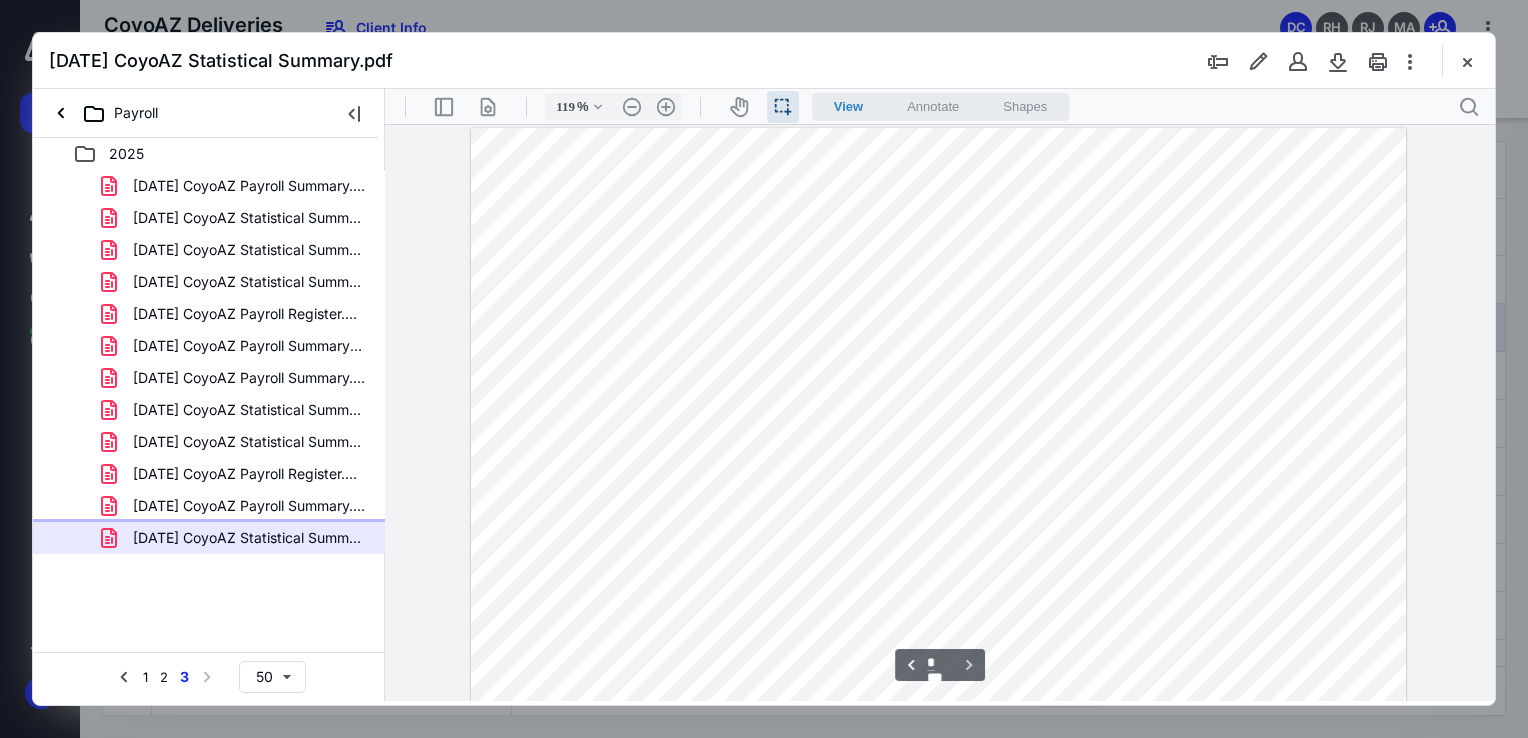 scroll, scrollTop: 2204, scrollLeft: 0, axis: vertical 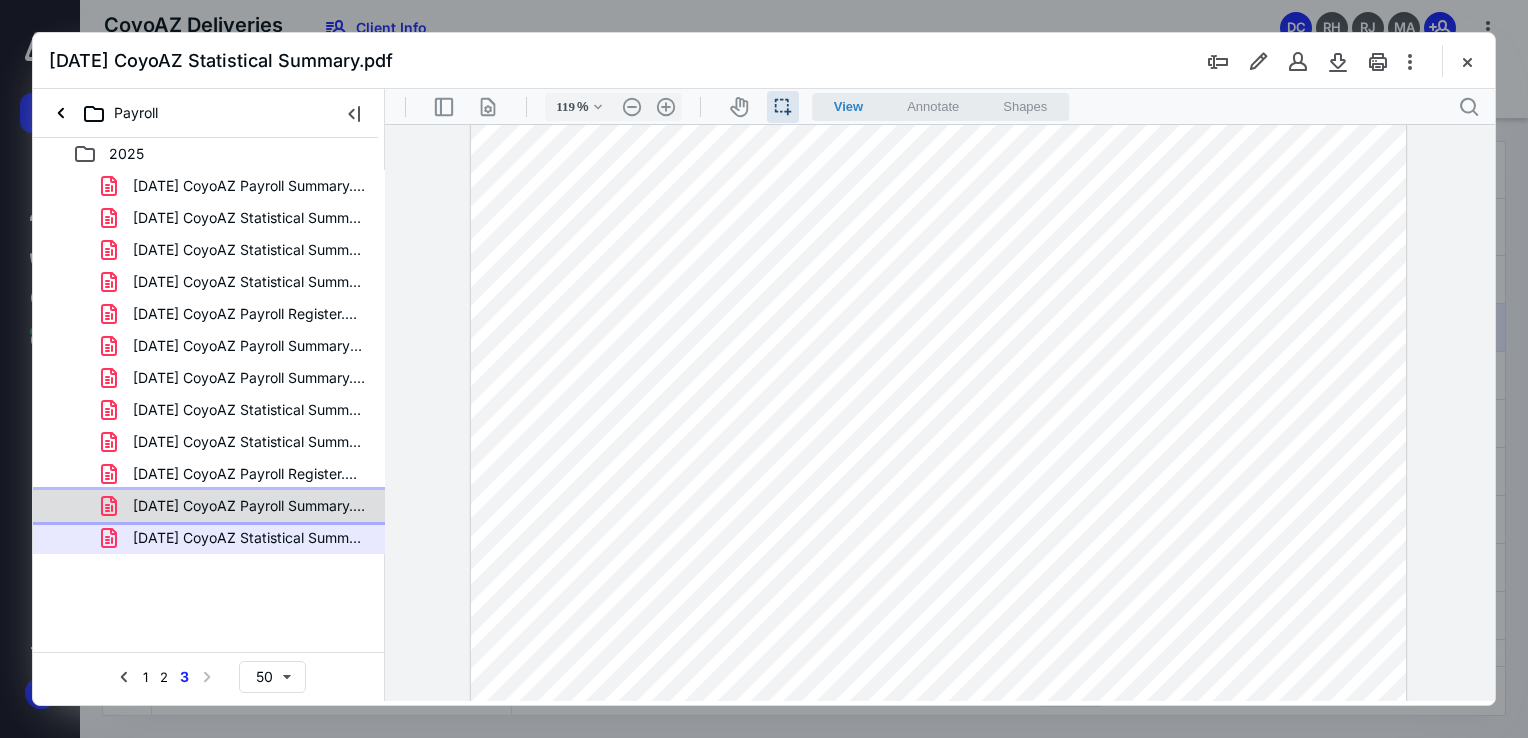 click on "[DATE] CoyoAZ Payroll Summary.pdf" at bounding box center [249, 506] 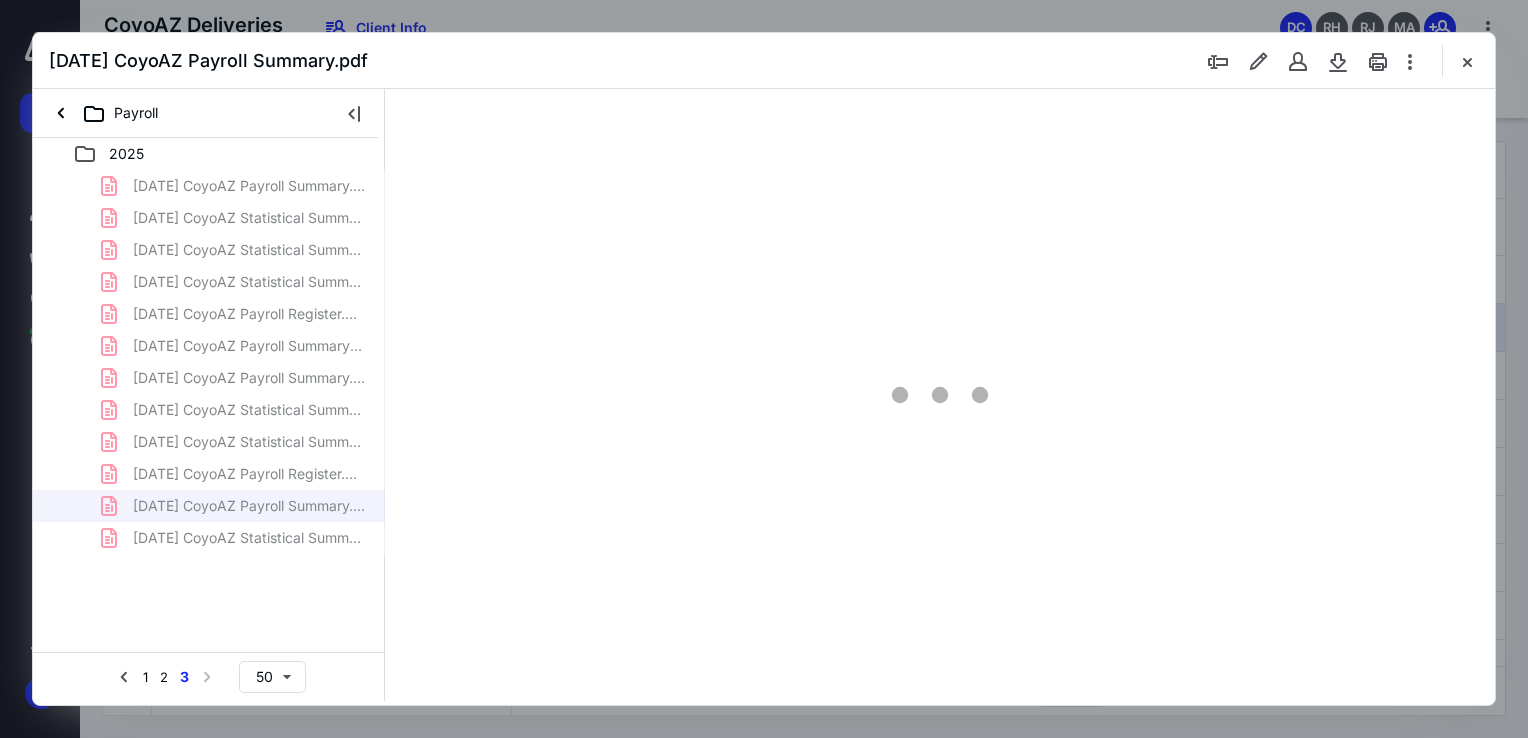 type on "94" 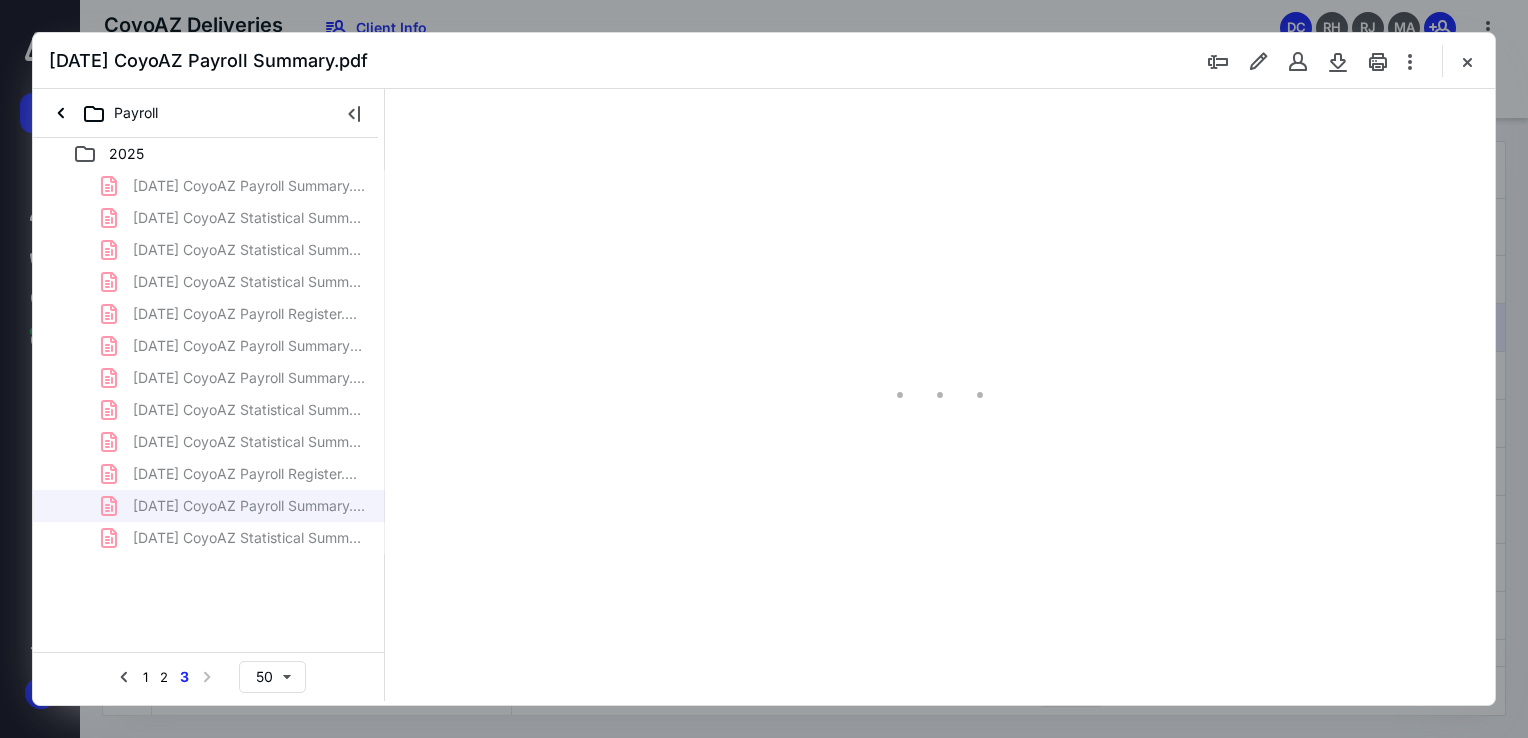 scroll, scrollTop: 40, scrollLeft: 0, axis: vertical 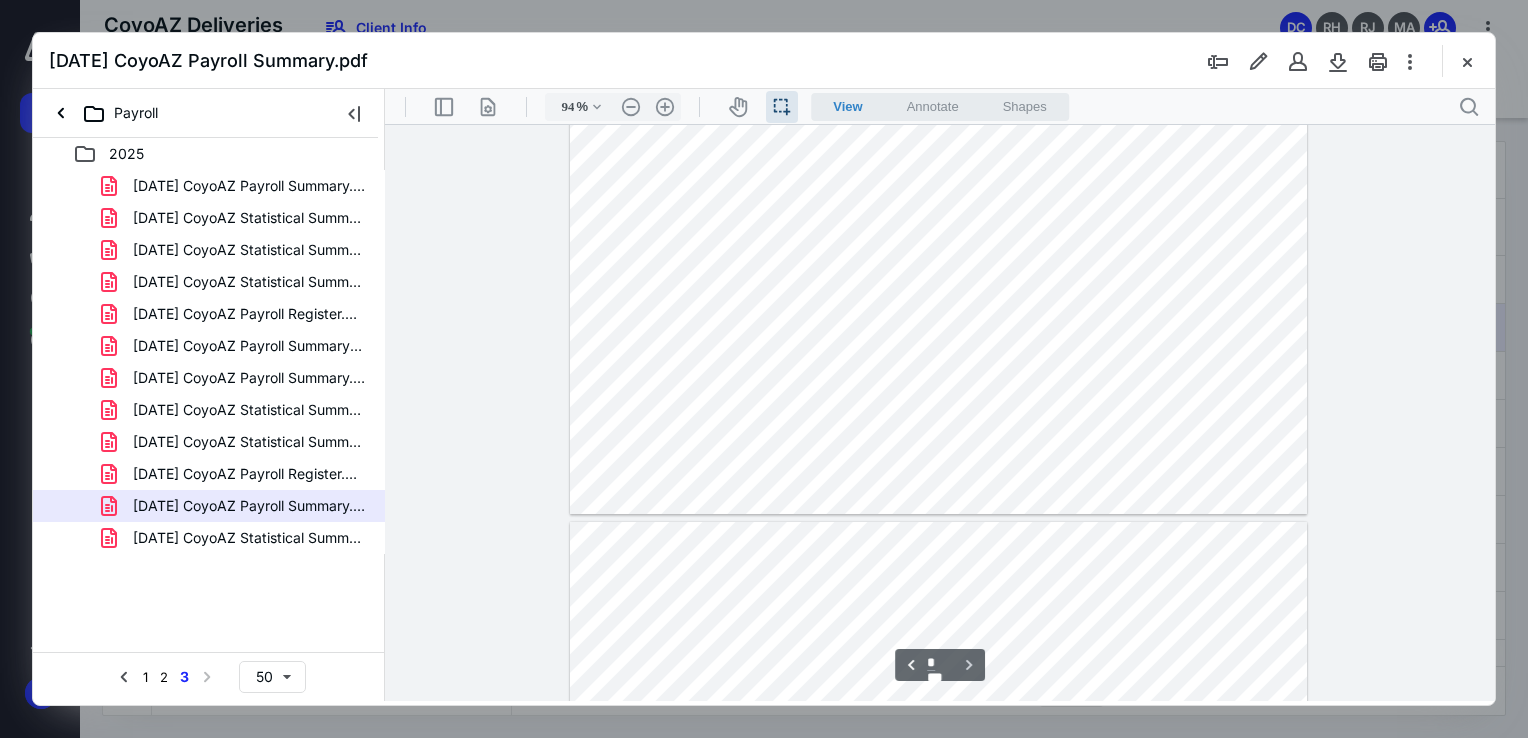 type on "*" 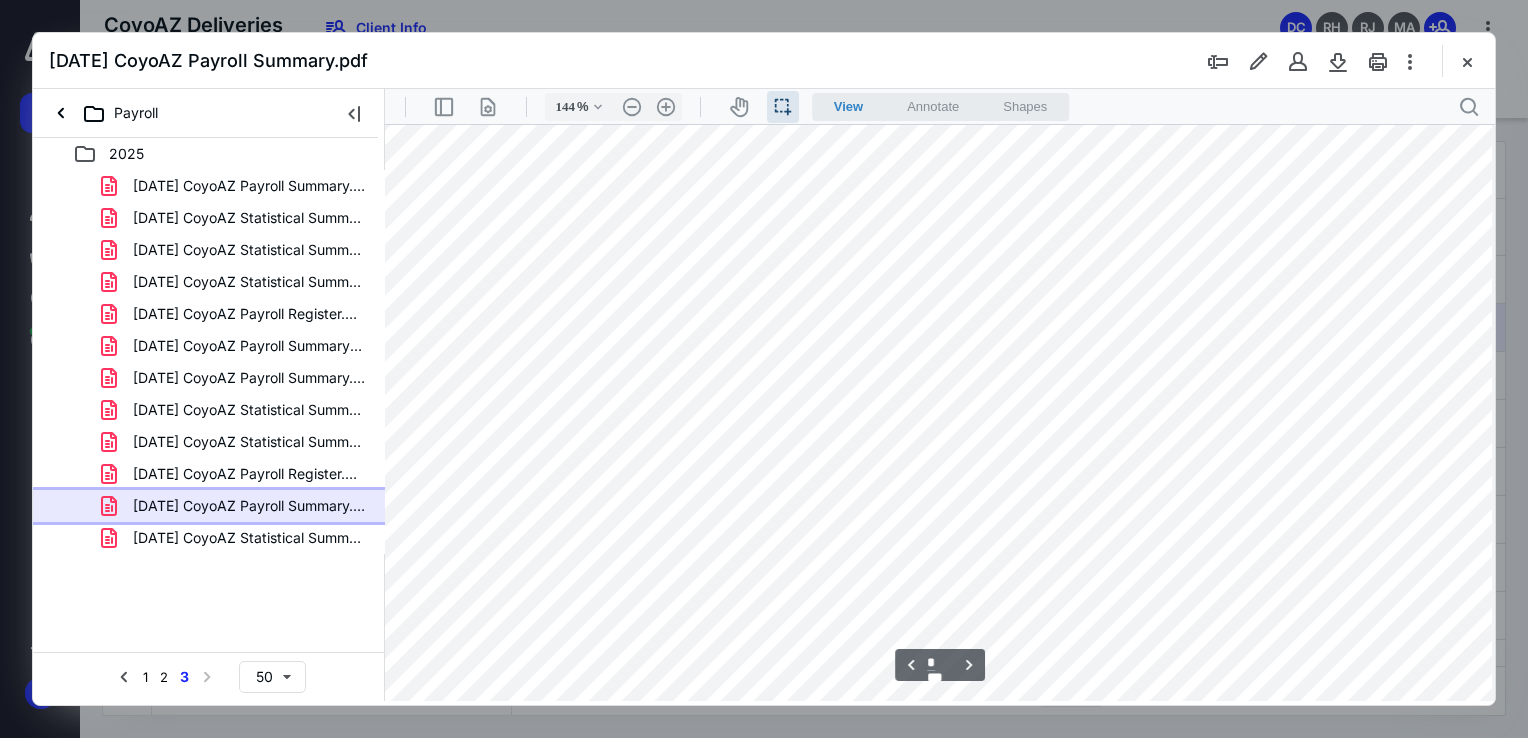 scroll, scrollTop: 2731, scrollLeft: 13, axis: both 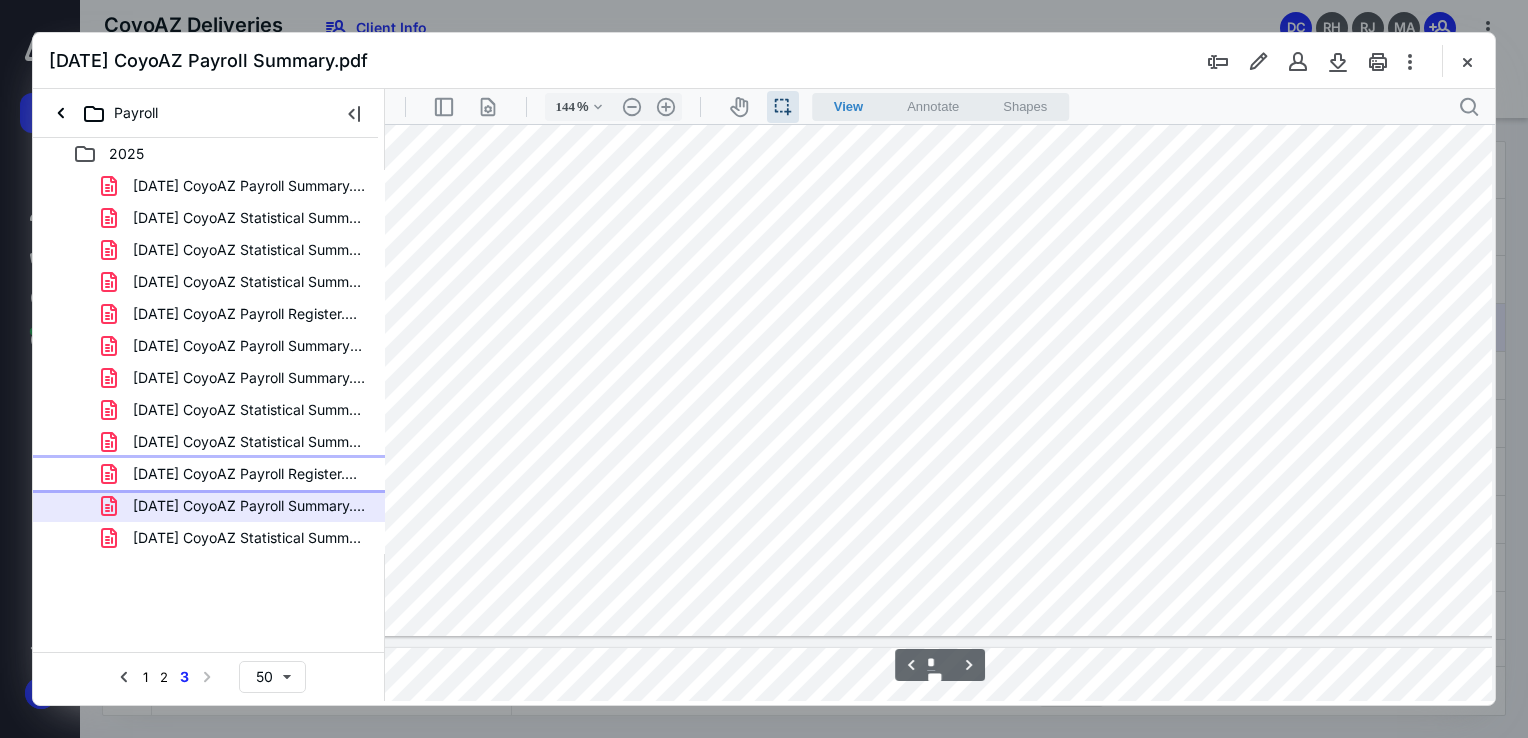 click on "[DATE] CoyoAZ Payroll Register.pdf" at bounding box center (249, 474) 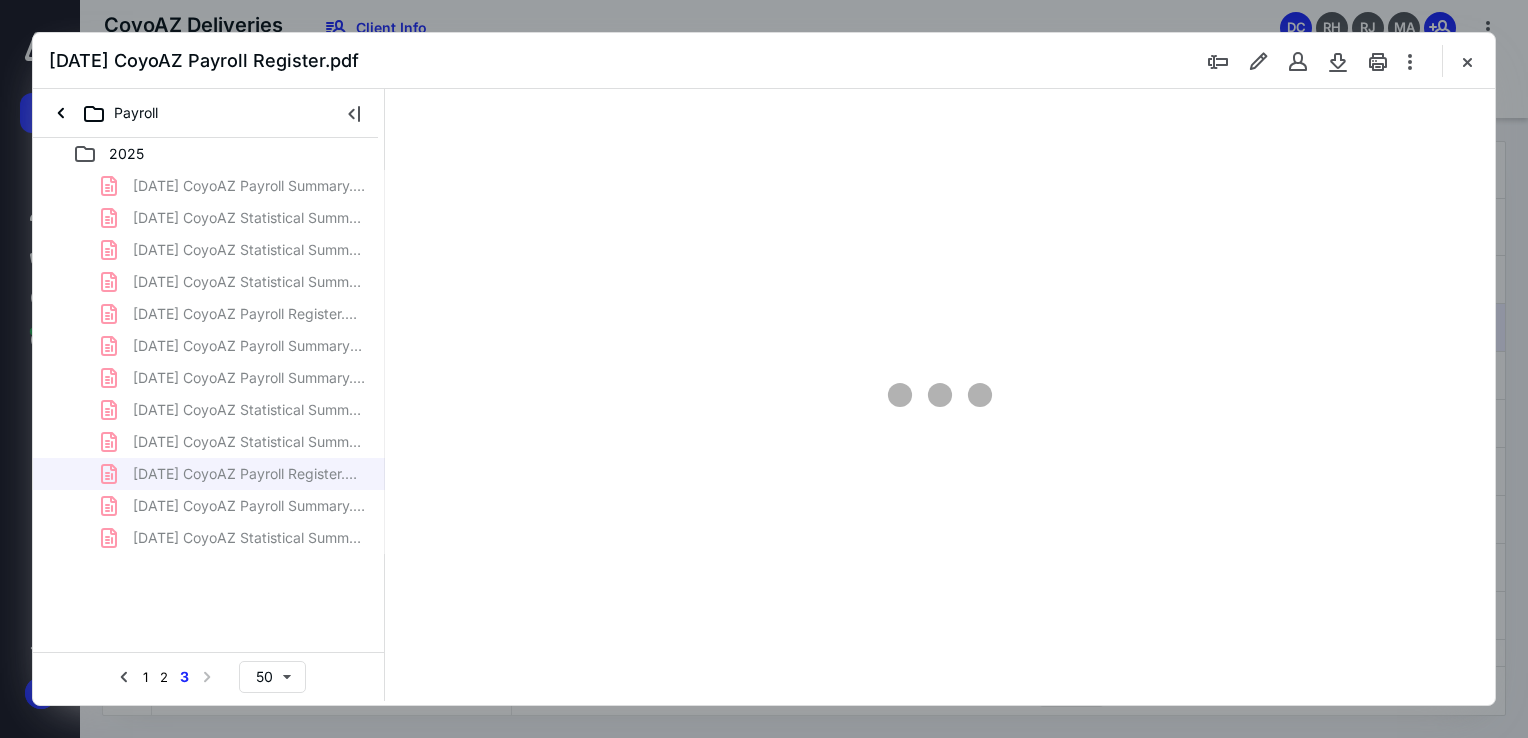 type on "94" 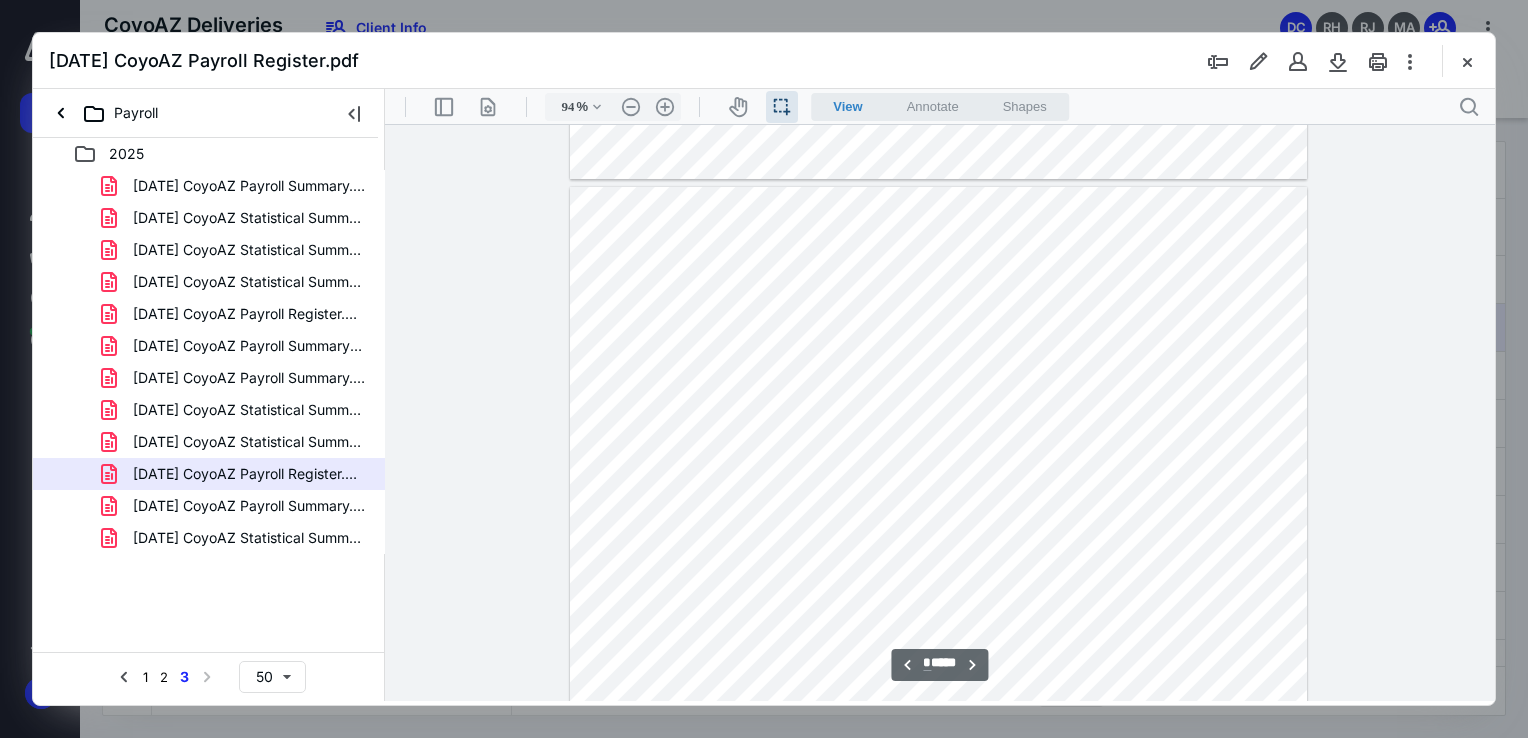 scroll, scrollTop: 1100, scrollLeft: 0, axis: vertical 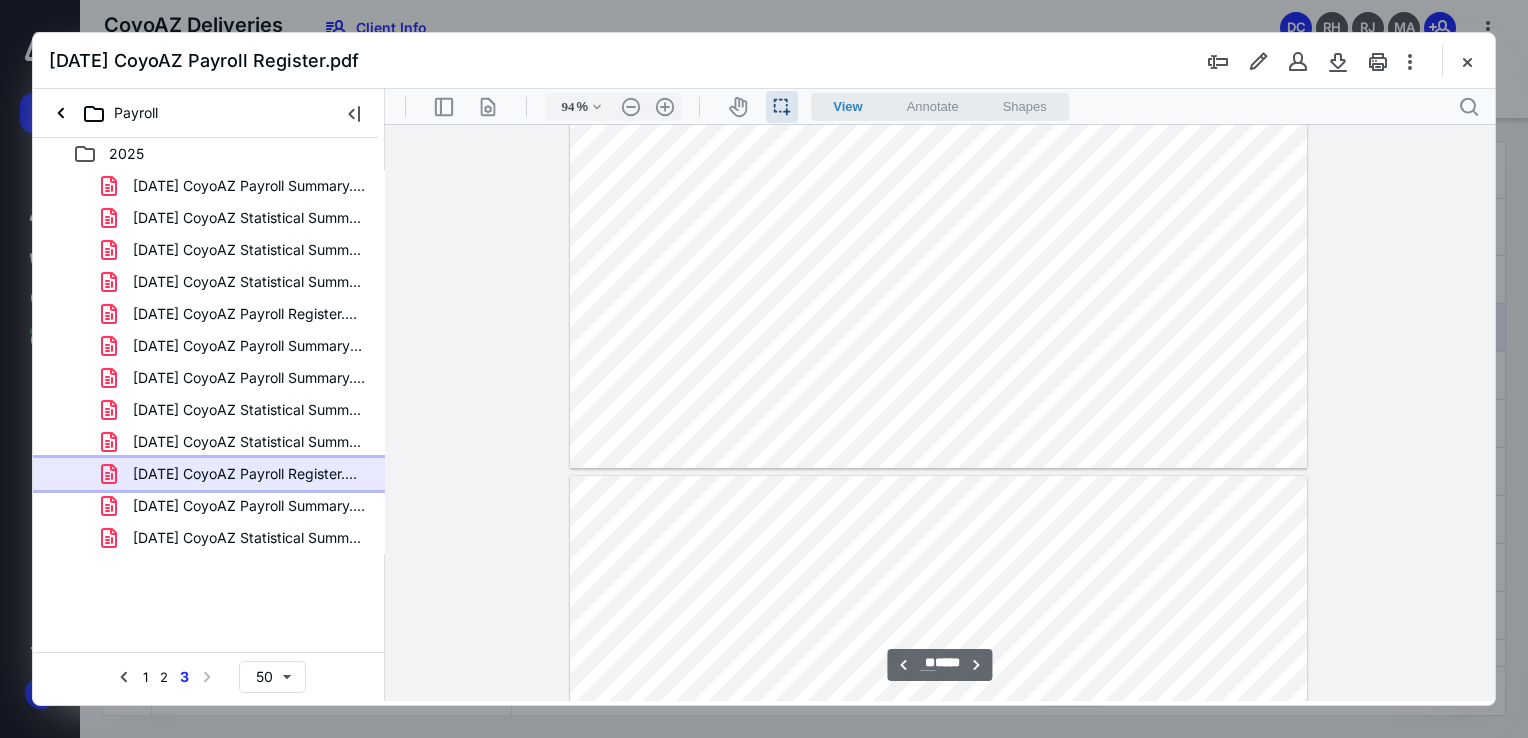 type on "**" 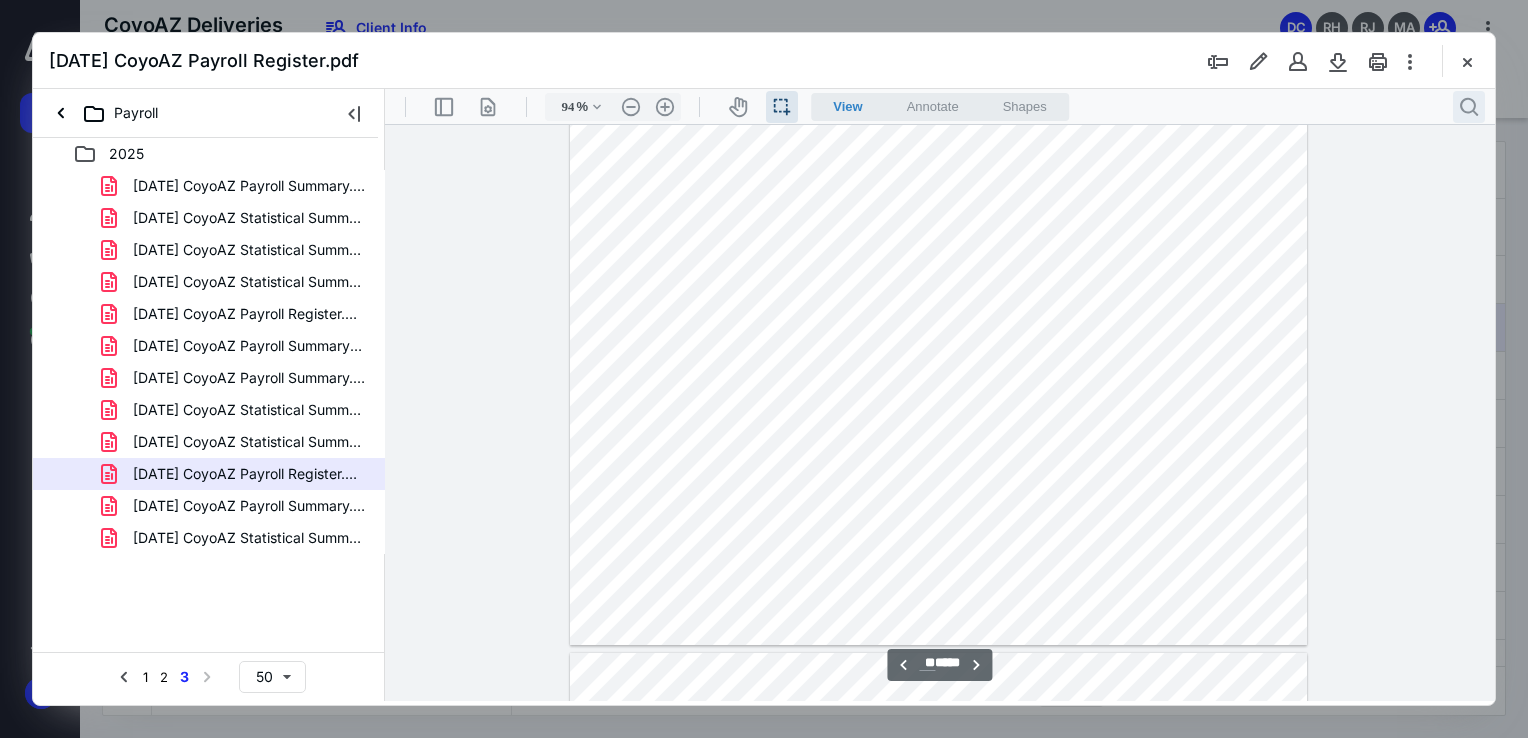 click on ".cls-1{fill:#abb0c4;} icon - header - search" at bounding box center (1469, 107) 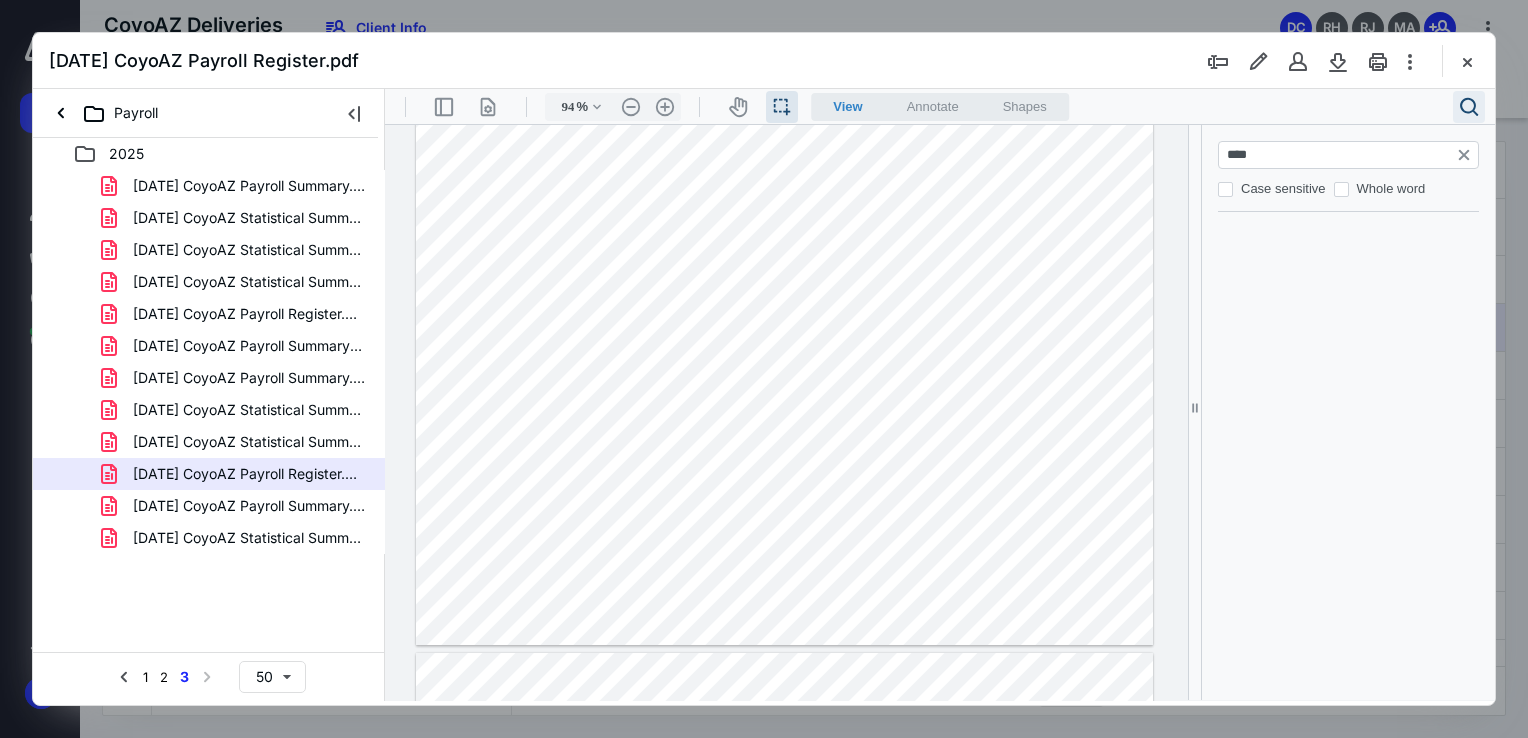 type on "****" 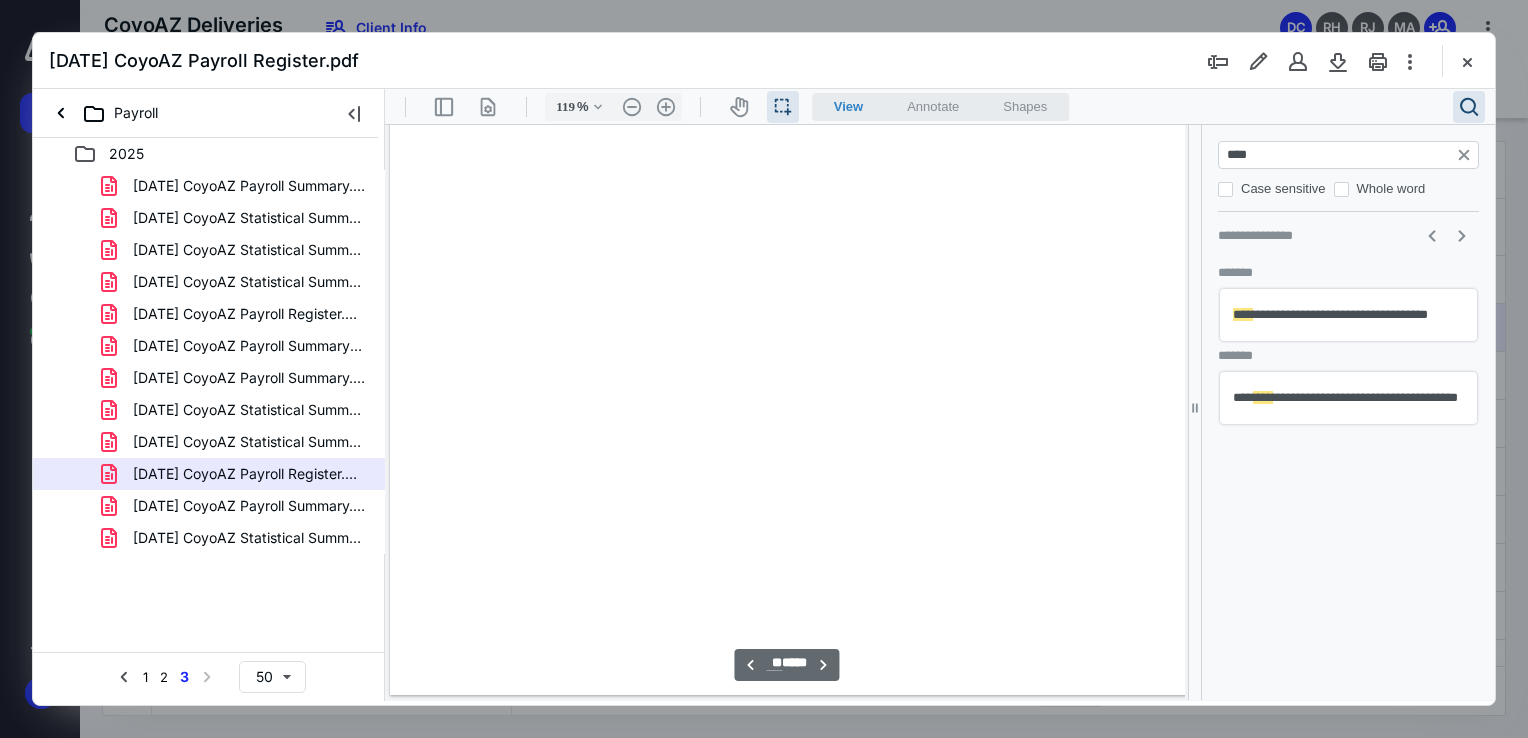 scroll, scrollTop: 19769, scrollLeft: 112, axis: both 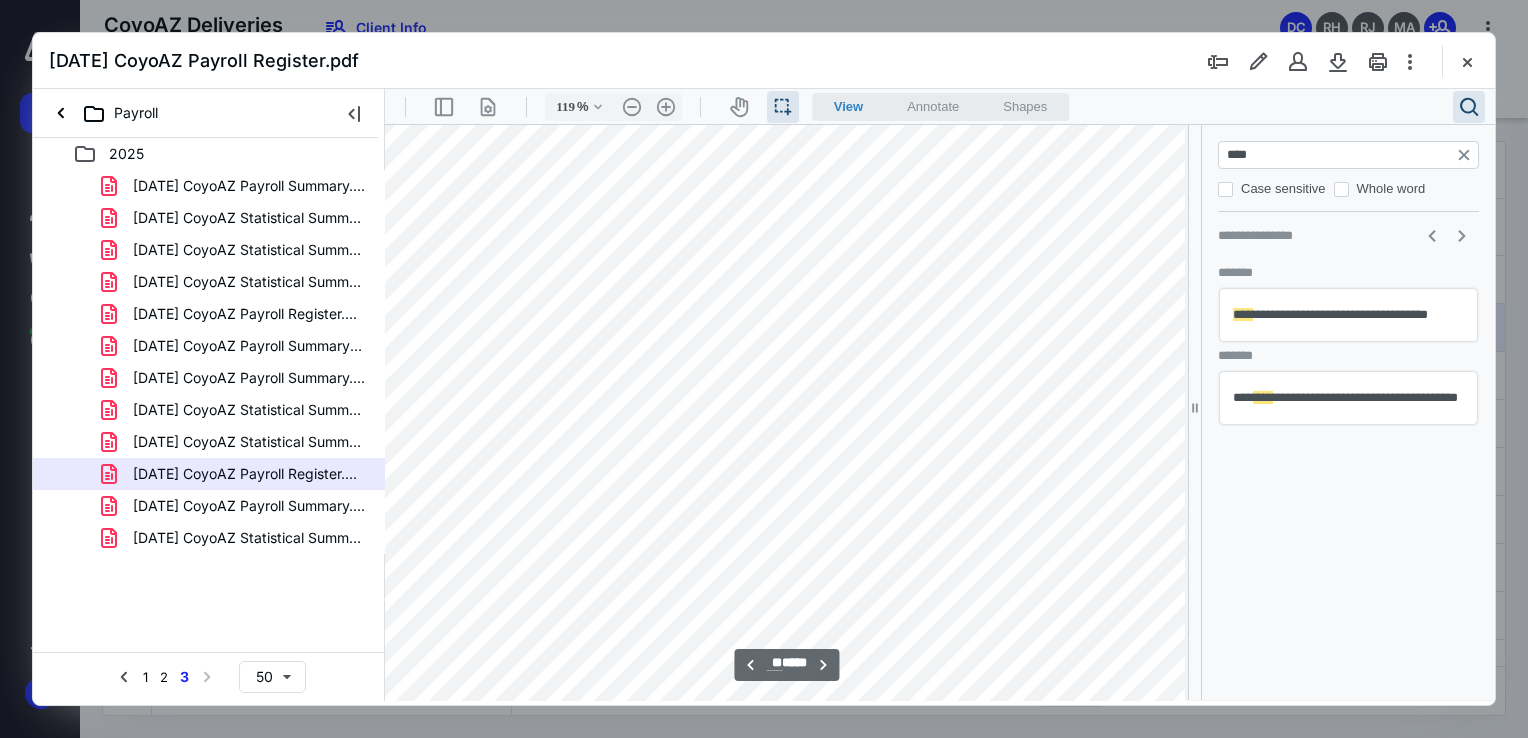 type on "94" 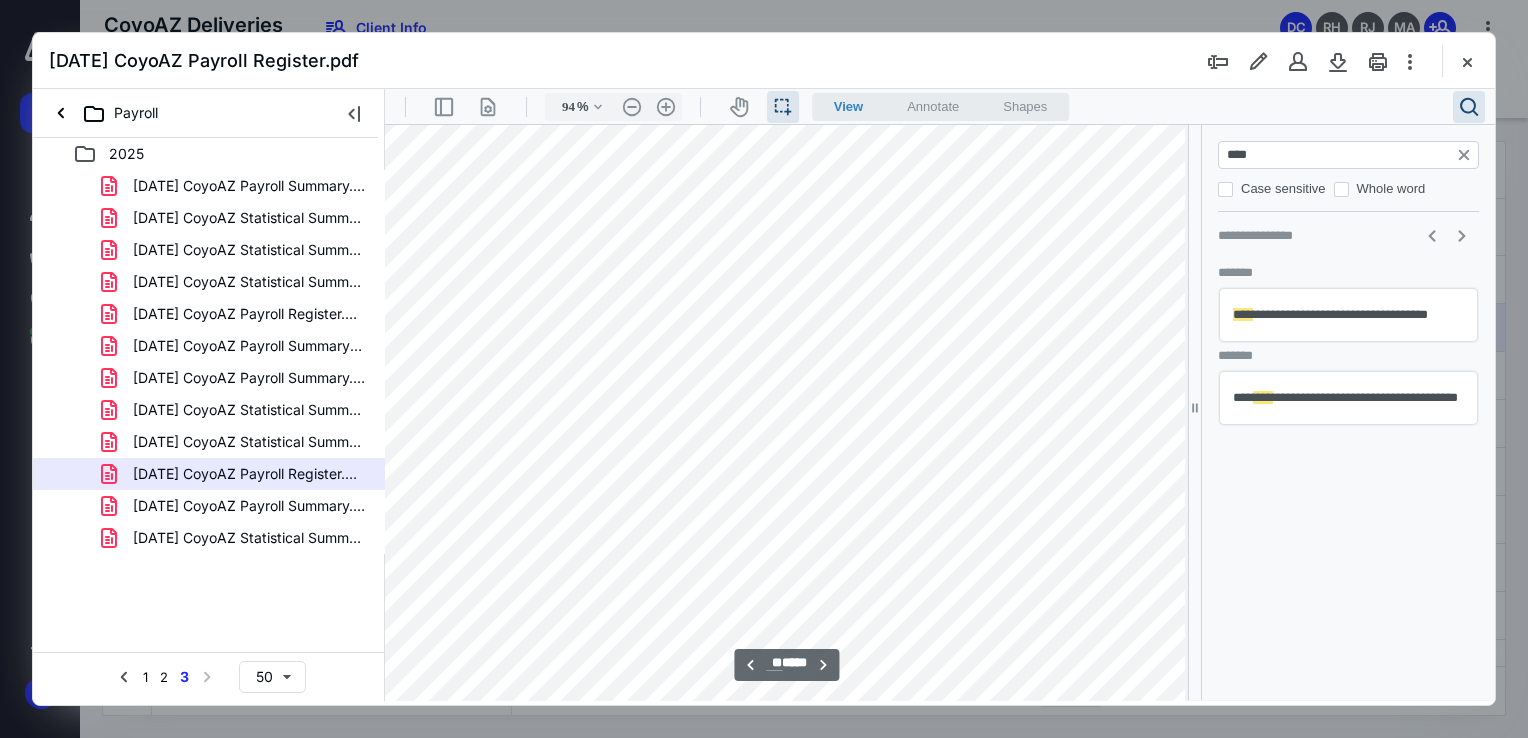 scroll, scrollTop: 15529, scrollLeft: 0, axis: vertical 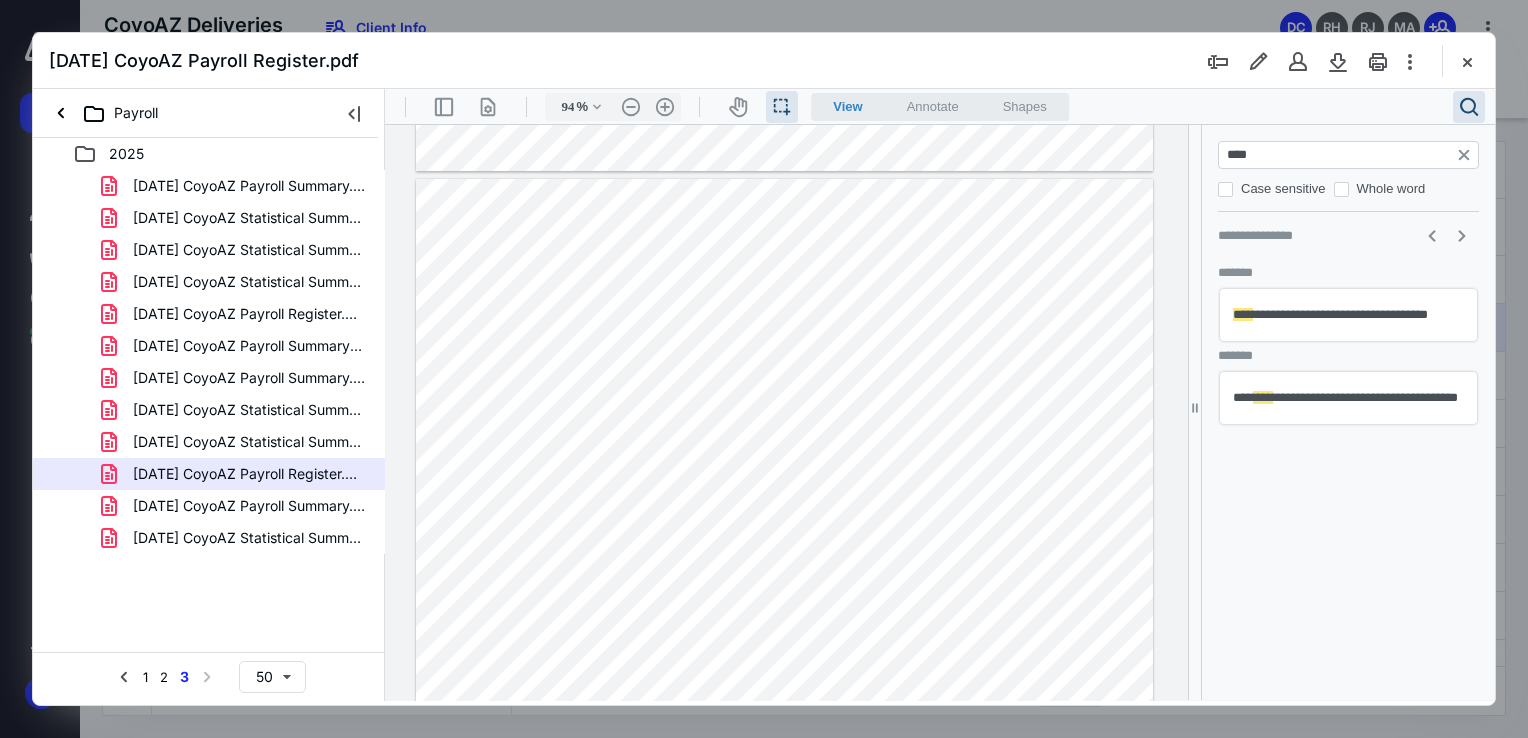 click on "**********" at bounding box center (1348, 398) 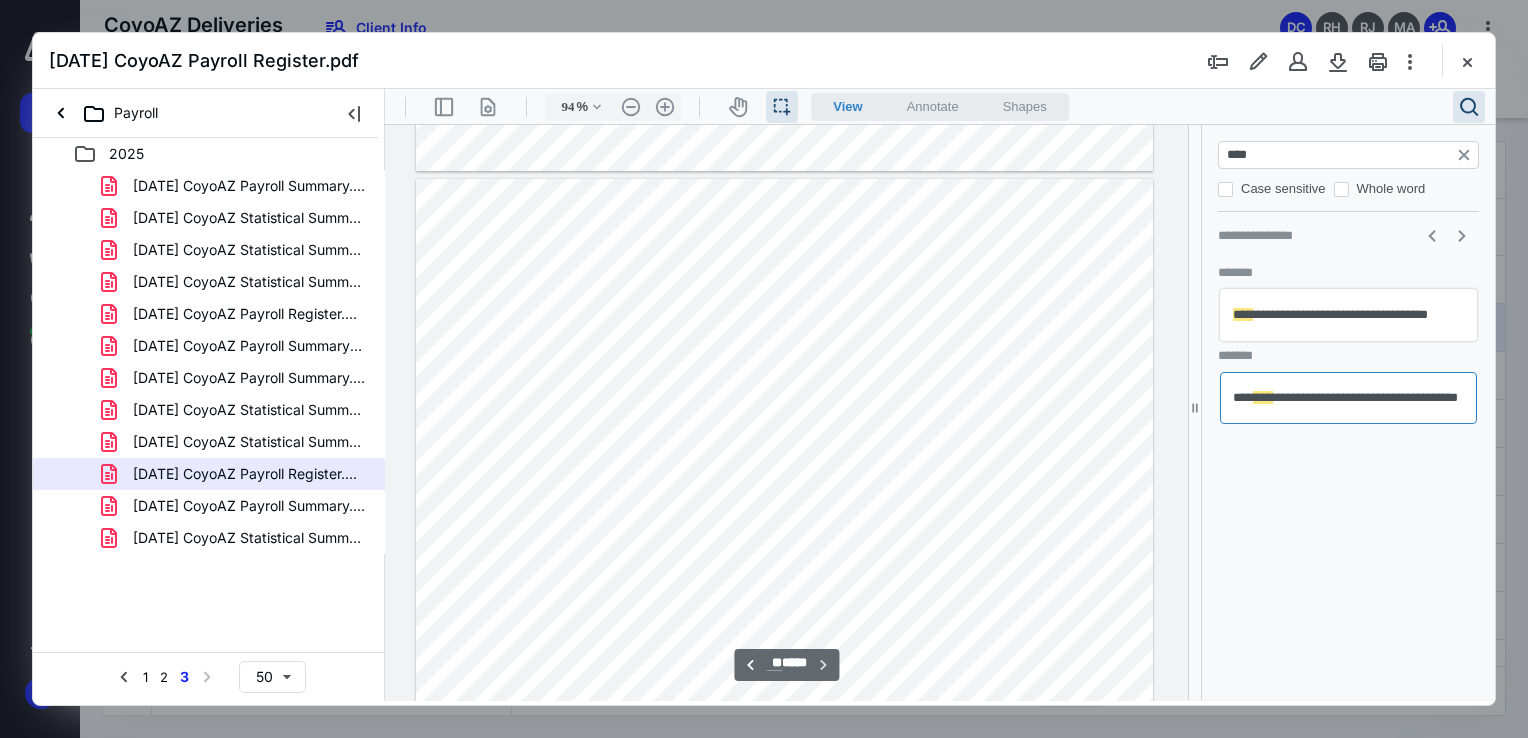 type on "**" 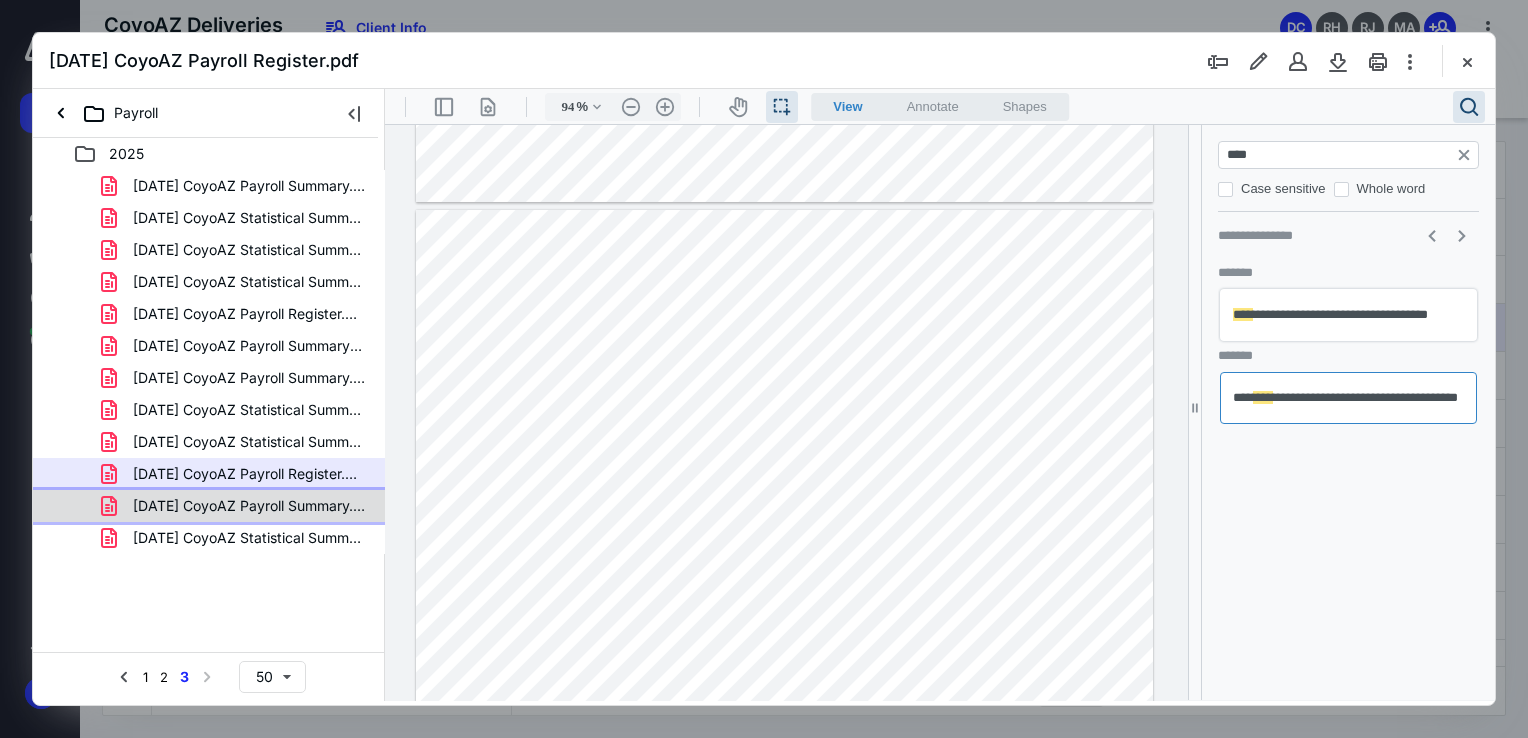 click on "[DATE] CoyoAZ Payroll Summary.pdf" at bounding box center [209, 506] 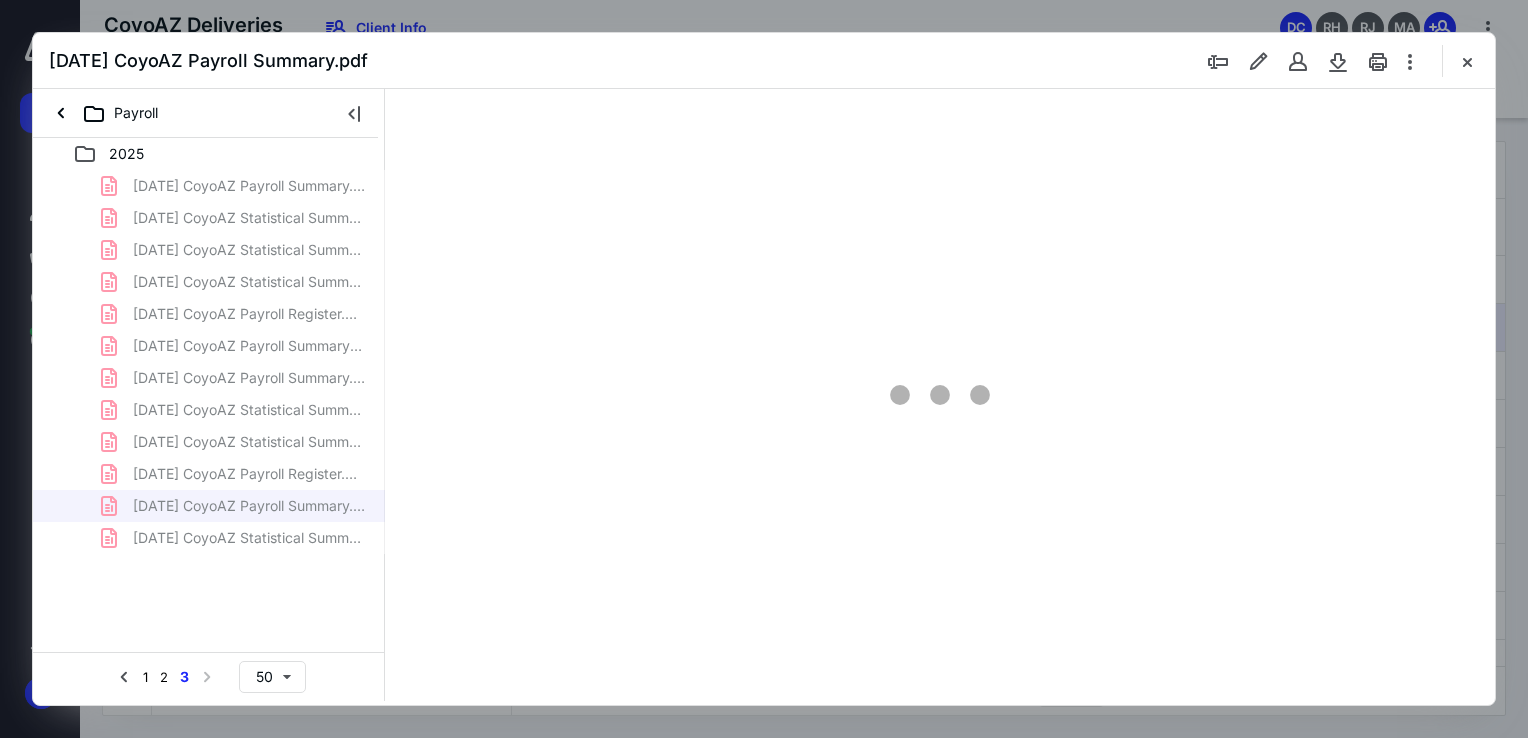 type on "94" 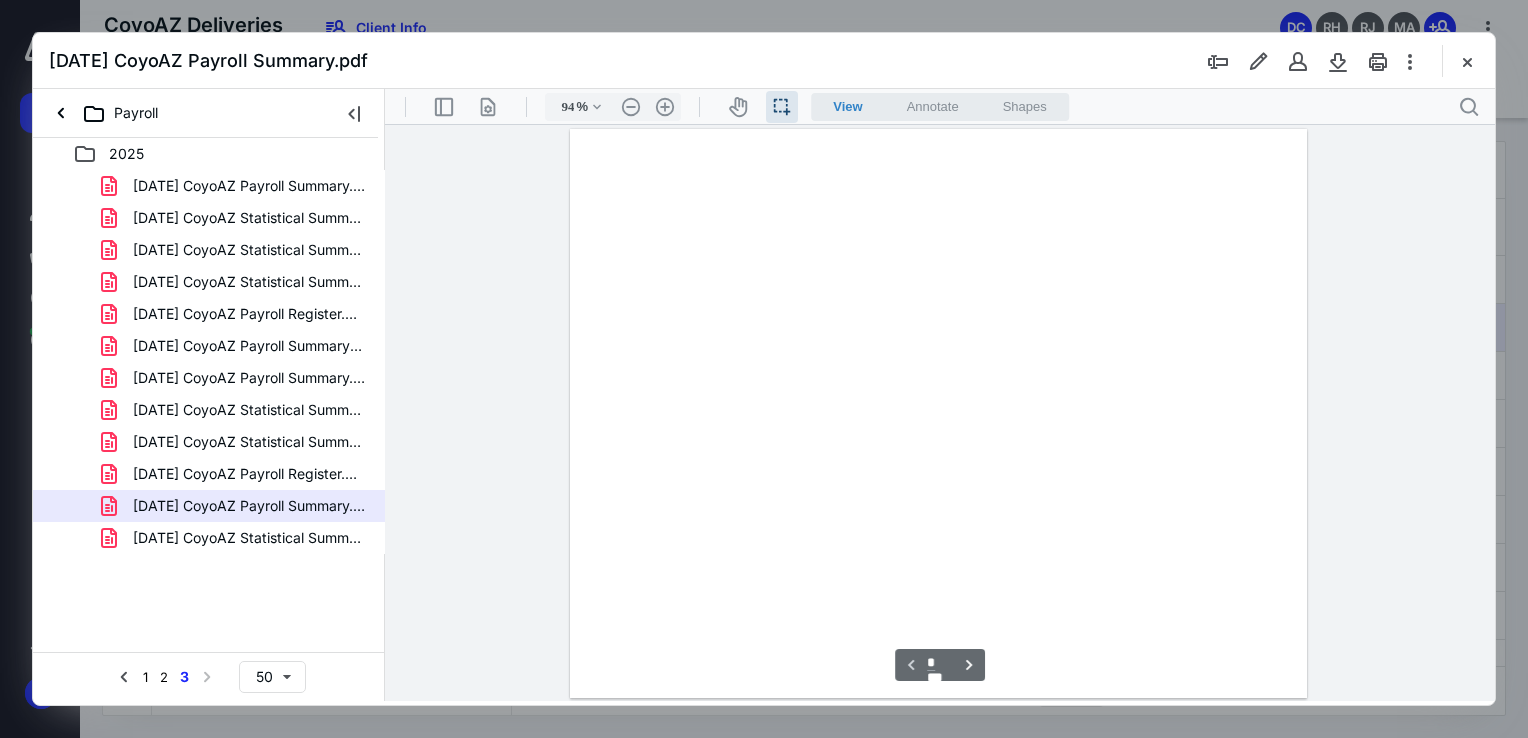 scroll, scrollTop: 40, scrollLeft: 0, axis: vertical 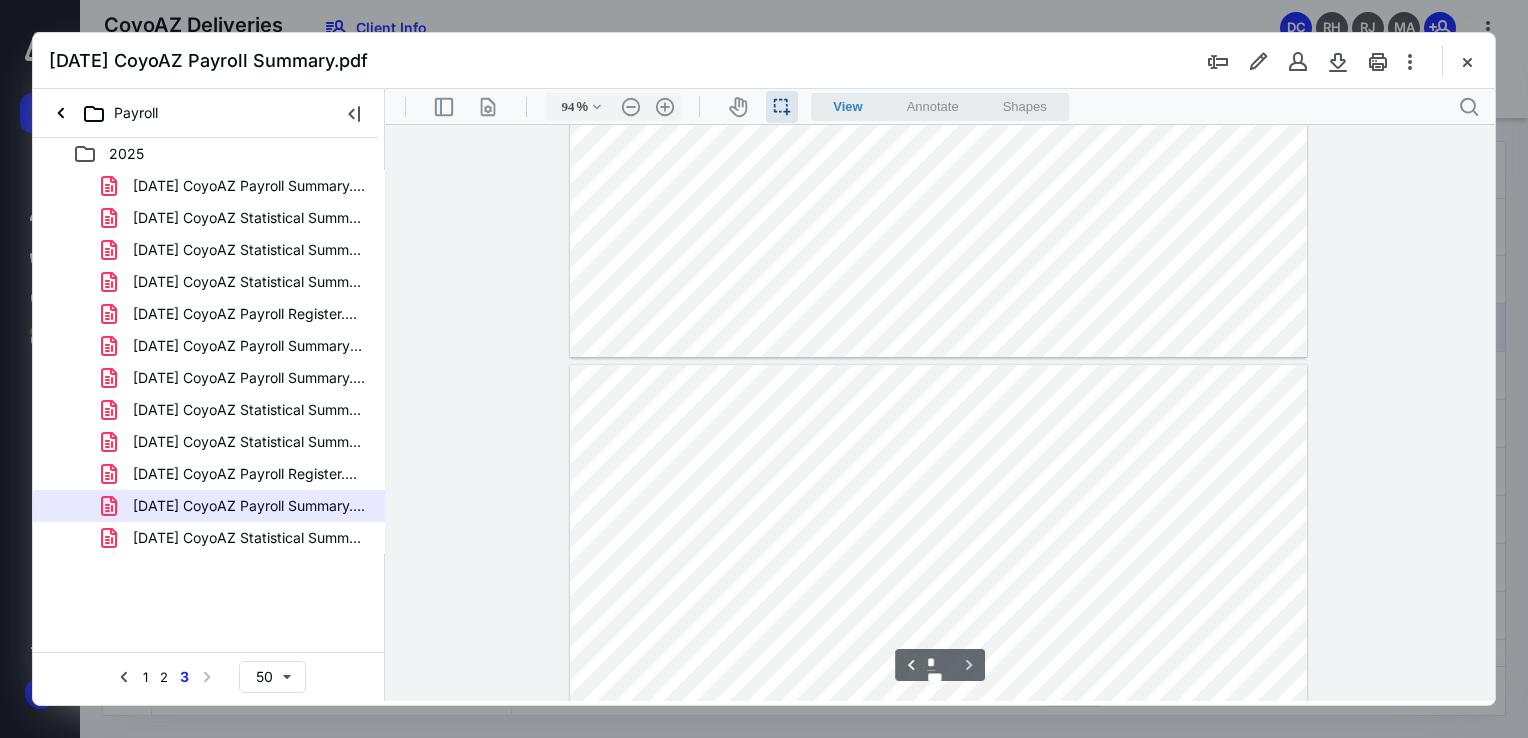type on "*" 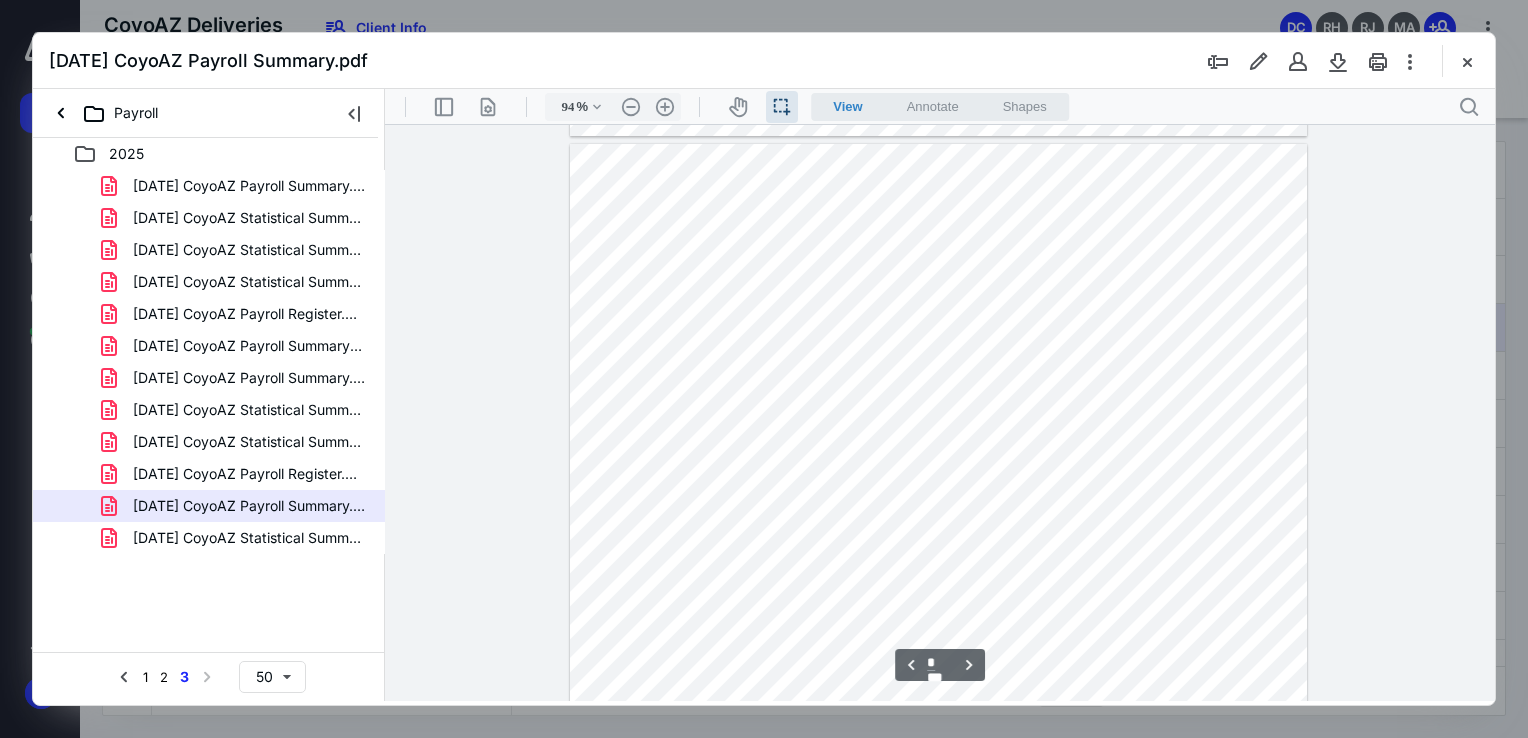 scroll, scrollTop: 1708, scrollLeft: 0, axis: vertical 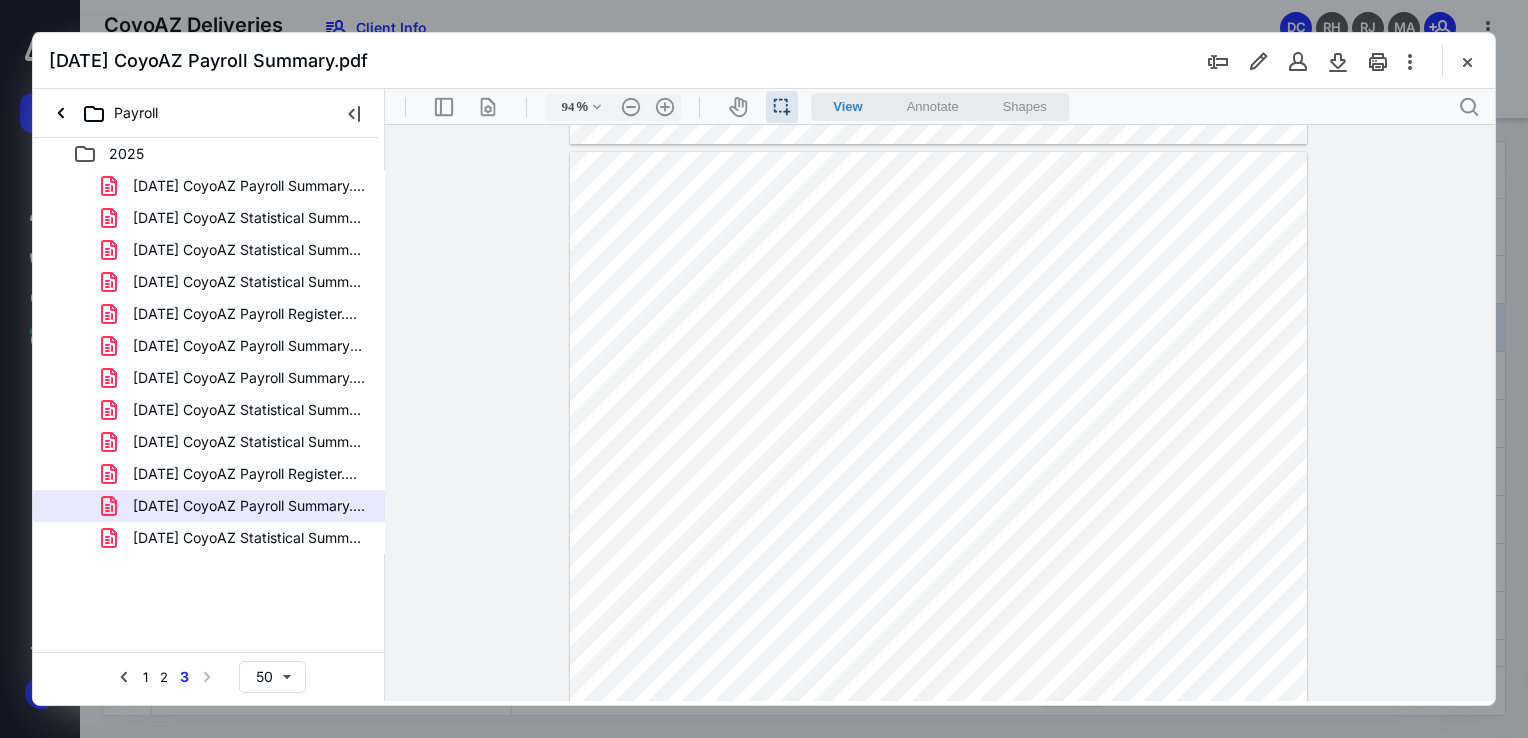 click at bounding box center (938, -140) 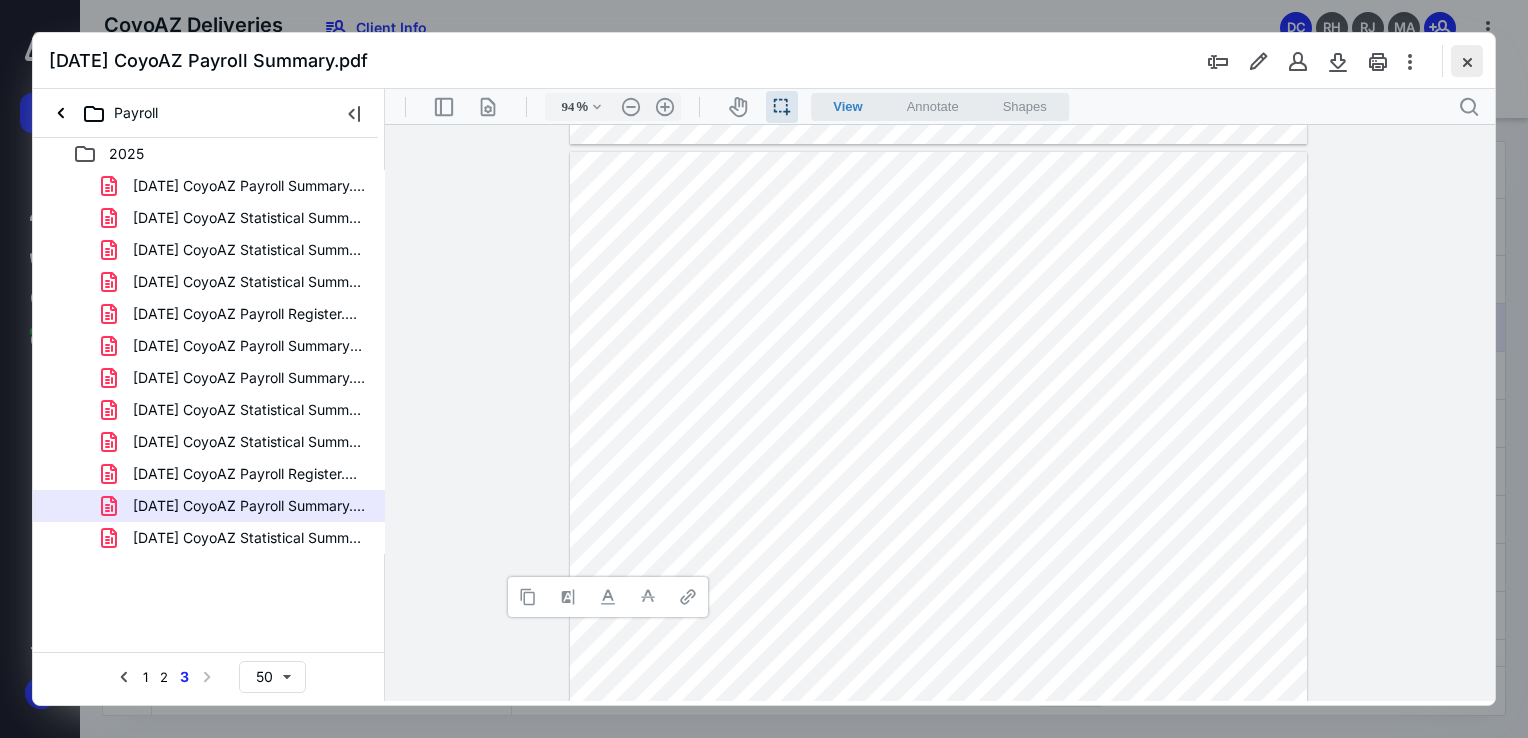 click at bounding box center (1467, 61) 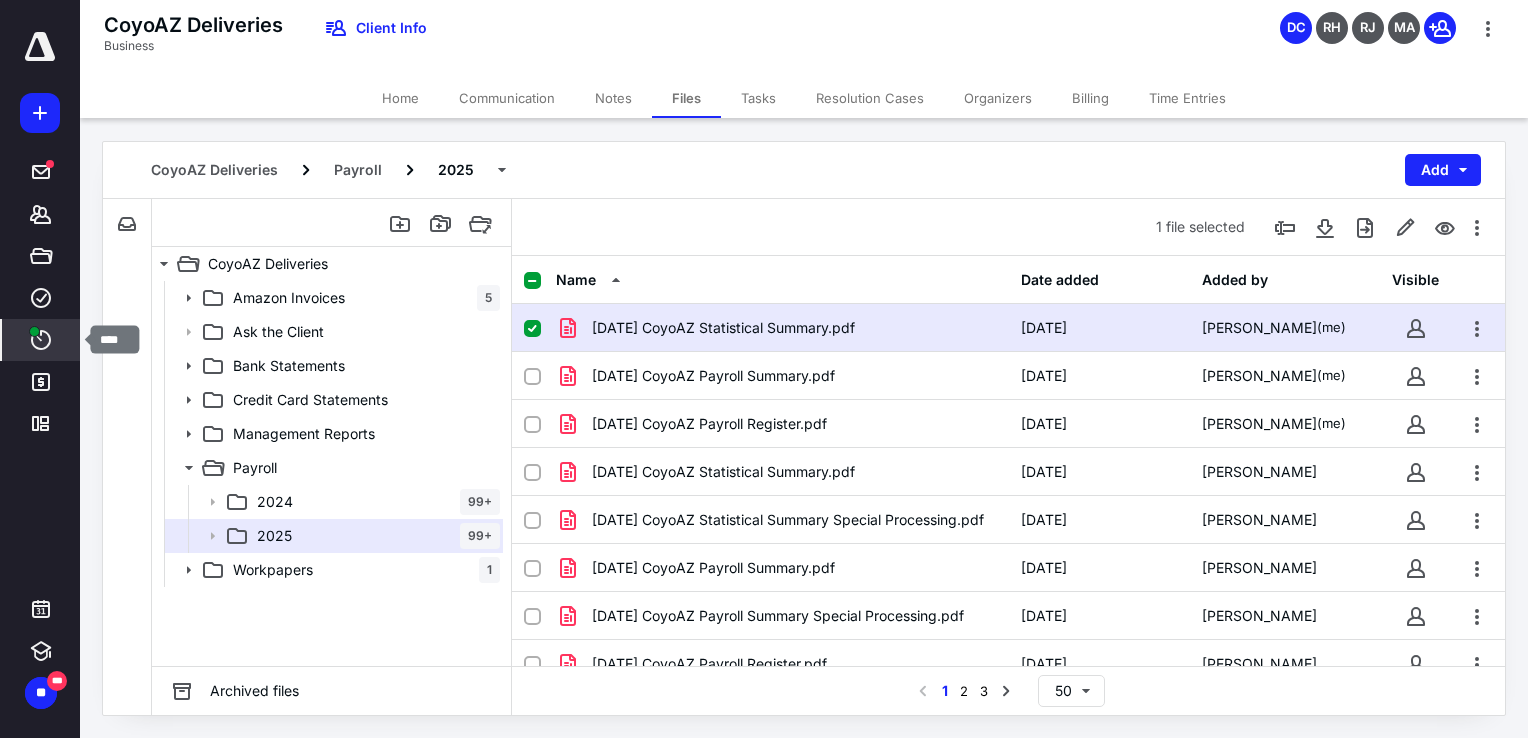click 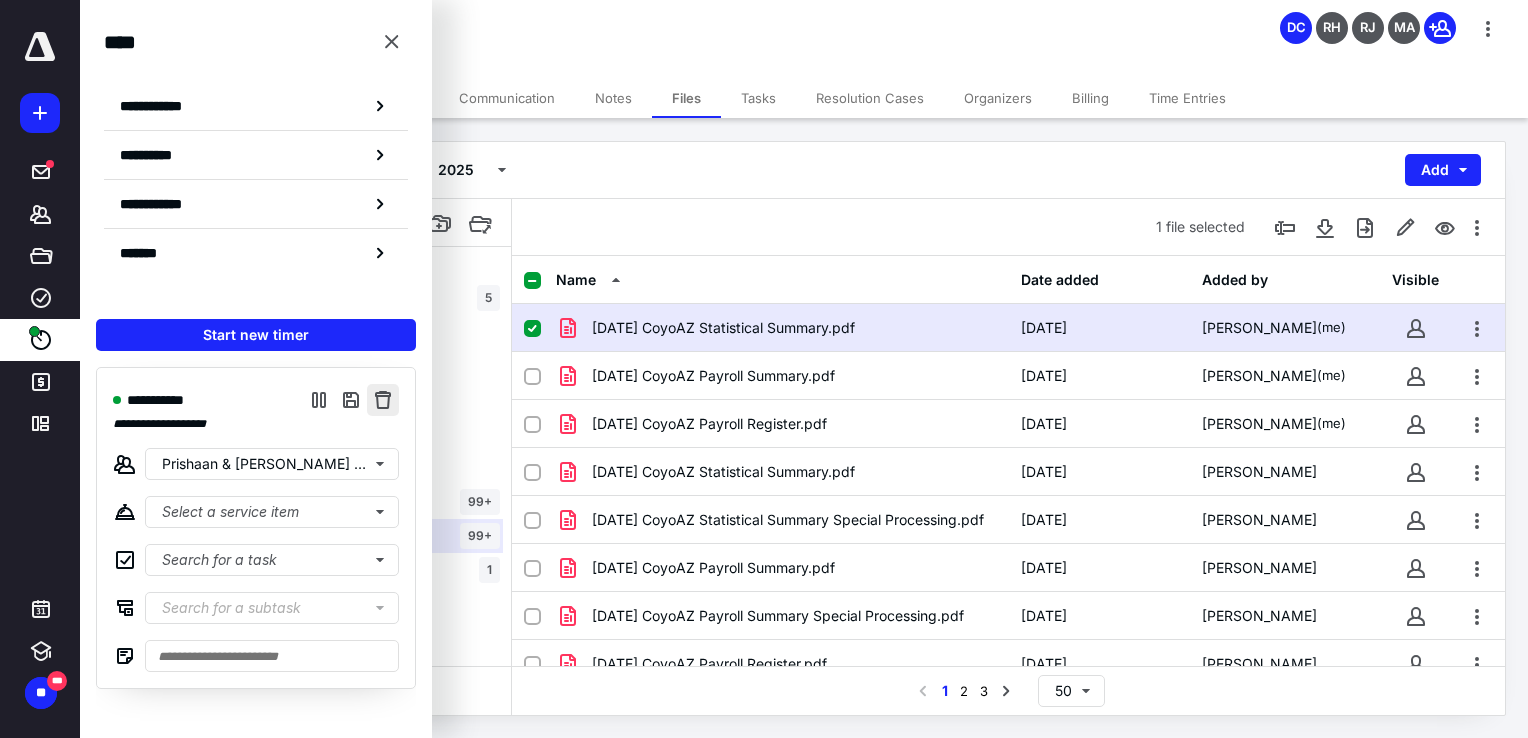 click at bounding box center (383, 400) 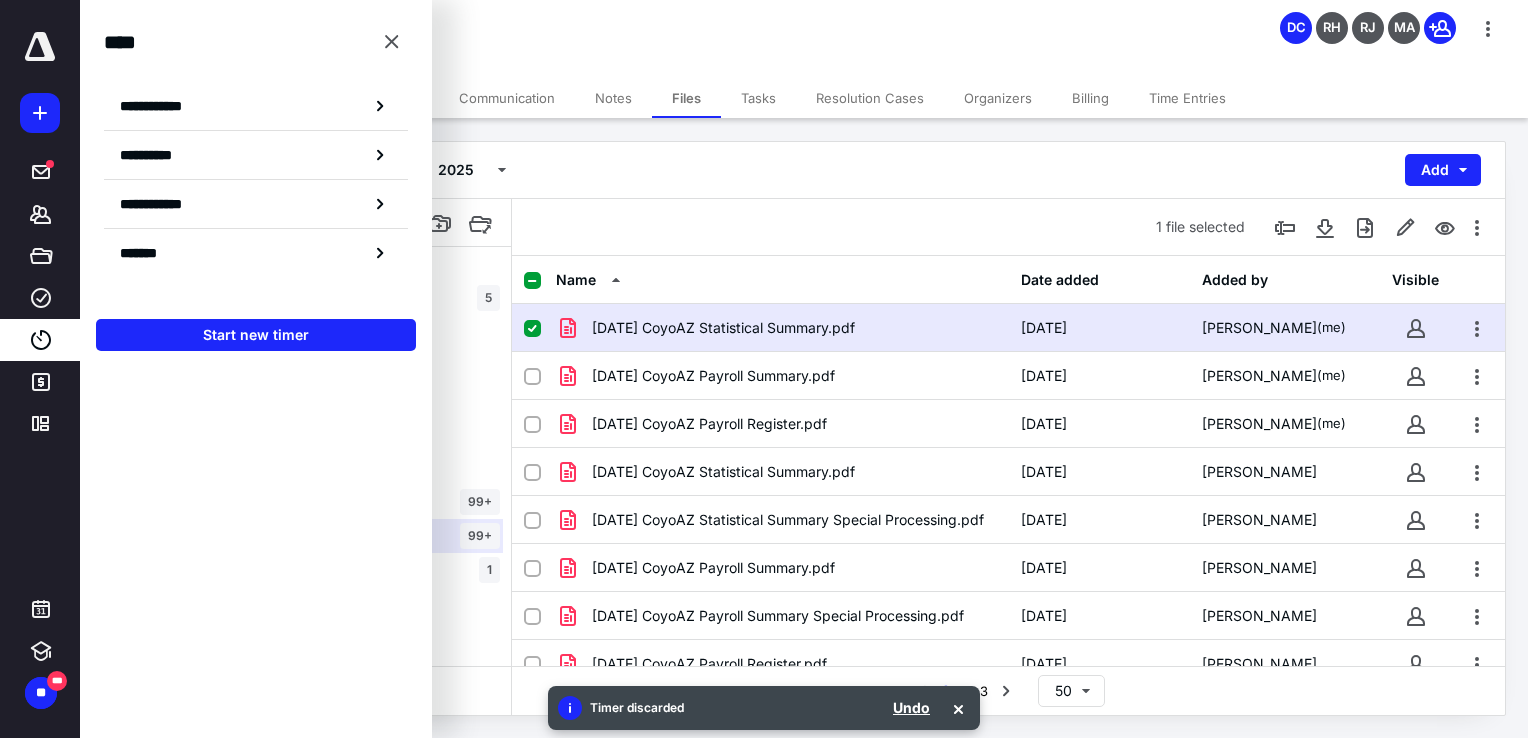 click on "Tasks" at bounding box center [758, 98] 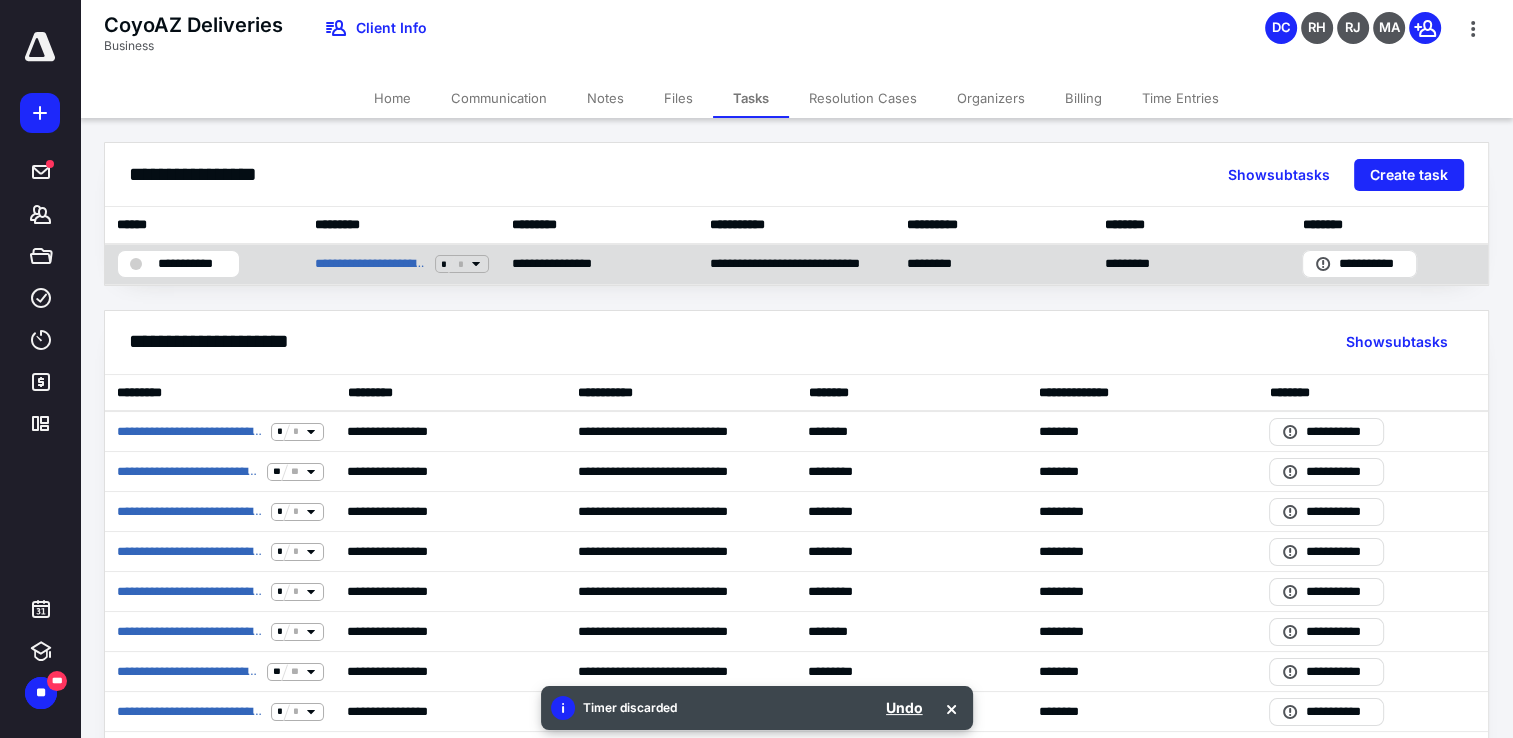 click 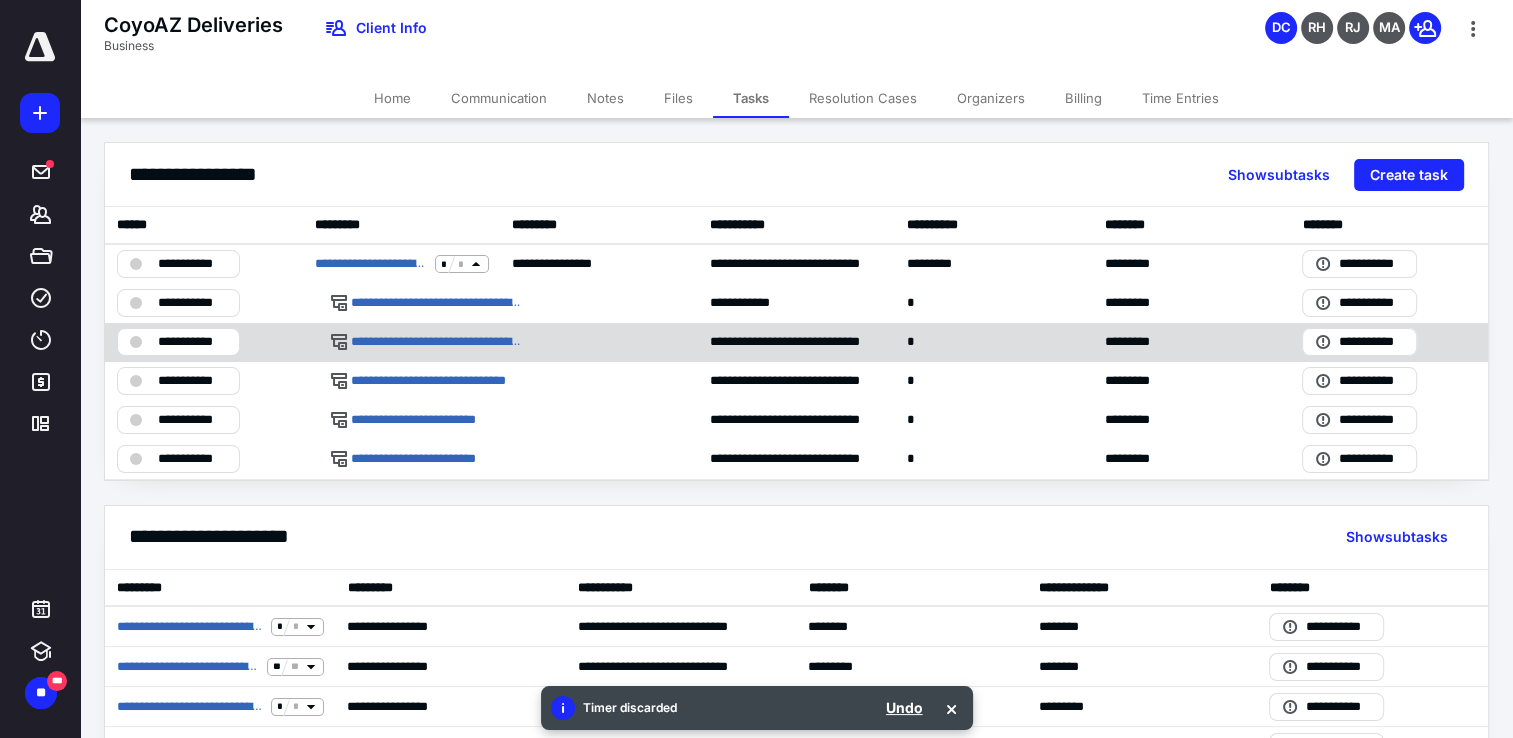 click on "**********" at bounding box center [192, 342] 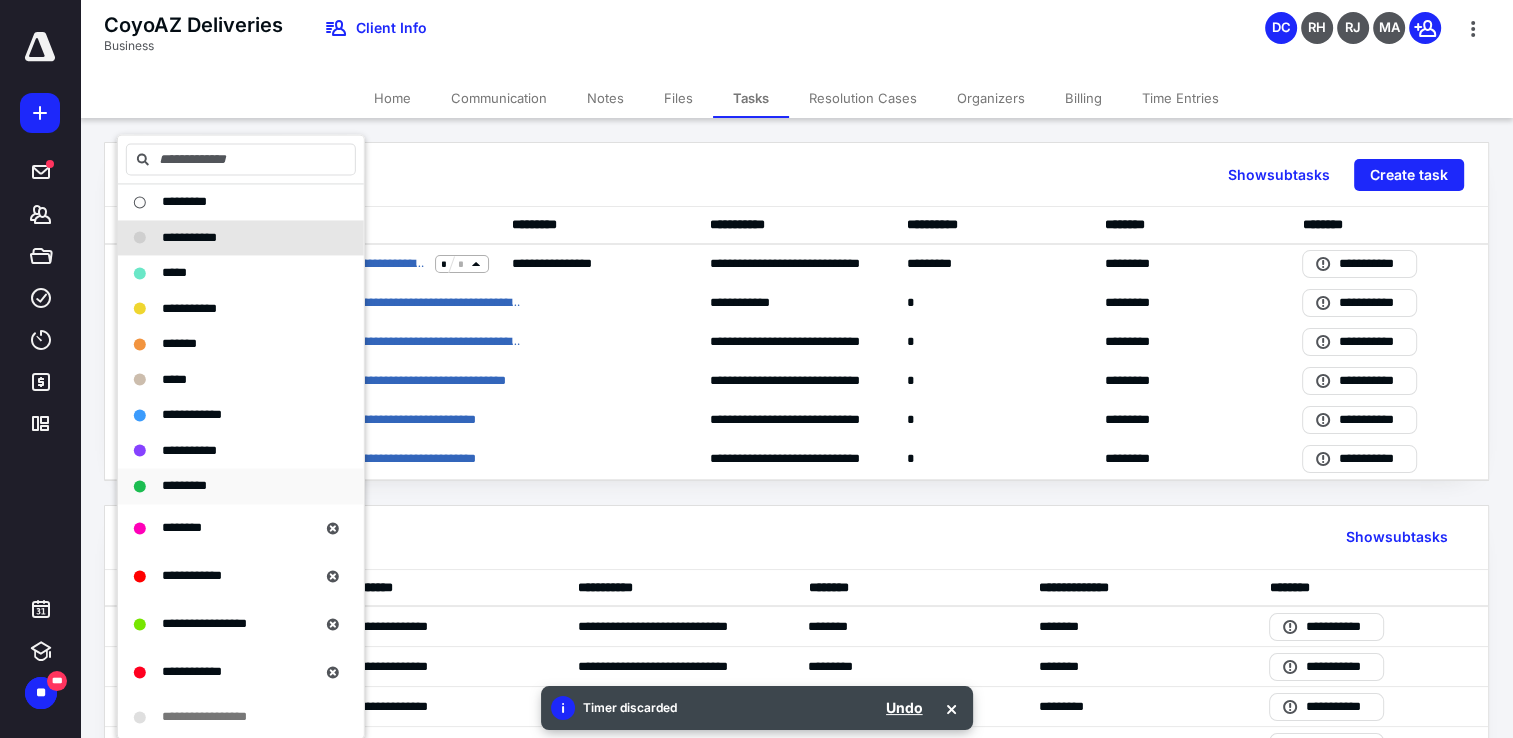 click on "*********" at bounding box center (184, 485) 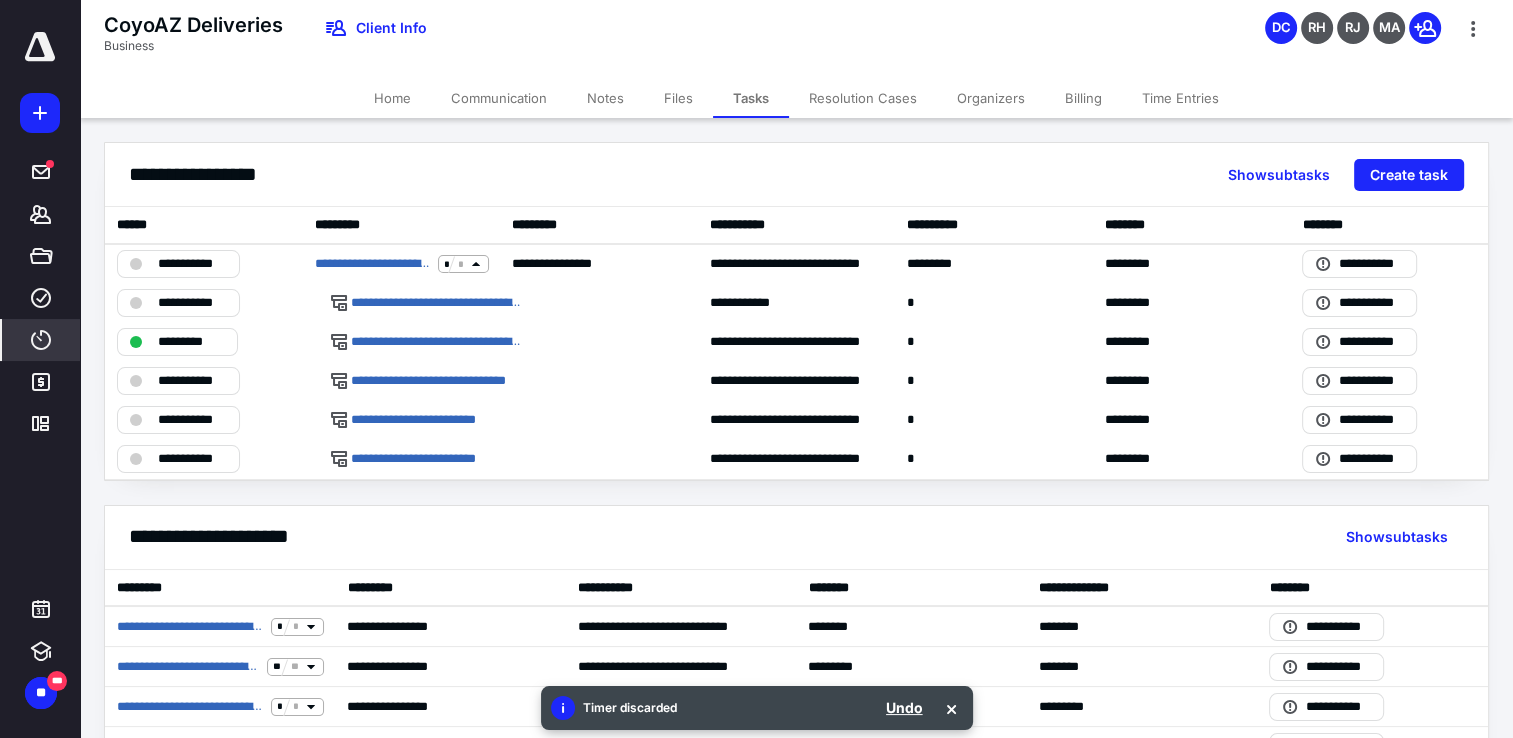 click on "****" at bounding box center (41, 340) 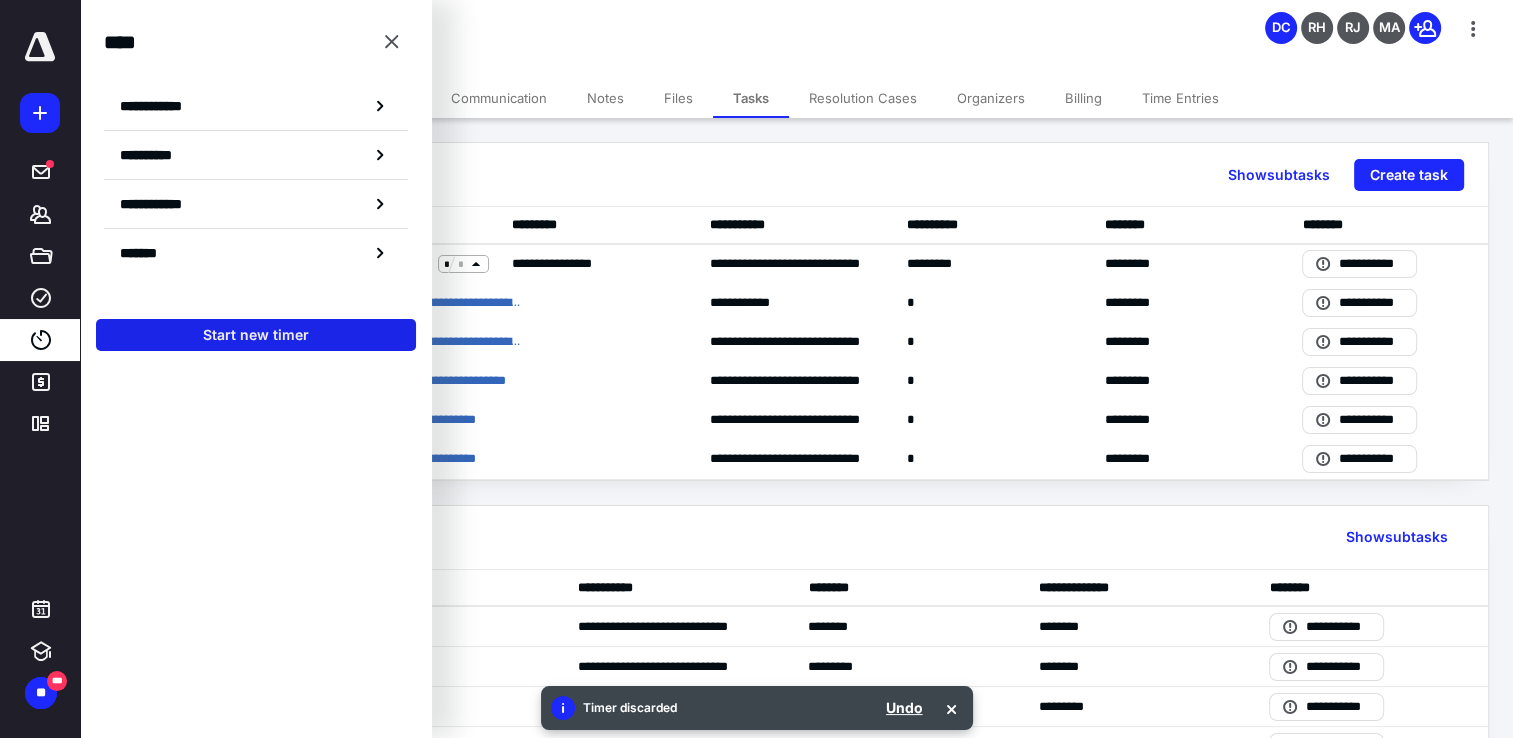 click on "Start new timer" at bounding box center (256, 335) 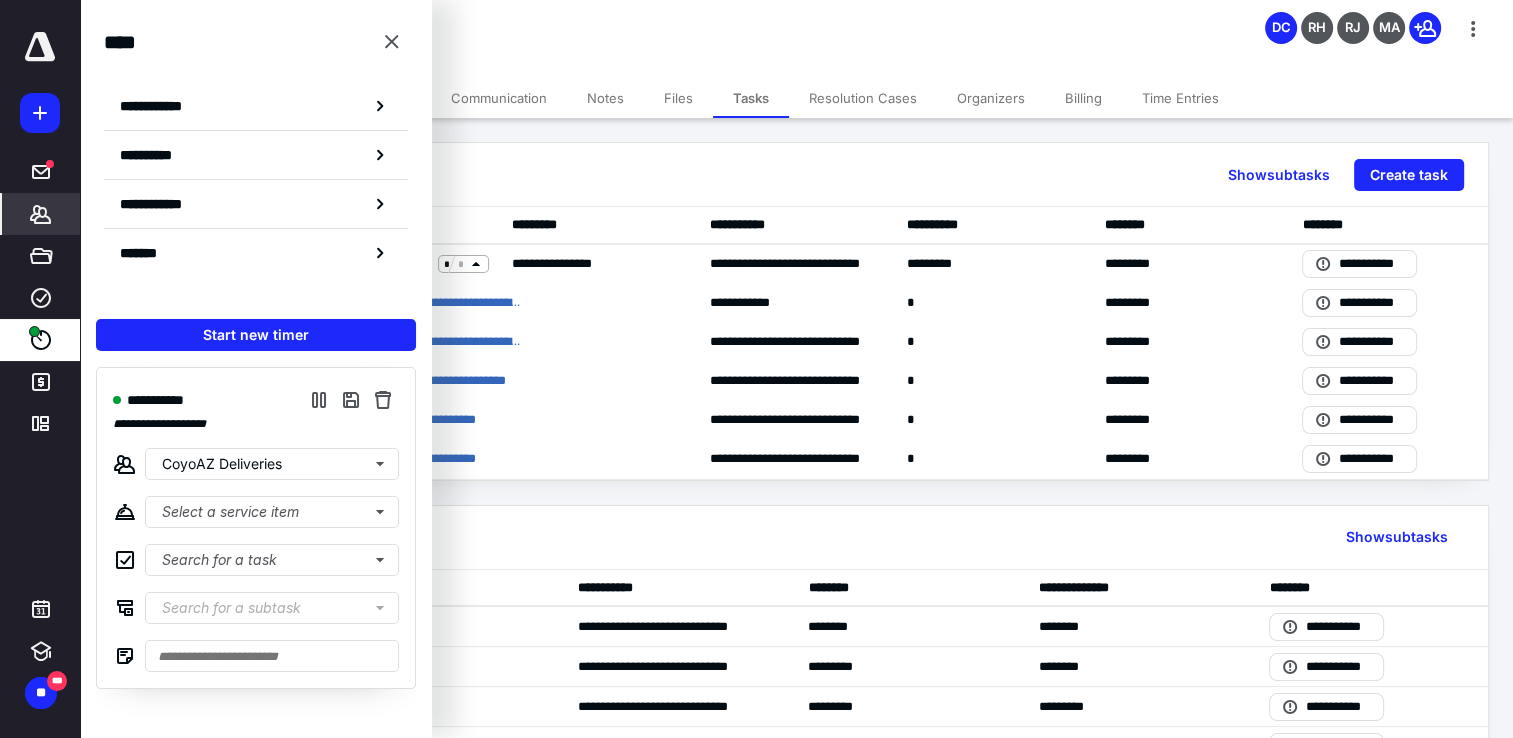 click on "*******" at bounding box center (41, 214) 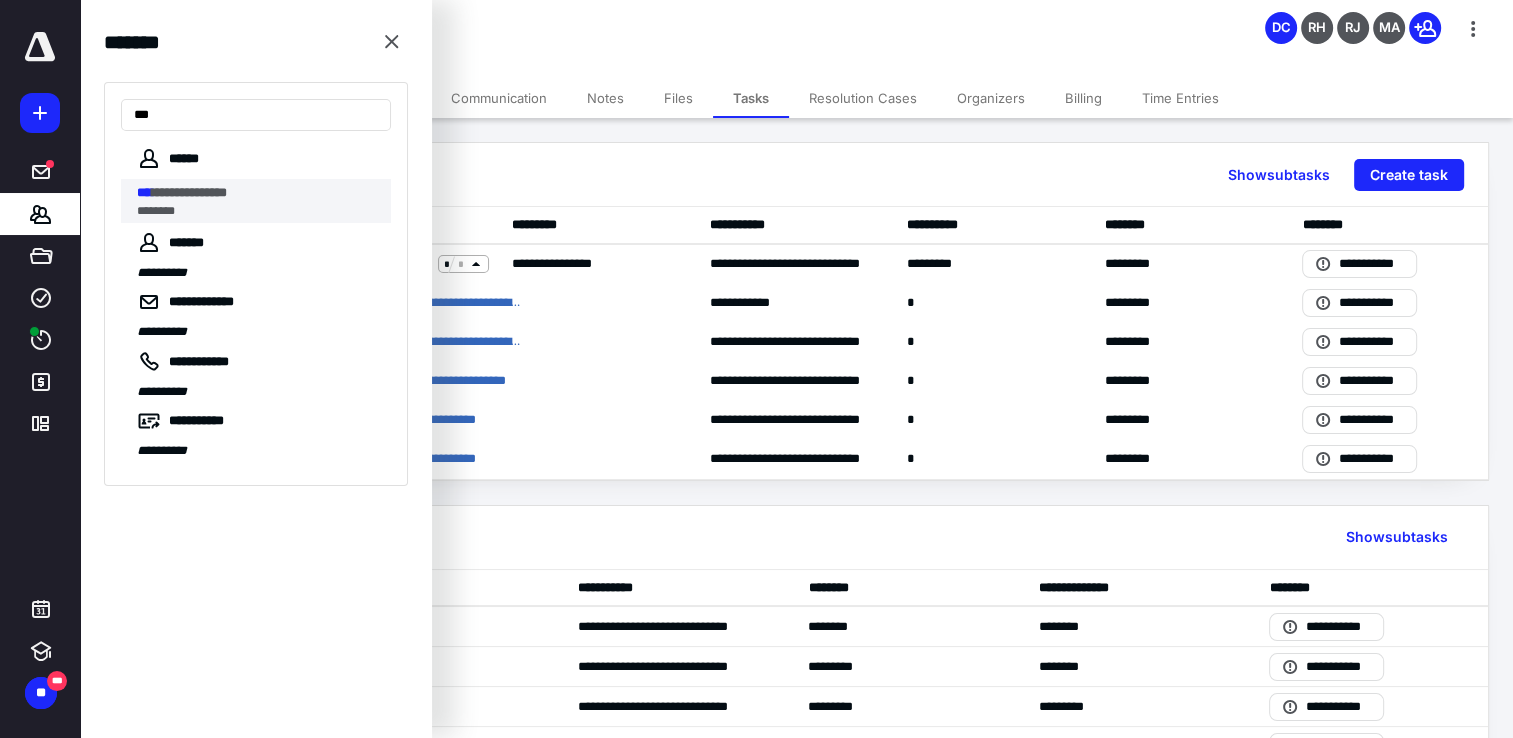 type on "***" 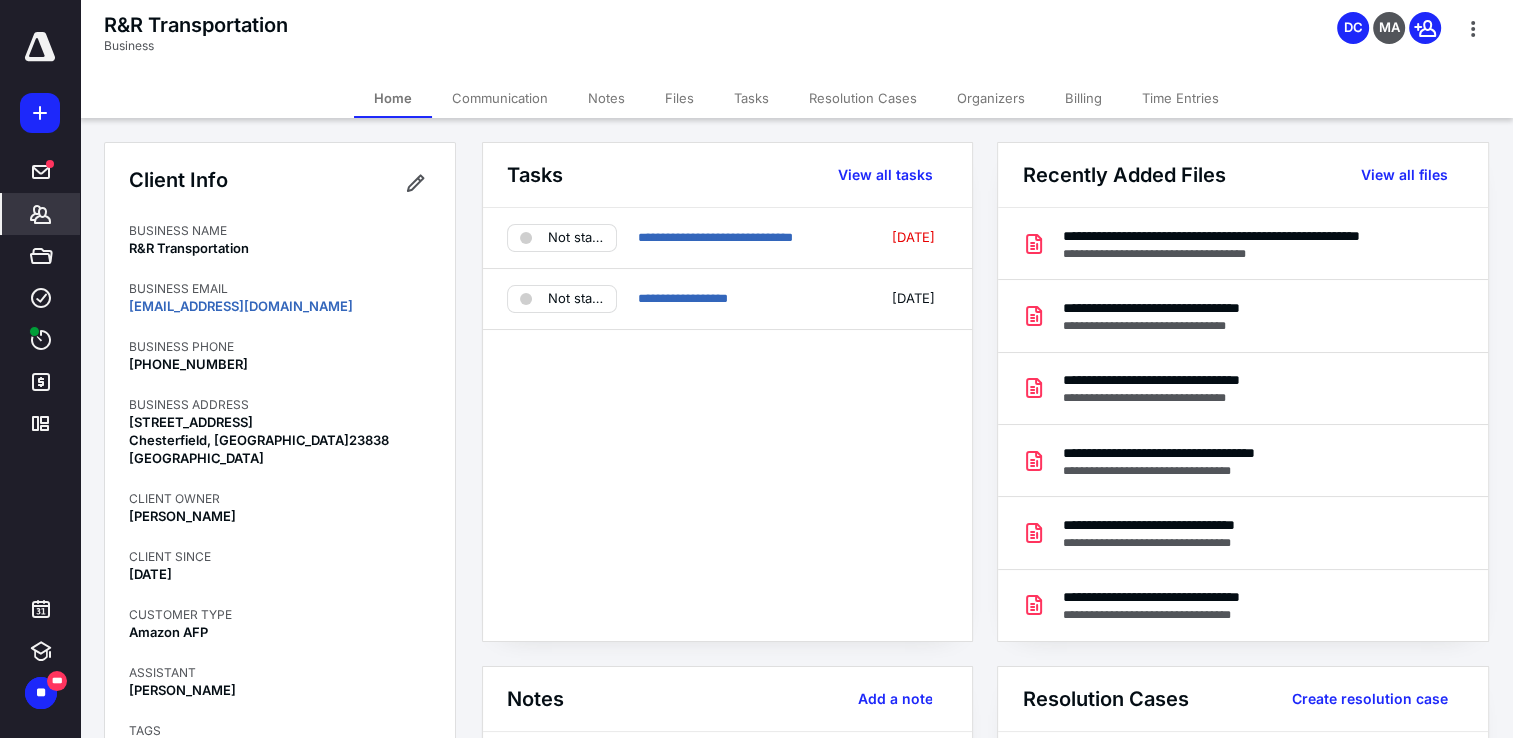 click on "Files" at bounding box center (679, 98) 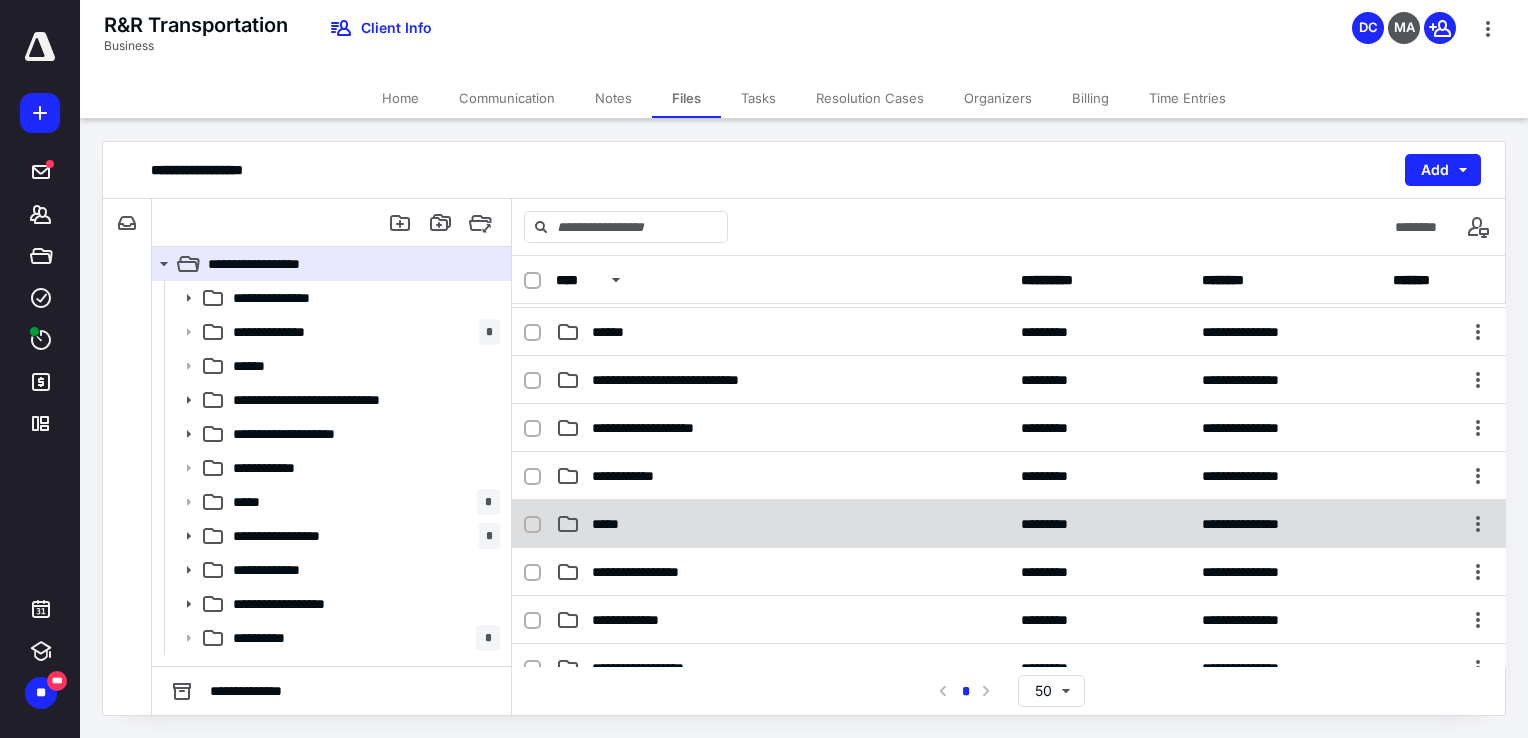 scroll, scrollTop: 100, scrollLeft: 0, axis: vertical 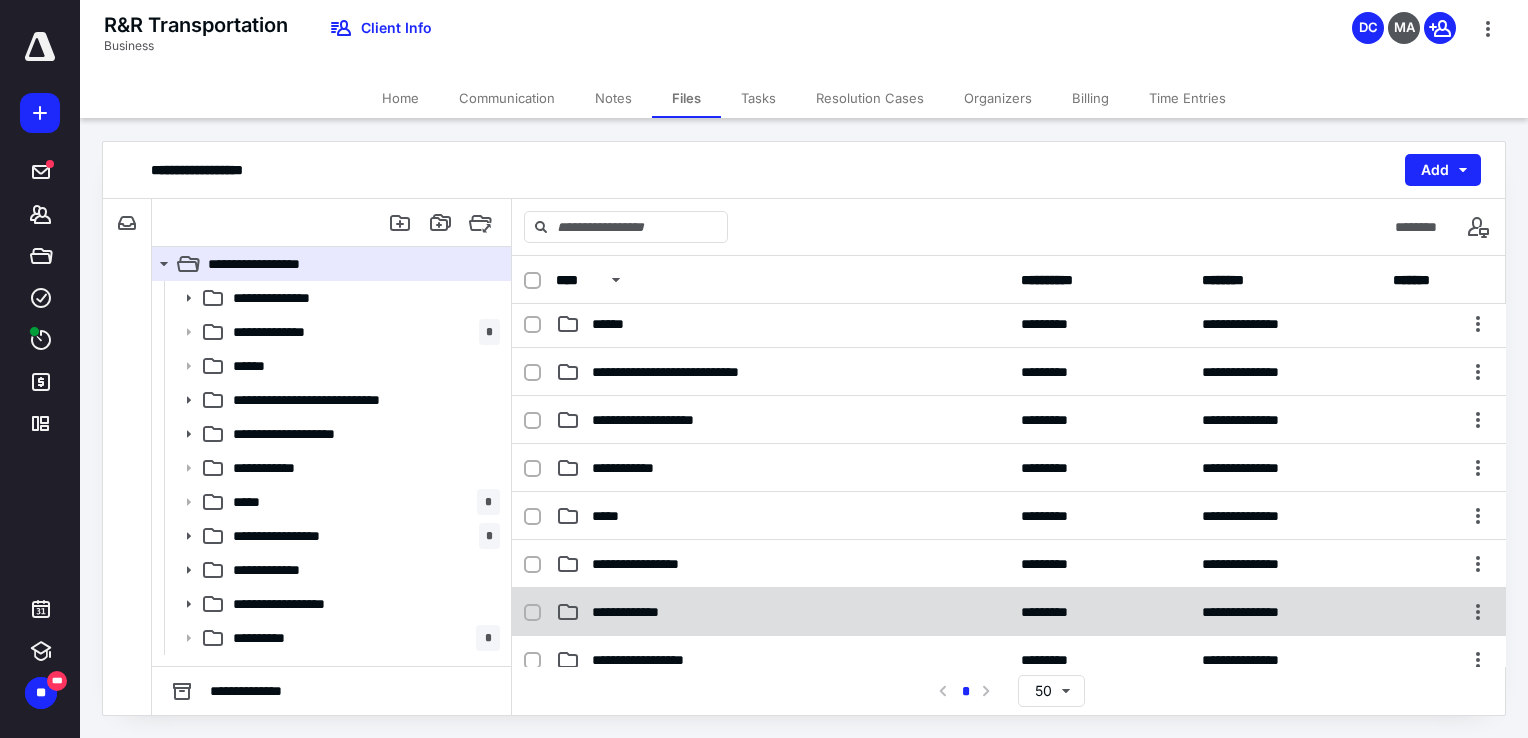 click on "**********" at bounding box center (1009, 612) 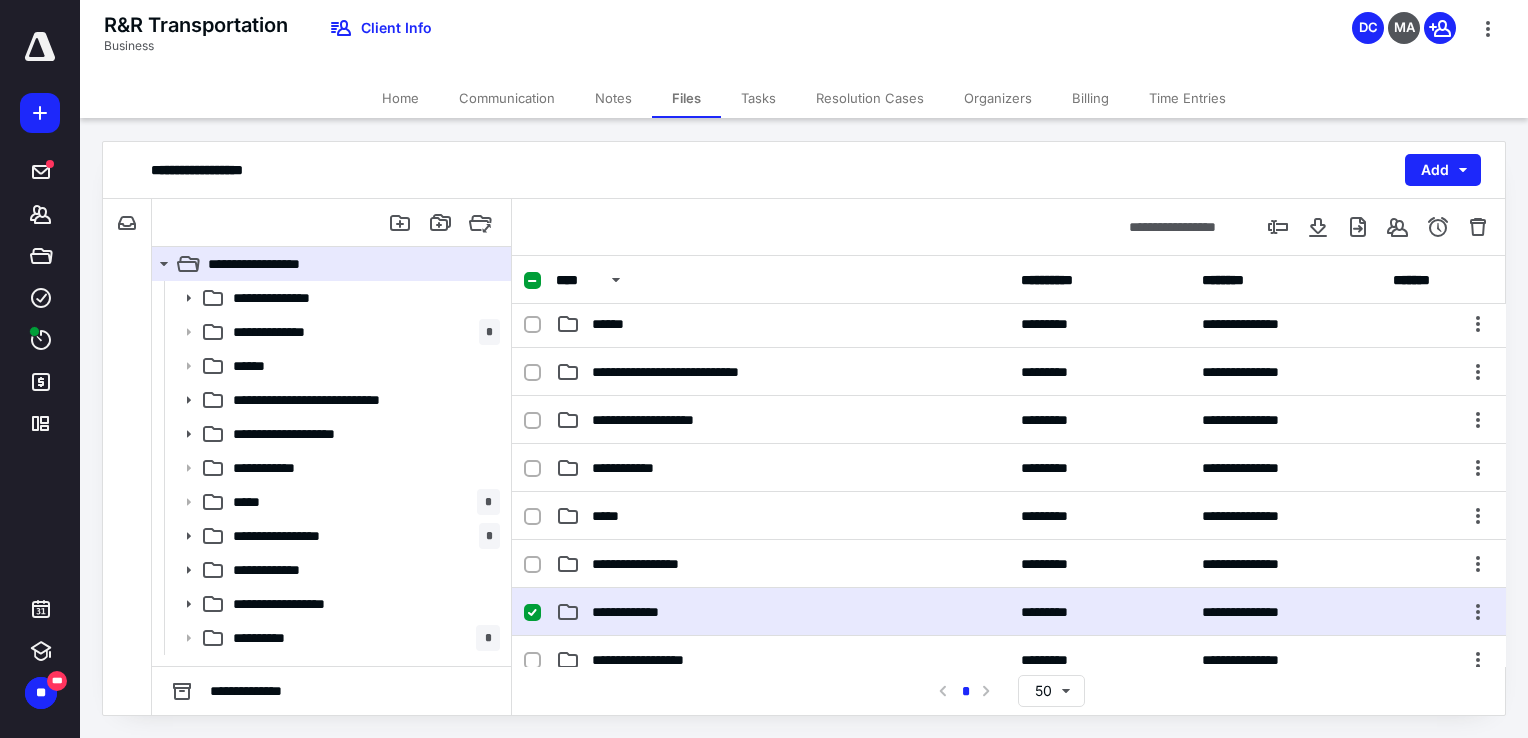 click on "**********" at bounding box center (1009, 612) 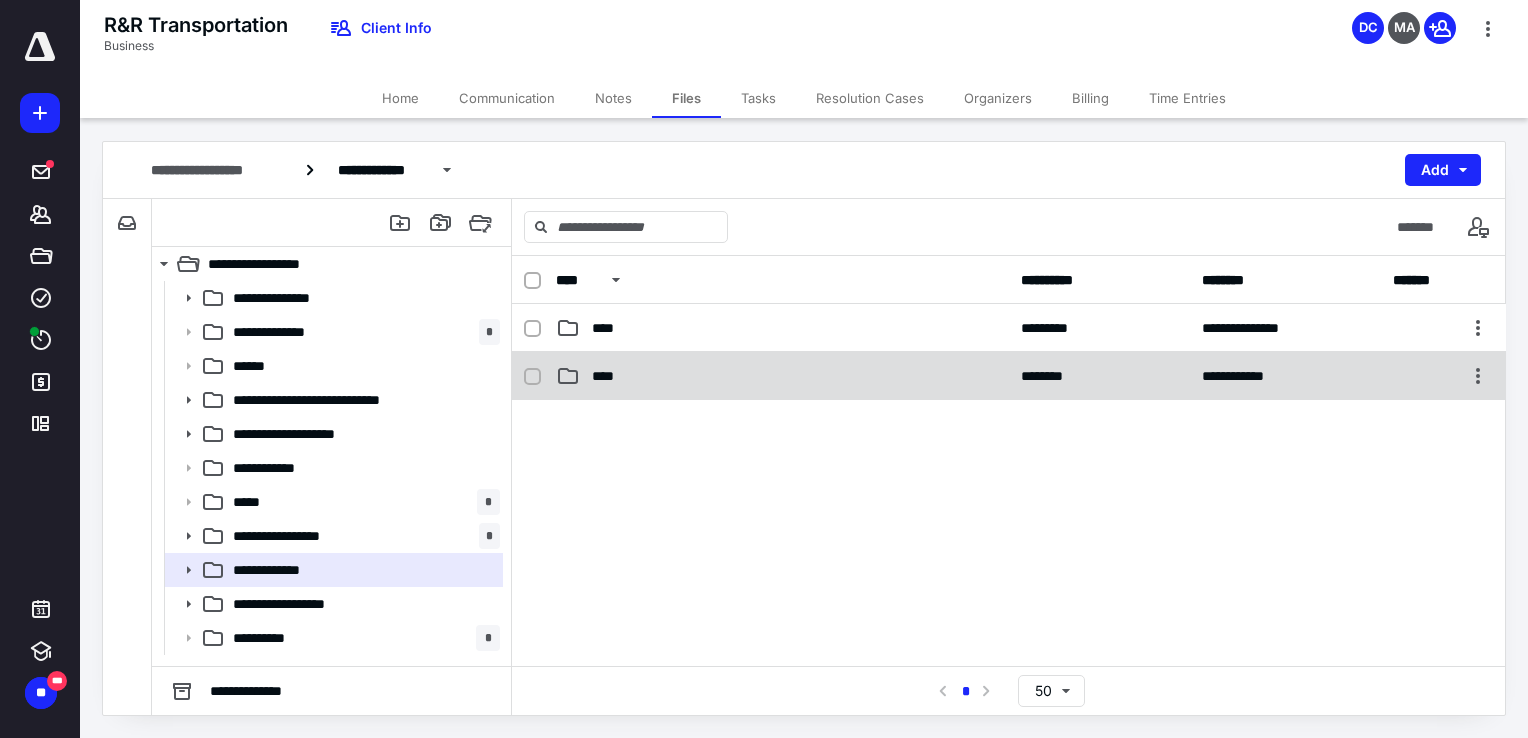click on "****" at bounding box center [609, 376] 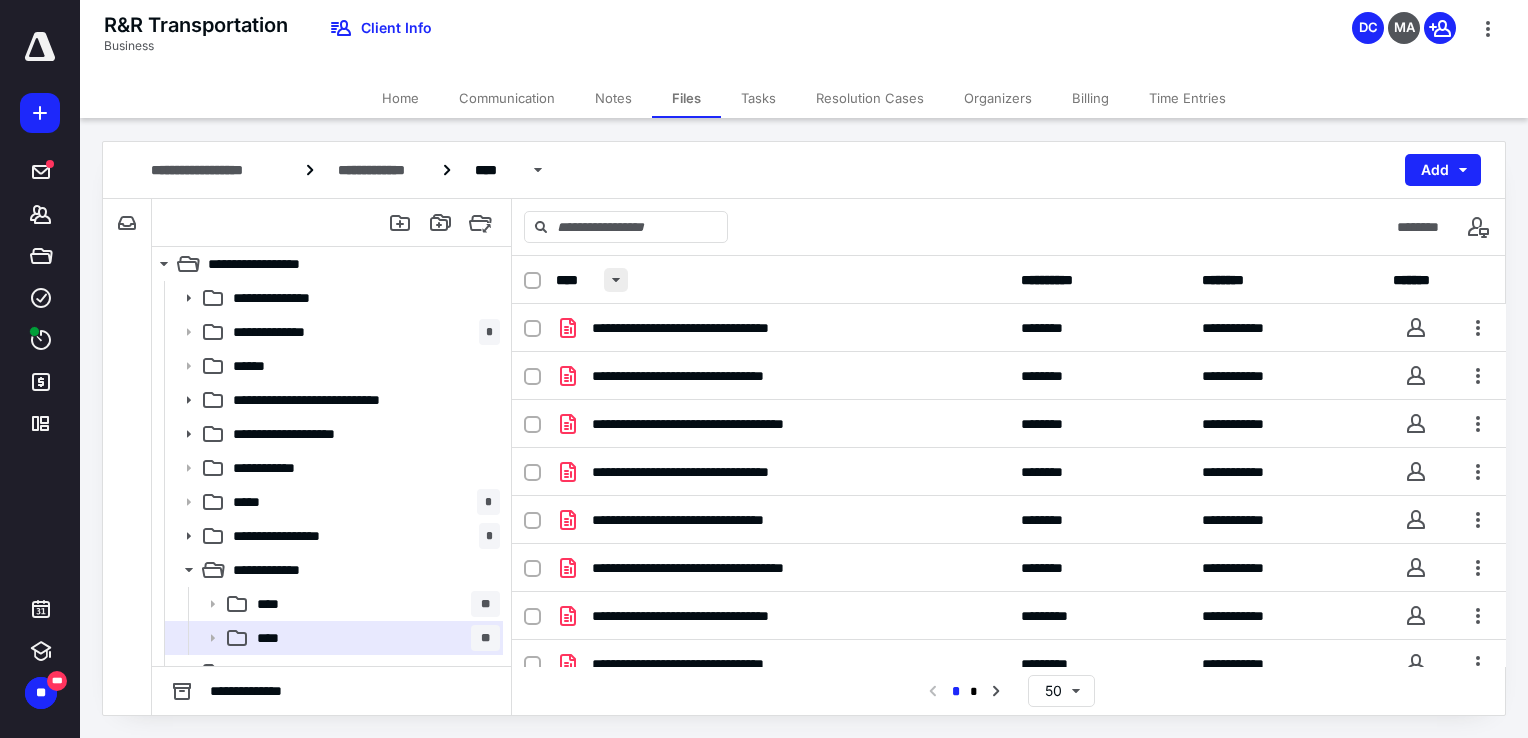 click at bounding box center [616, 280] 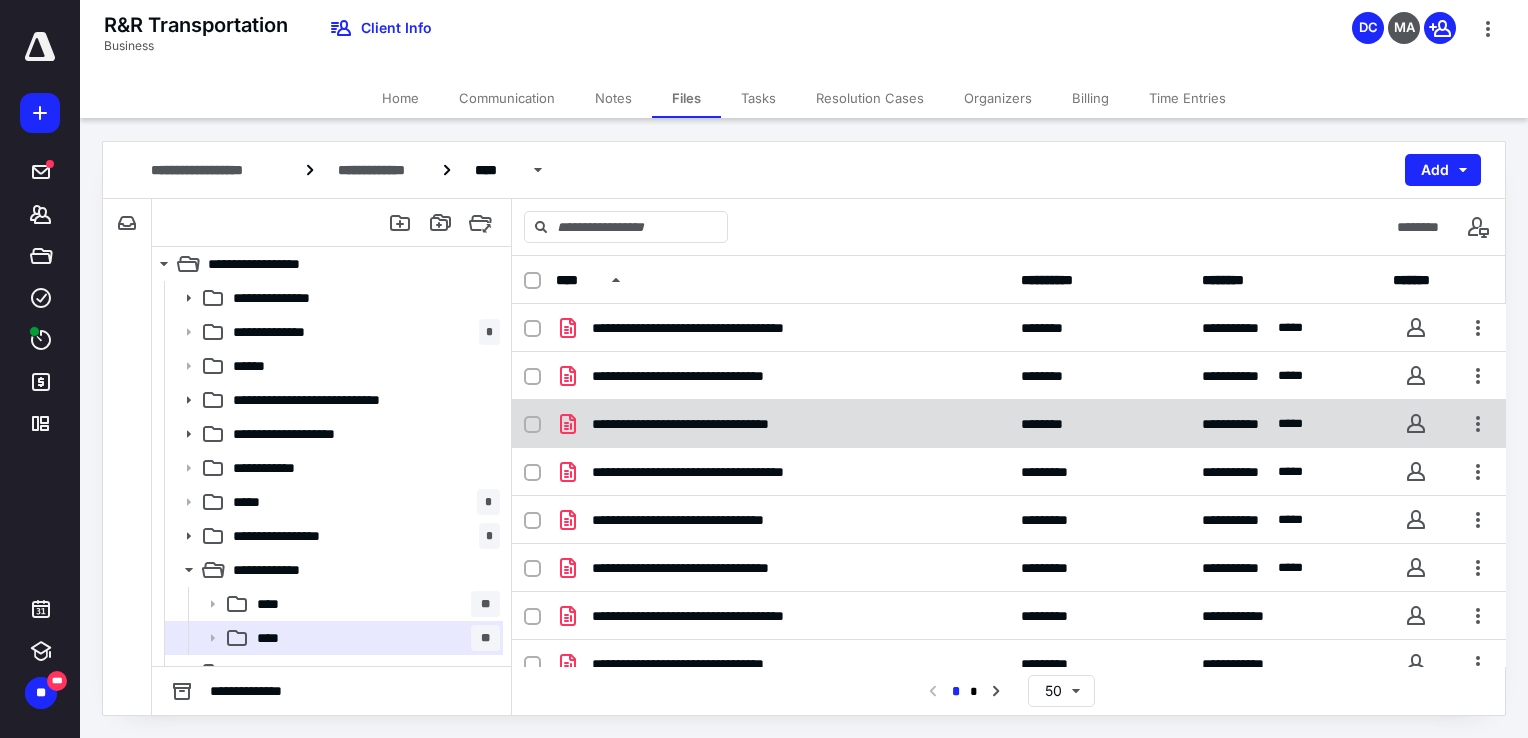 click on "**********" at bounding box center [710, 424] 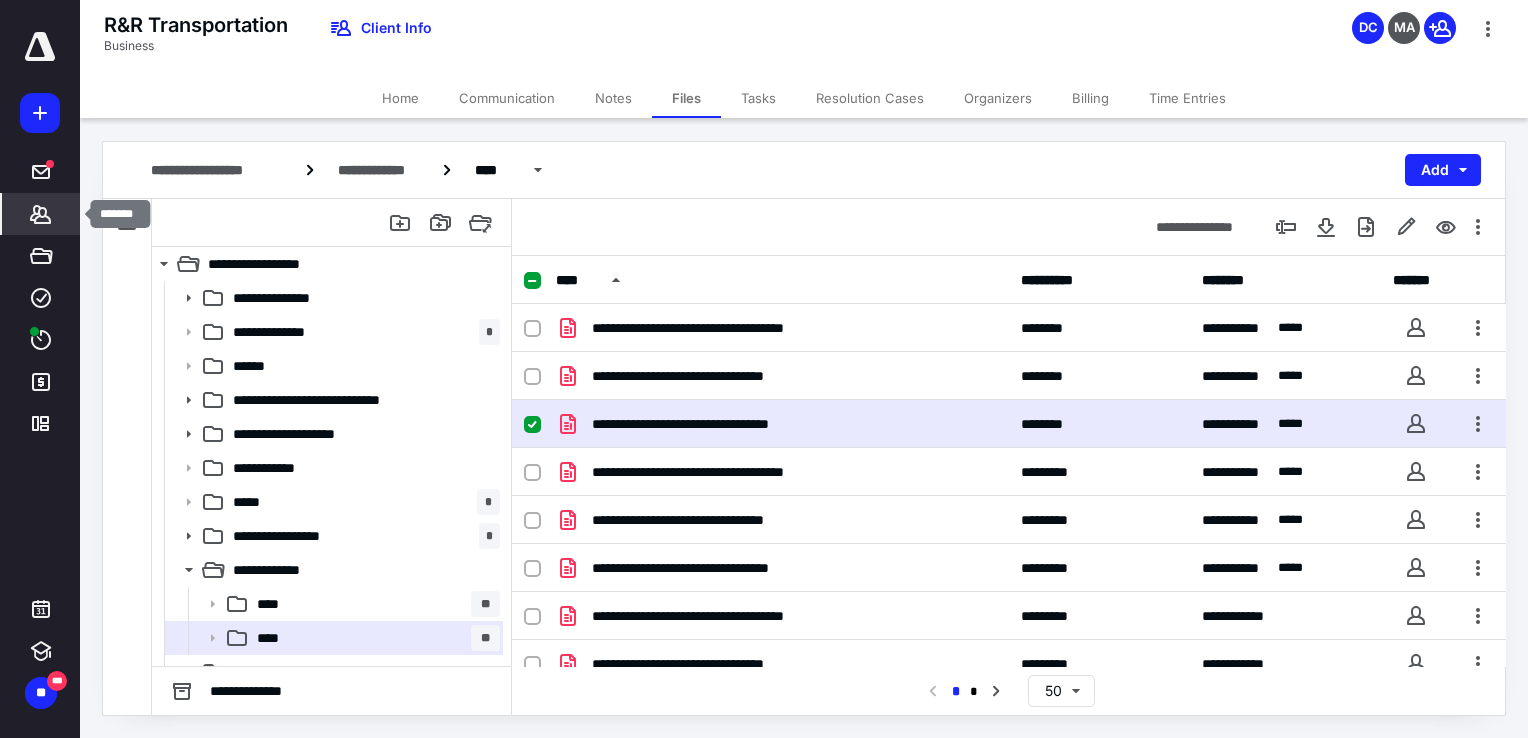 click 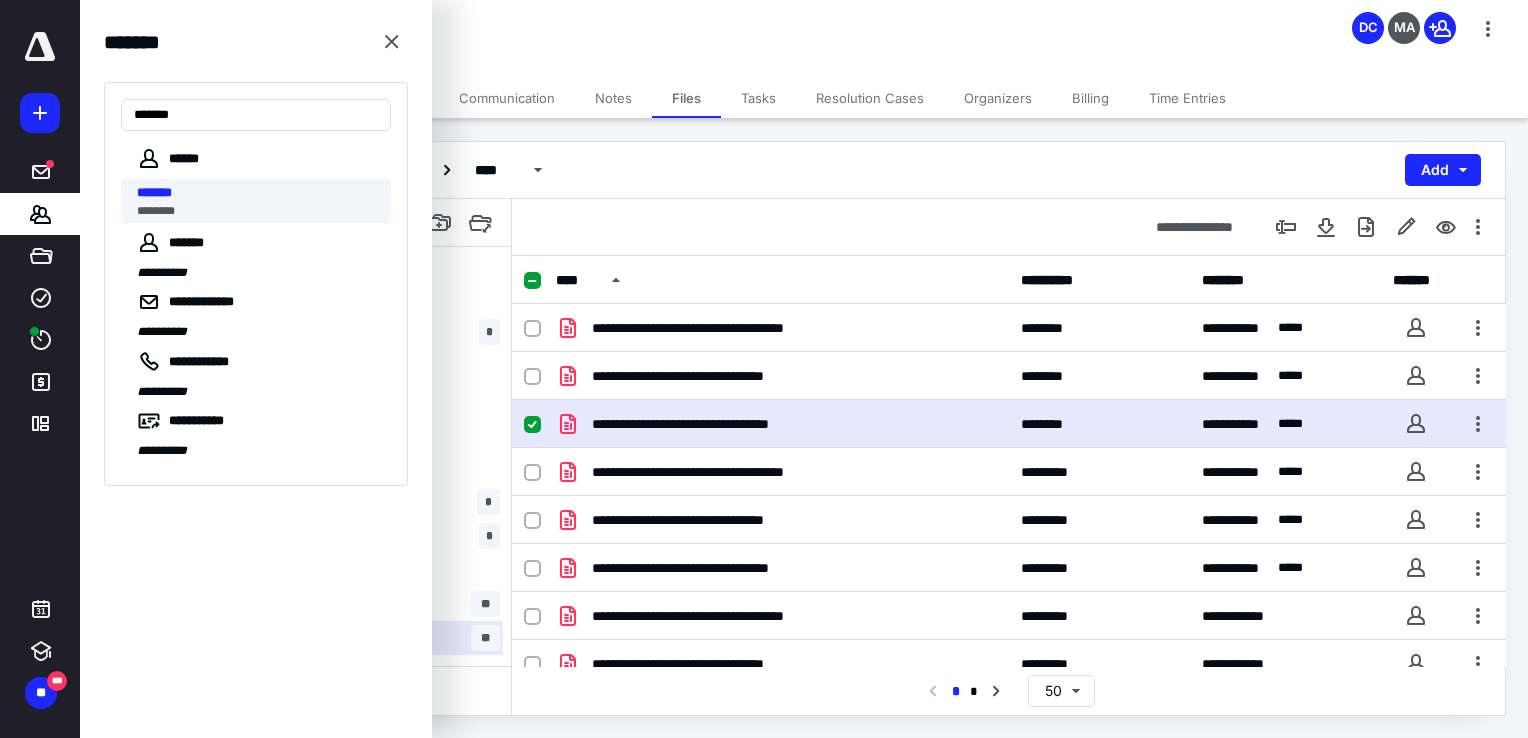 type on "*******" 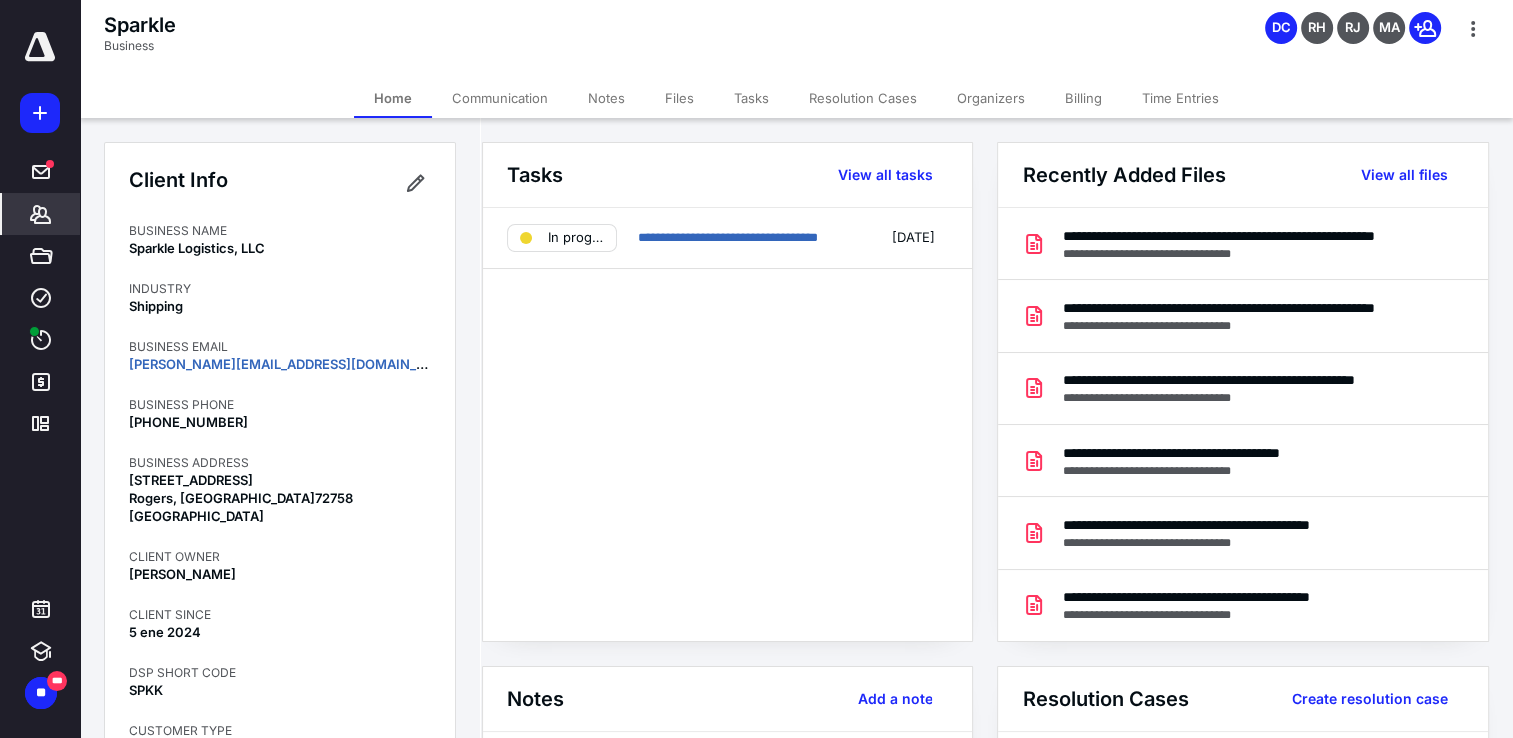 click on "Files" at bounding box center [679, 98] 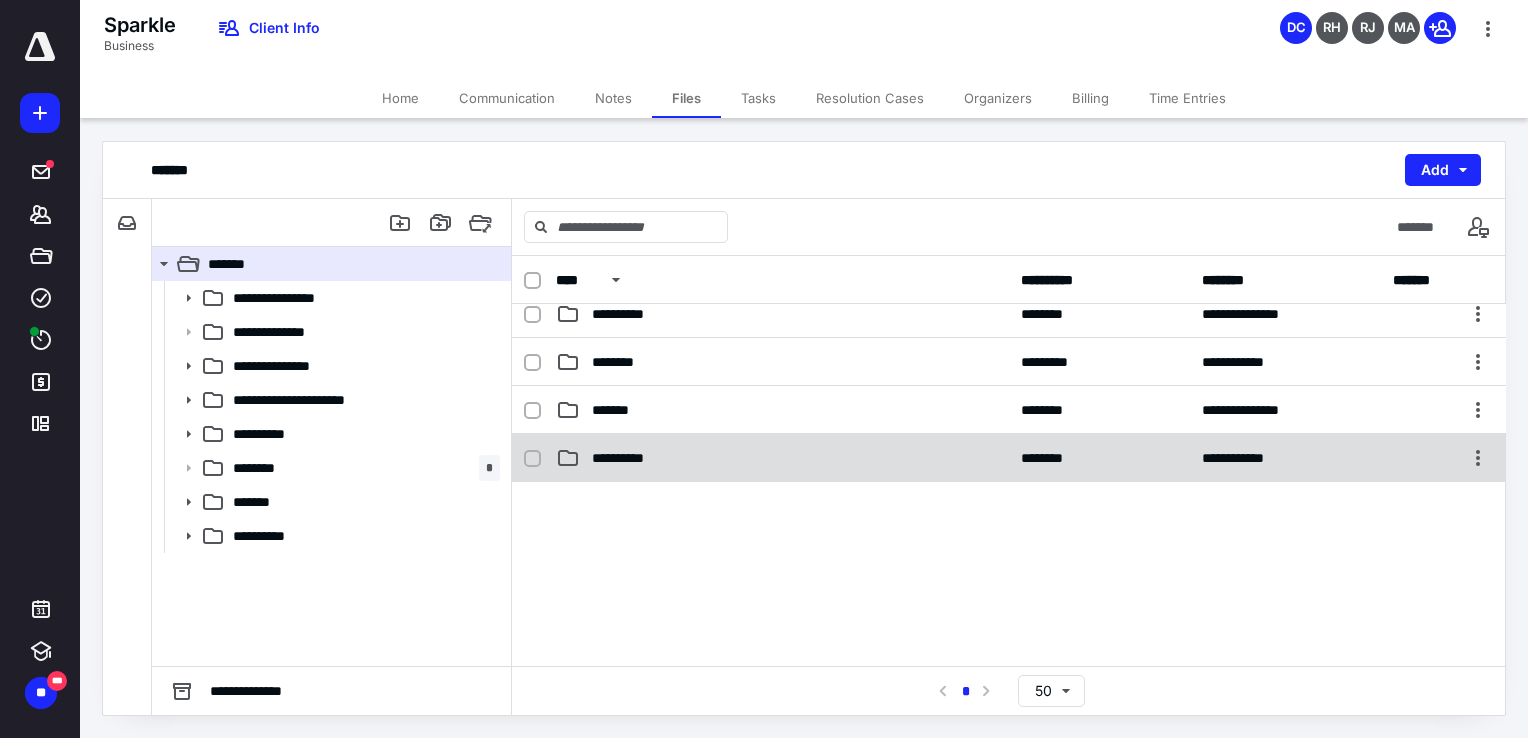 scroll, scrollTop: 200, scrollLeft: 0, axis: vertical 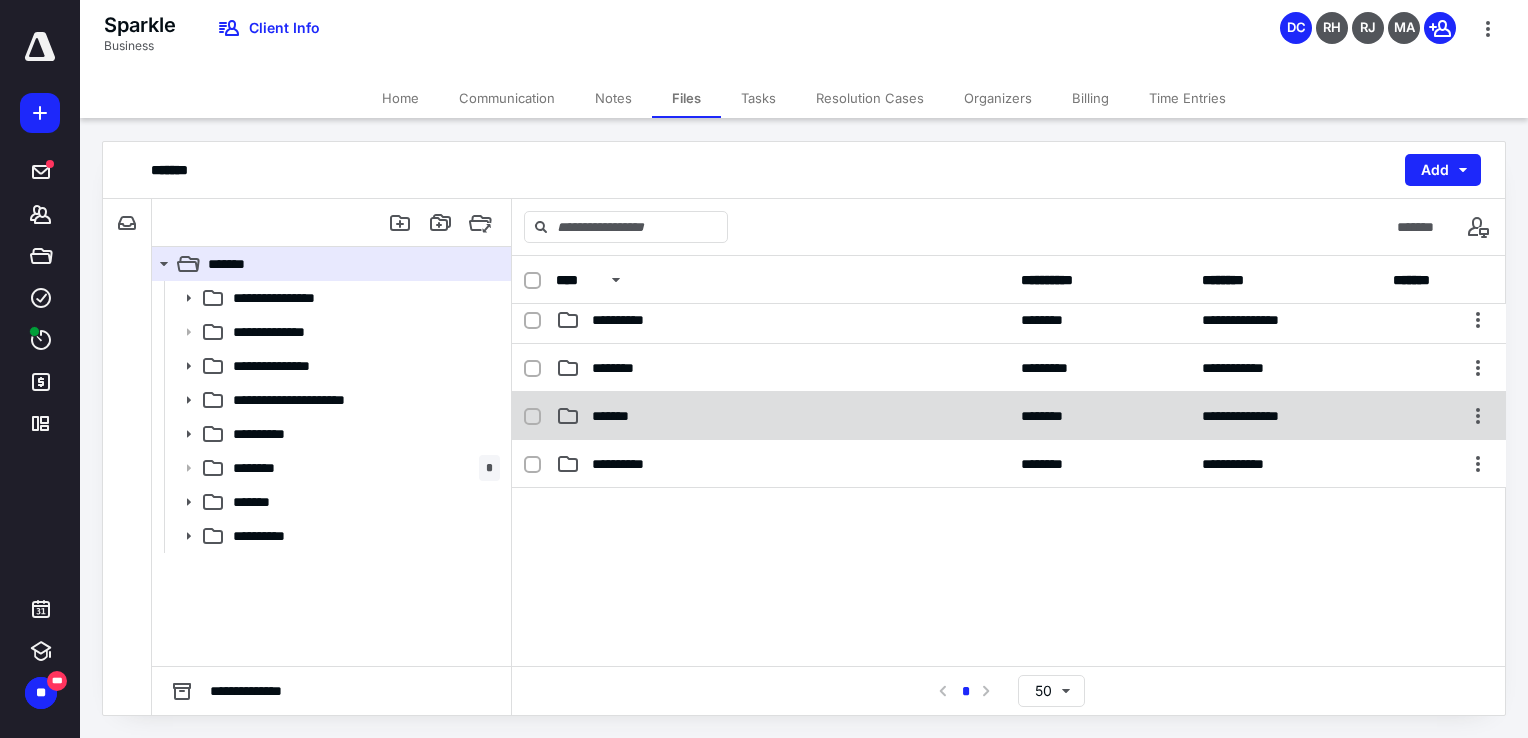click on "*******" at bounding box center (614, 416) 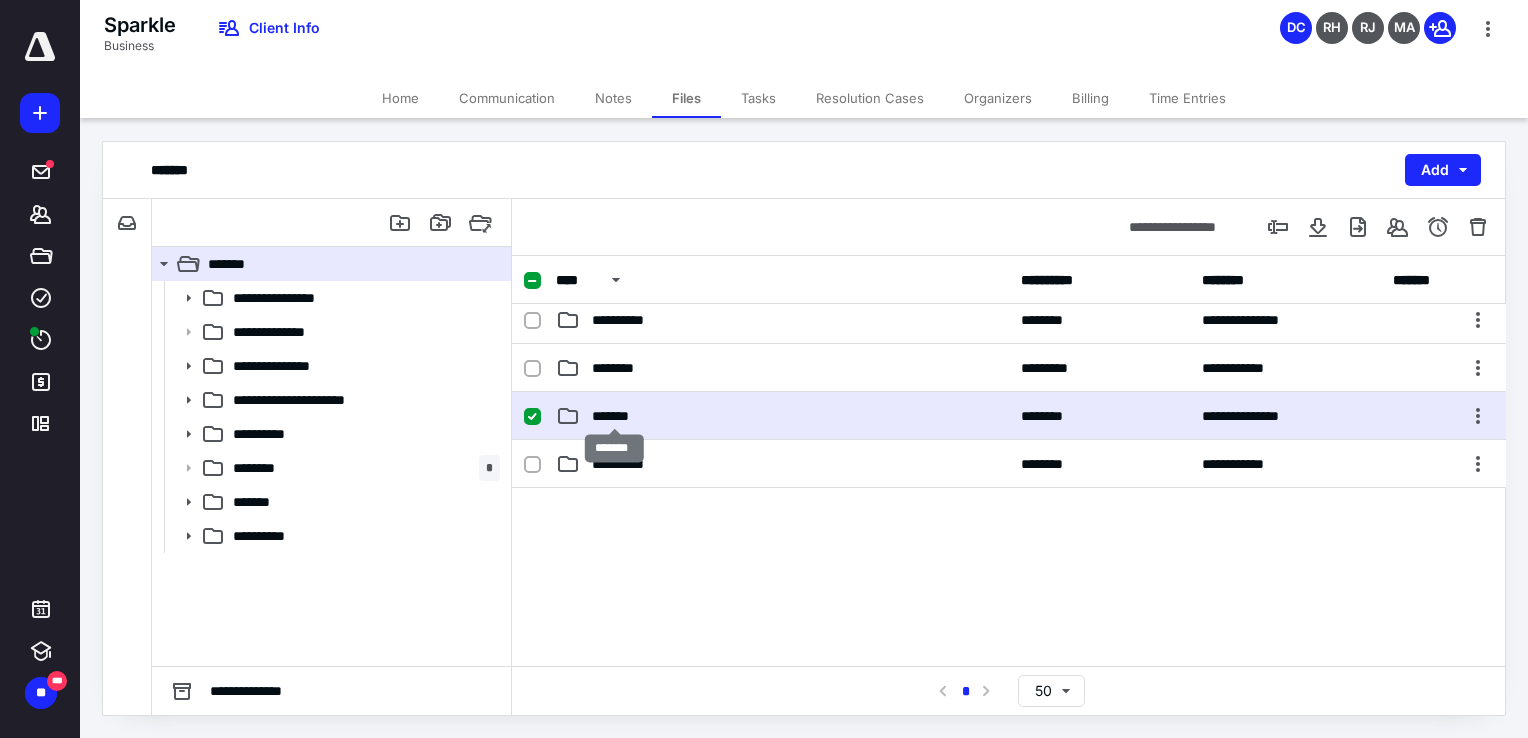 click on "*******" at bounding box center (614, 416) 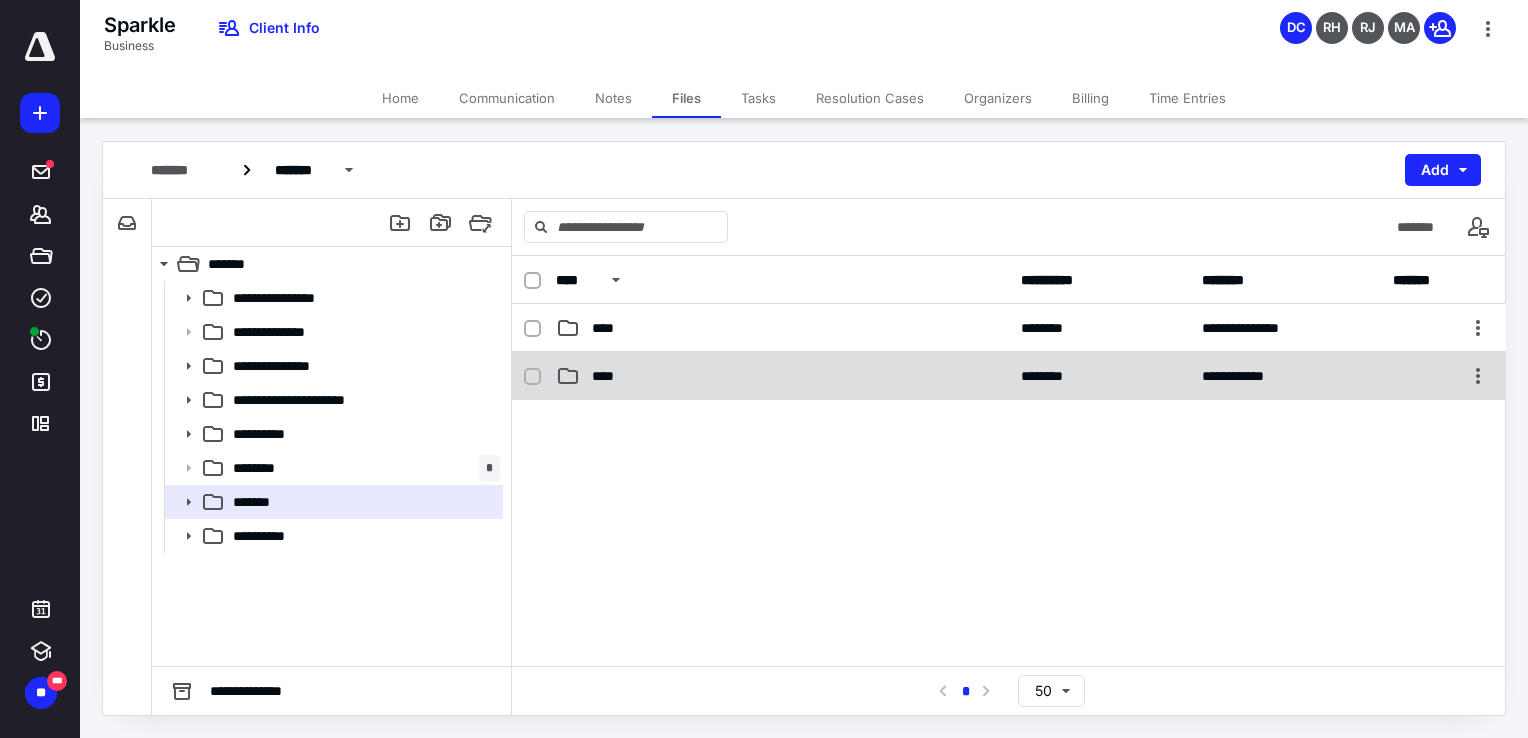 click on "****" at bounding box center [782, 376] 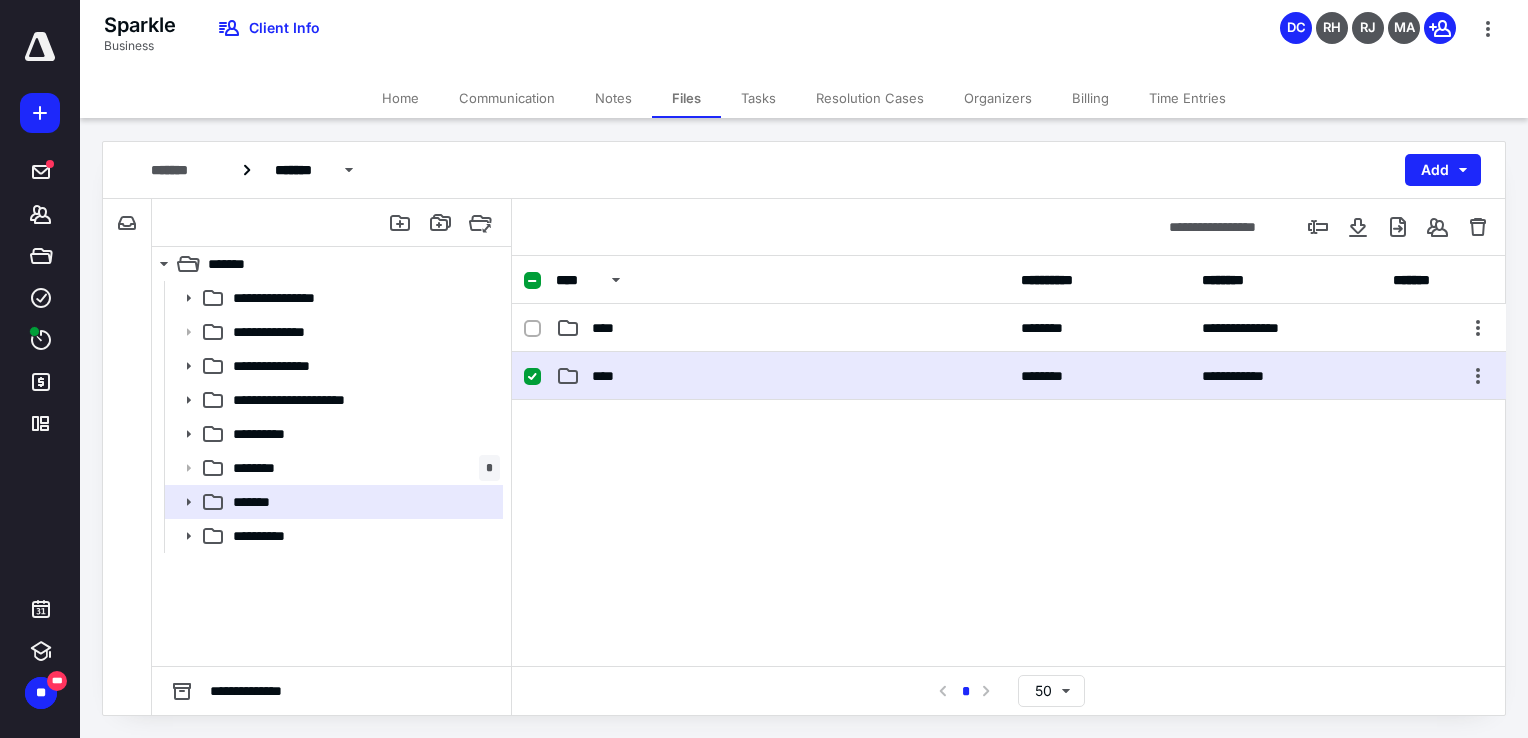 click on "****" at bounding box center (782, 376) 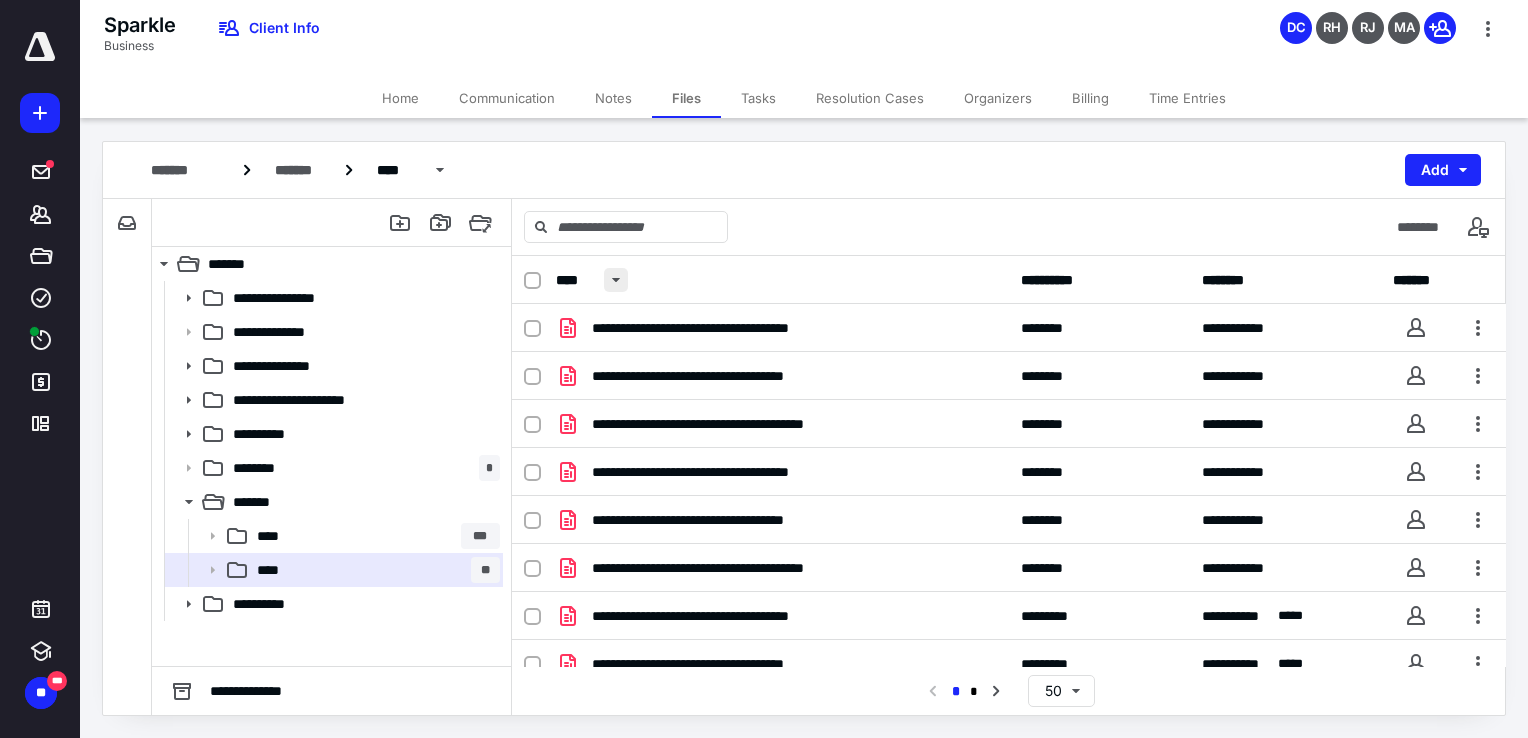 click at bounding box center (616, 280) 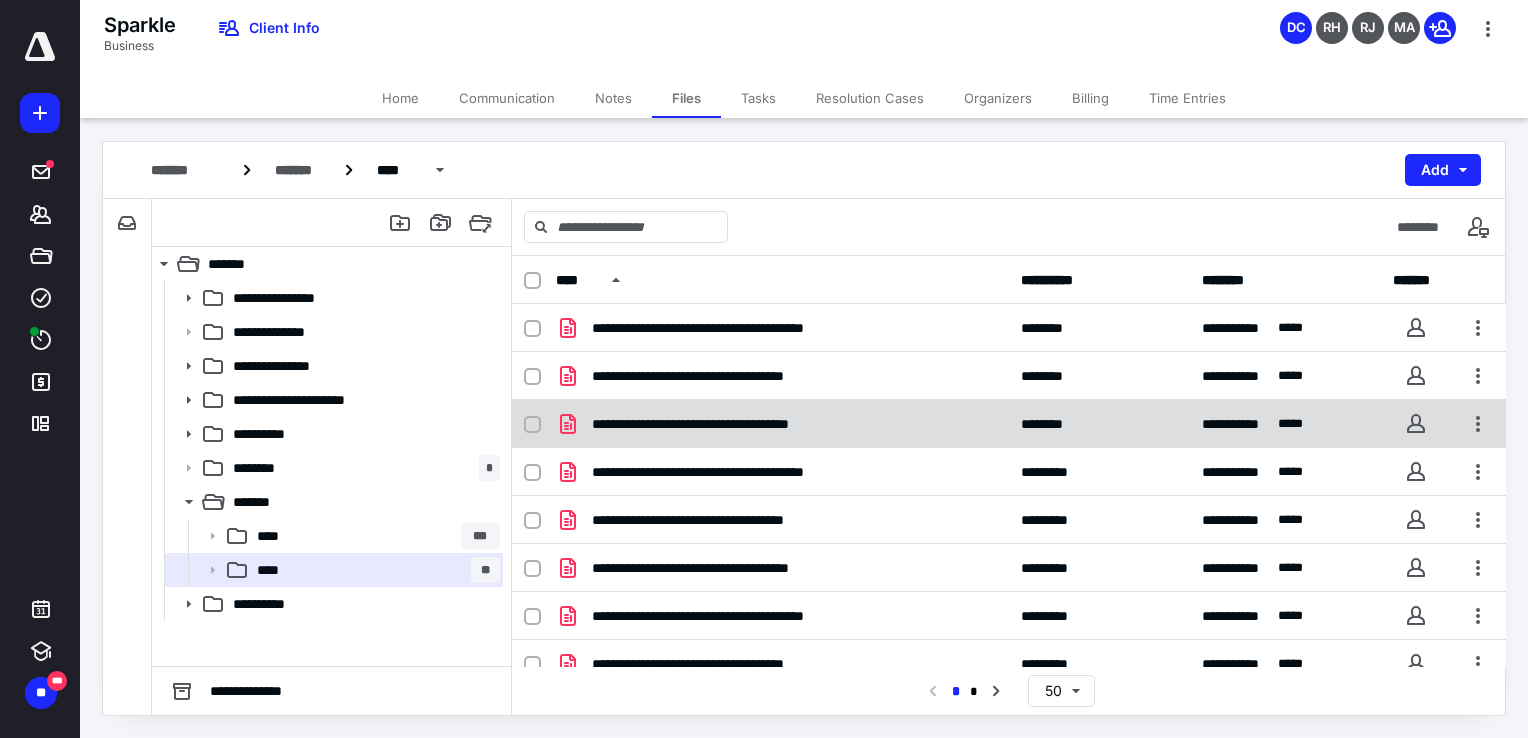 click on "**********" at bounding box center [722, 424] 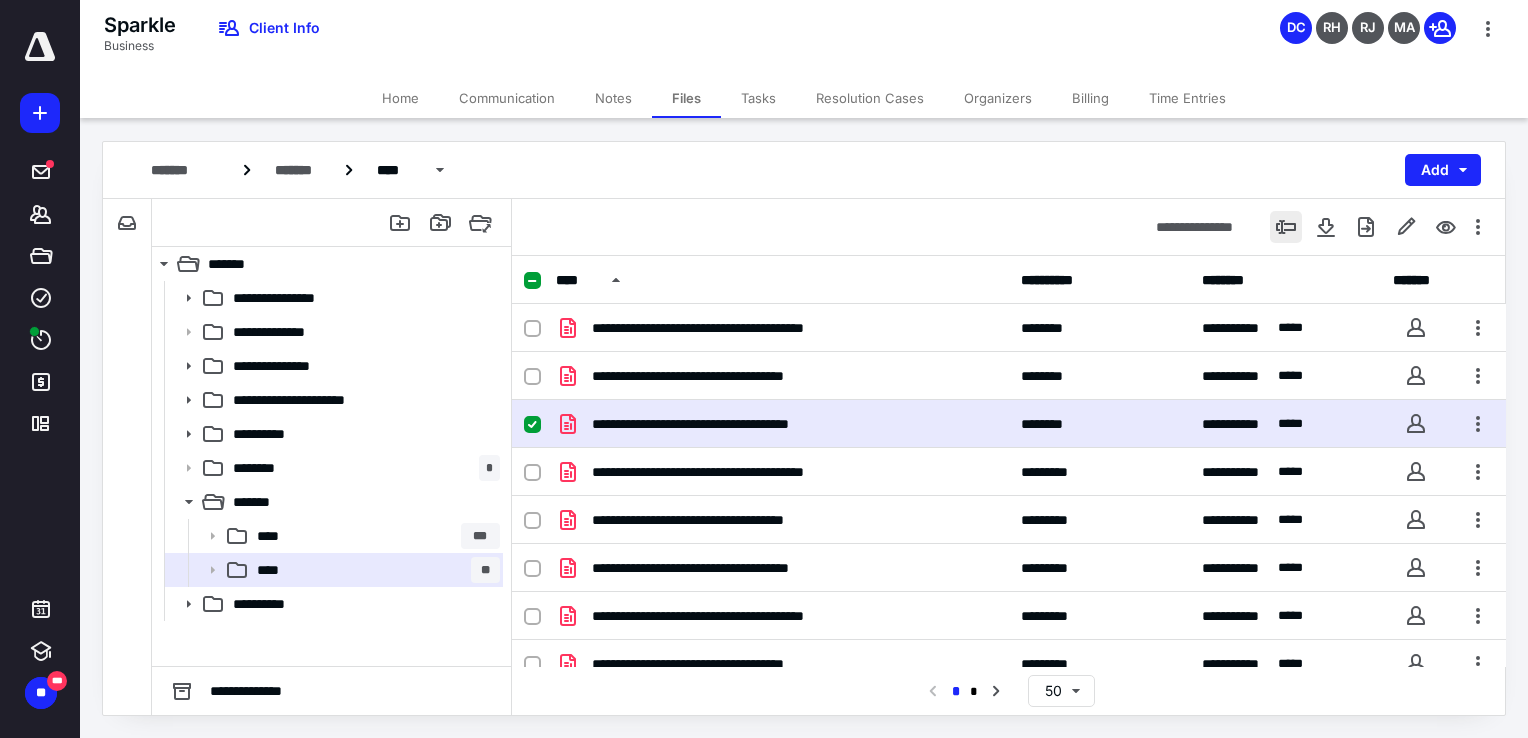 click at bounding box center (1286, 227) 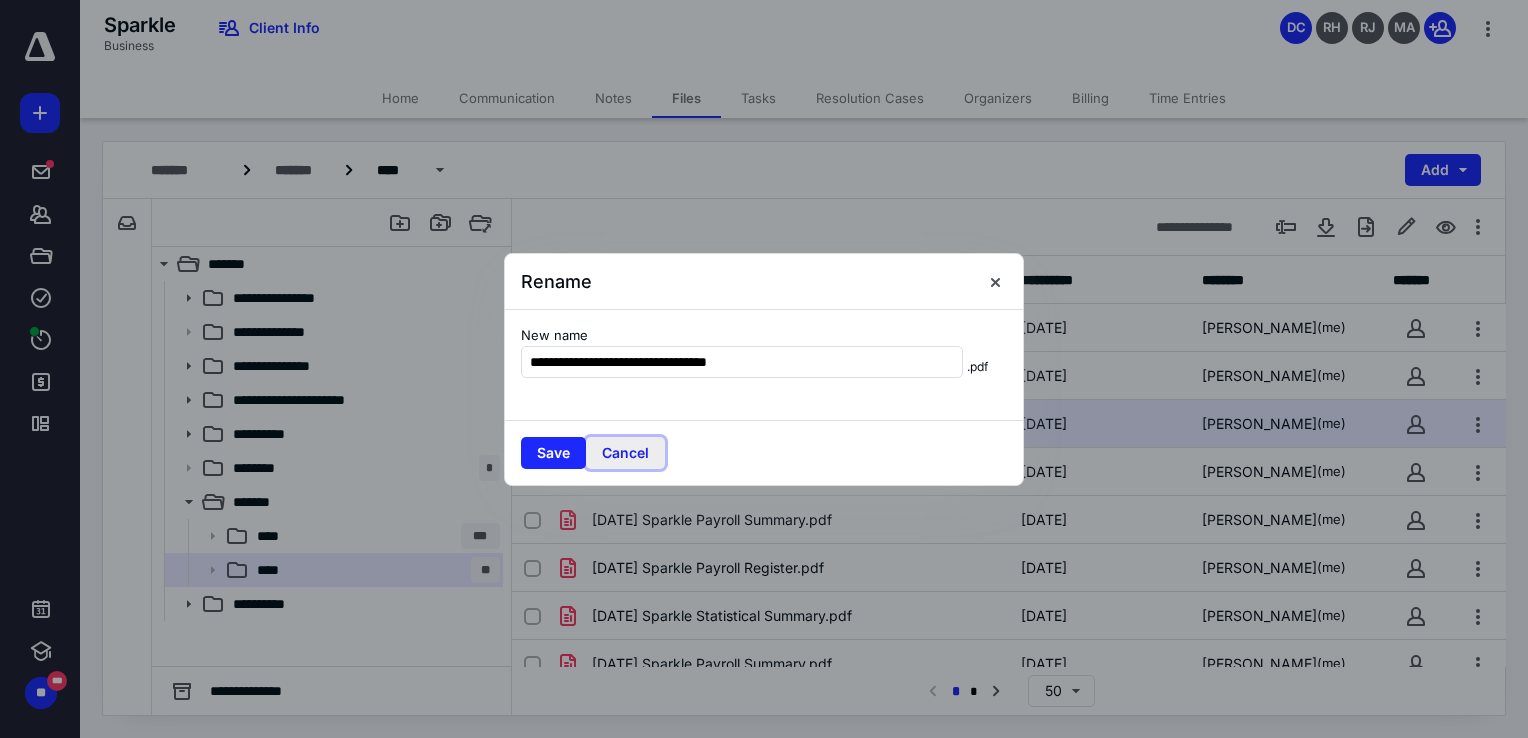 click on "Cancel" at bounding box center (625, 453) 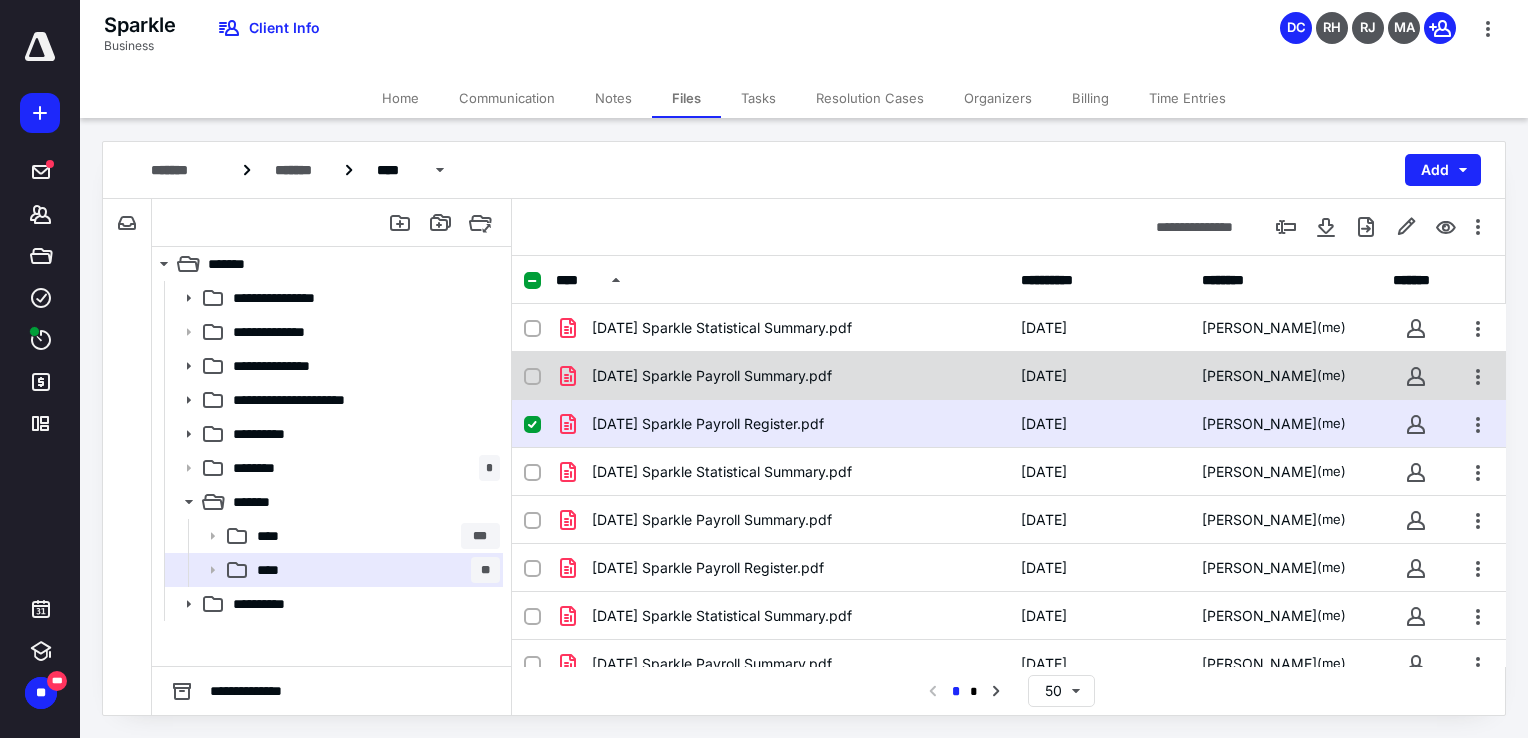 click on "[DATE] Sparkle Payroll Summary.pdf [DATE][GEOGRAPHIC_DATA][PERSON_NAME]  (me)" at bounding box center [1009, 376] 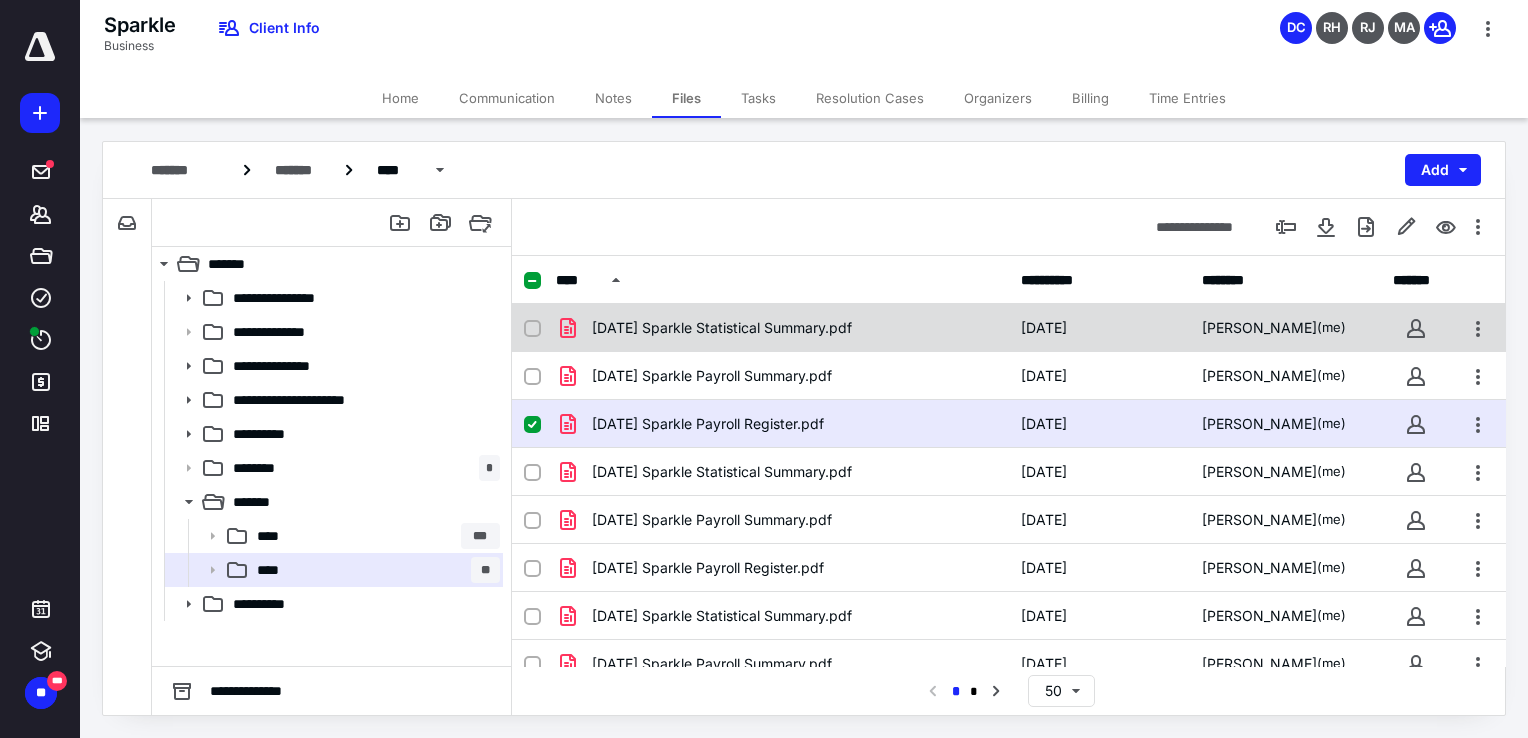 checkbox on "true" 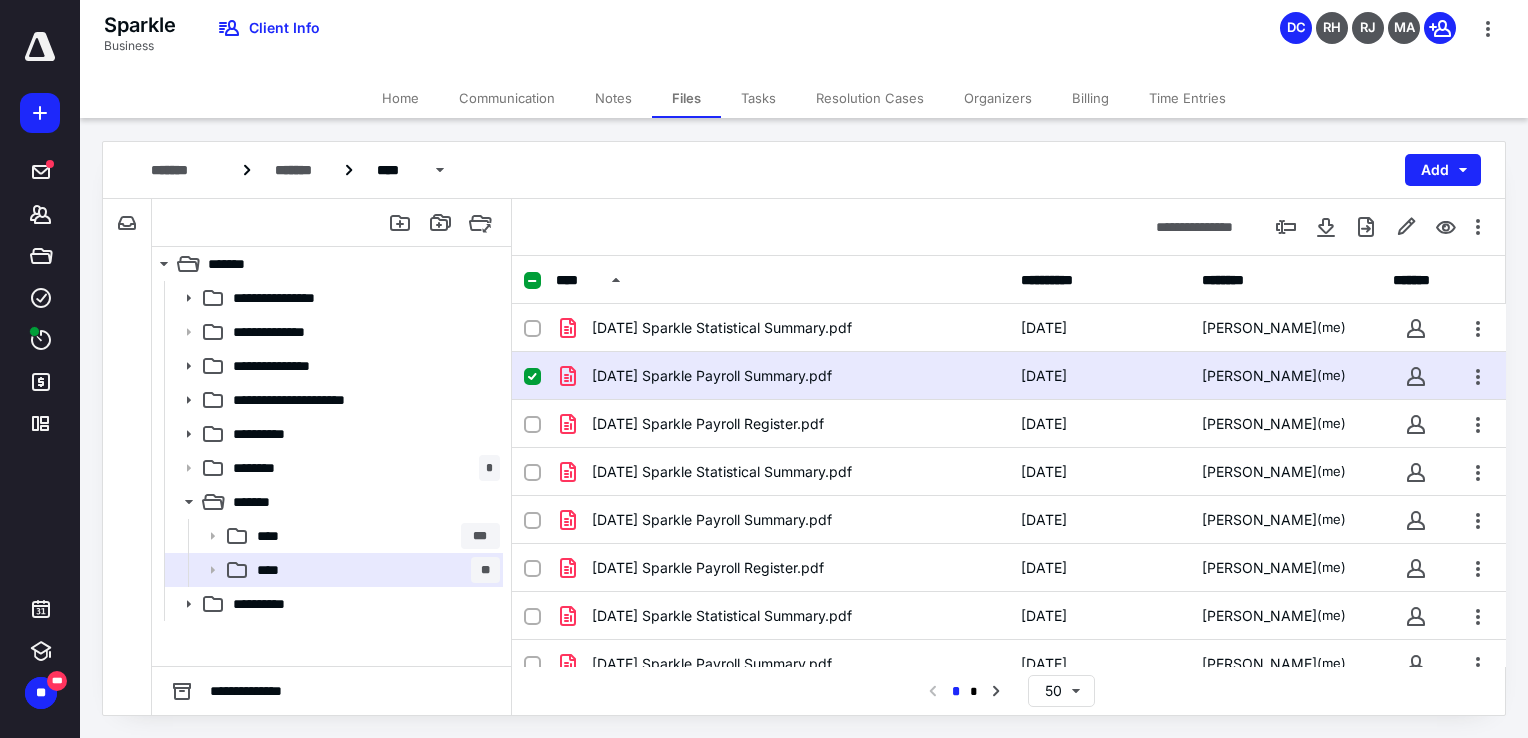 click at bounding box center (1378, 227) 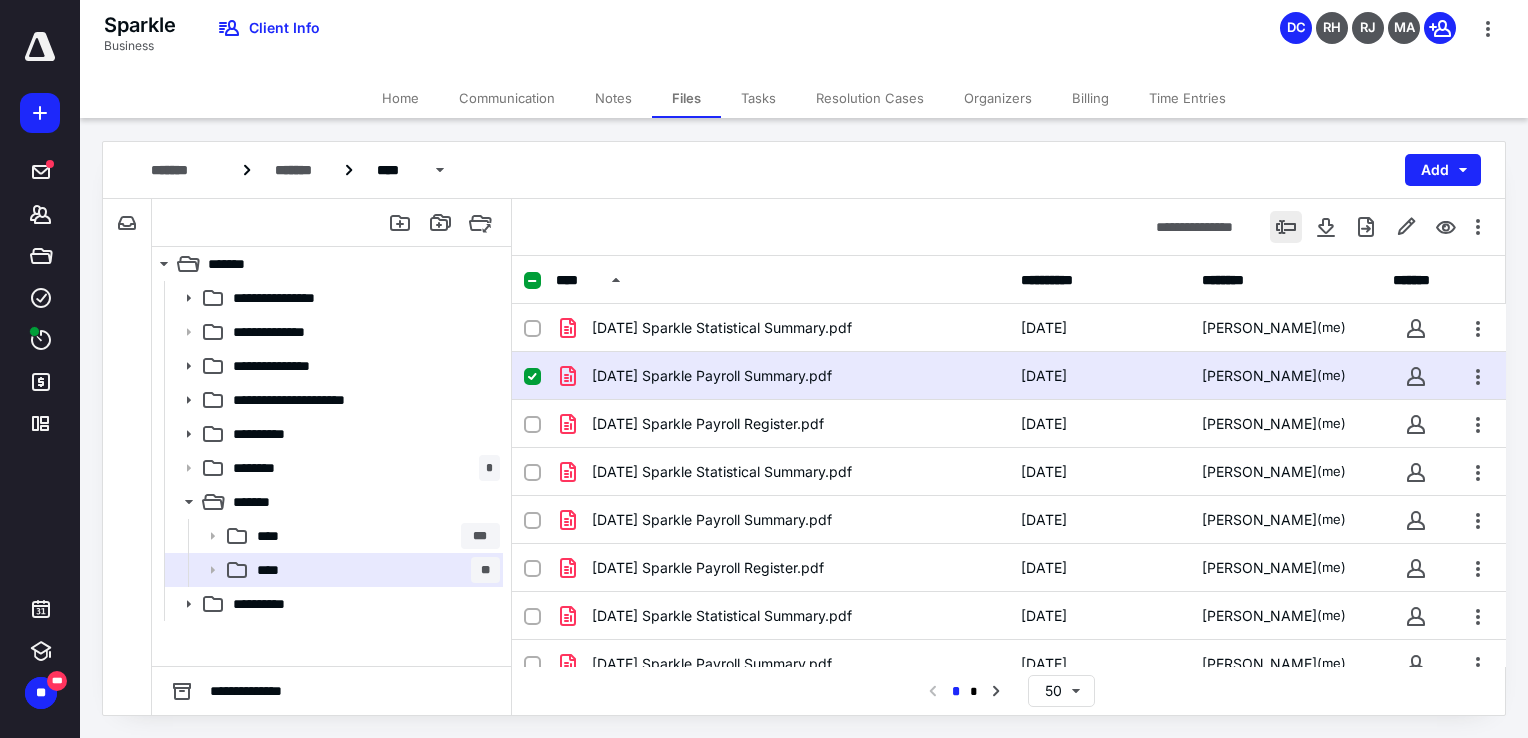click at bounding box center (1286, 227) 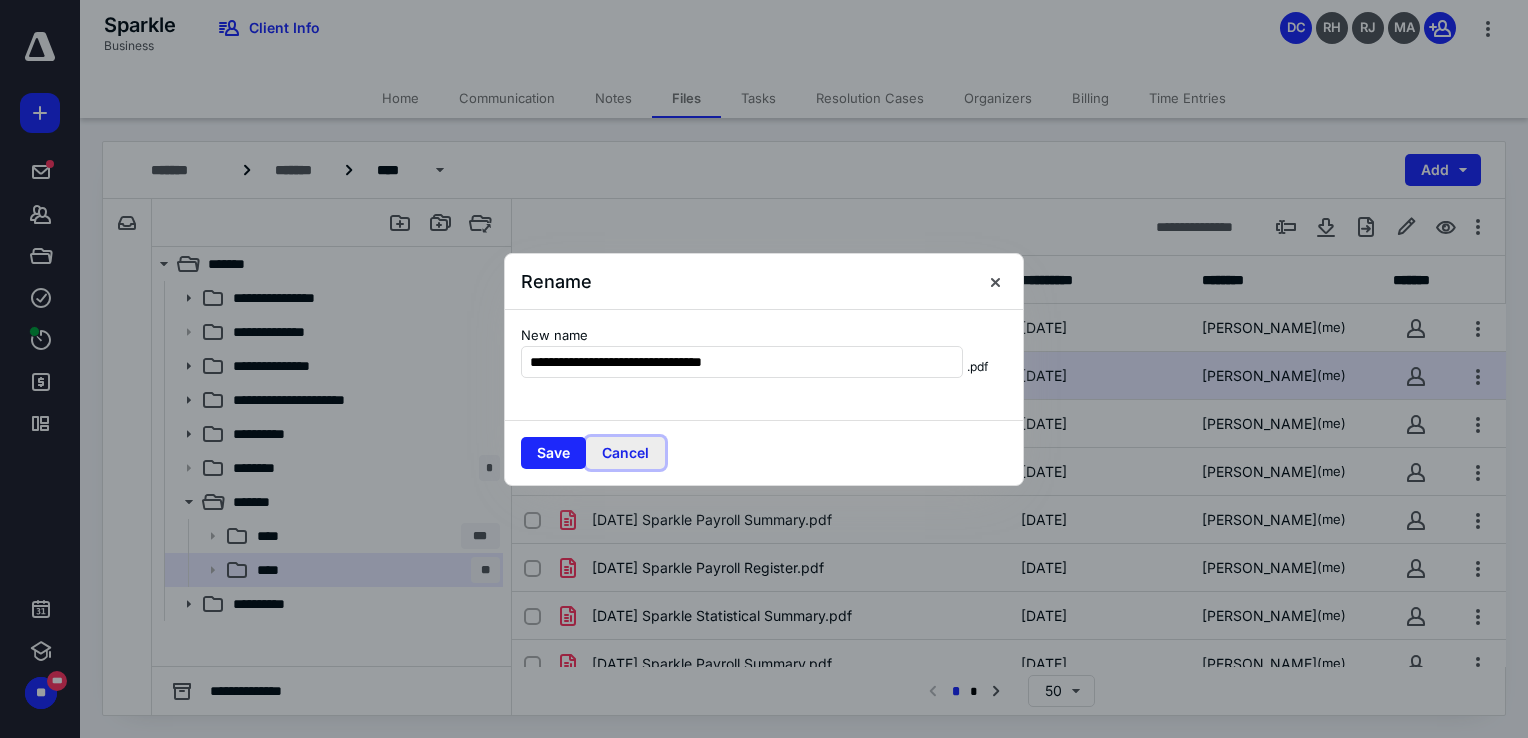click on "Cancel" at bounding box center (625, 453) 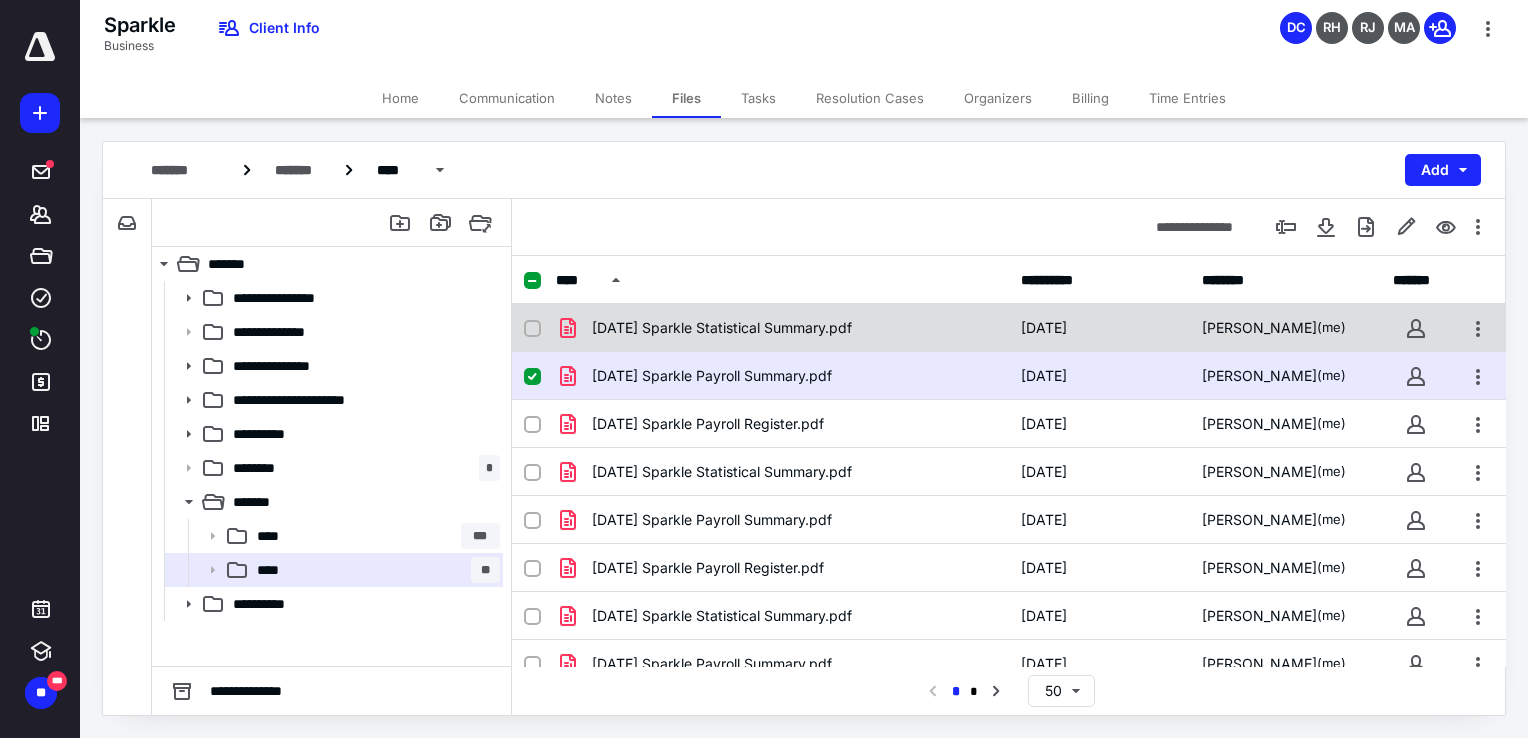 click on "[DATE] Sparkle Statistical Summary.pdf [DATE] [PERSON_NAME]  (me)" at bounding box center [1009, 328] 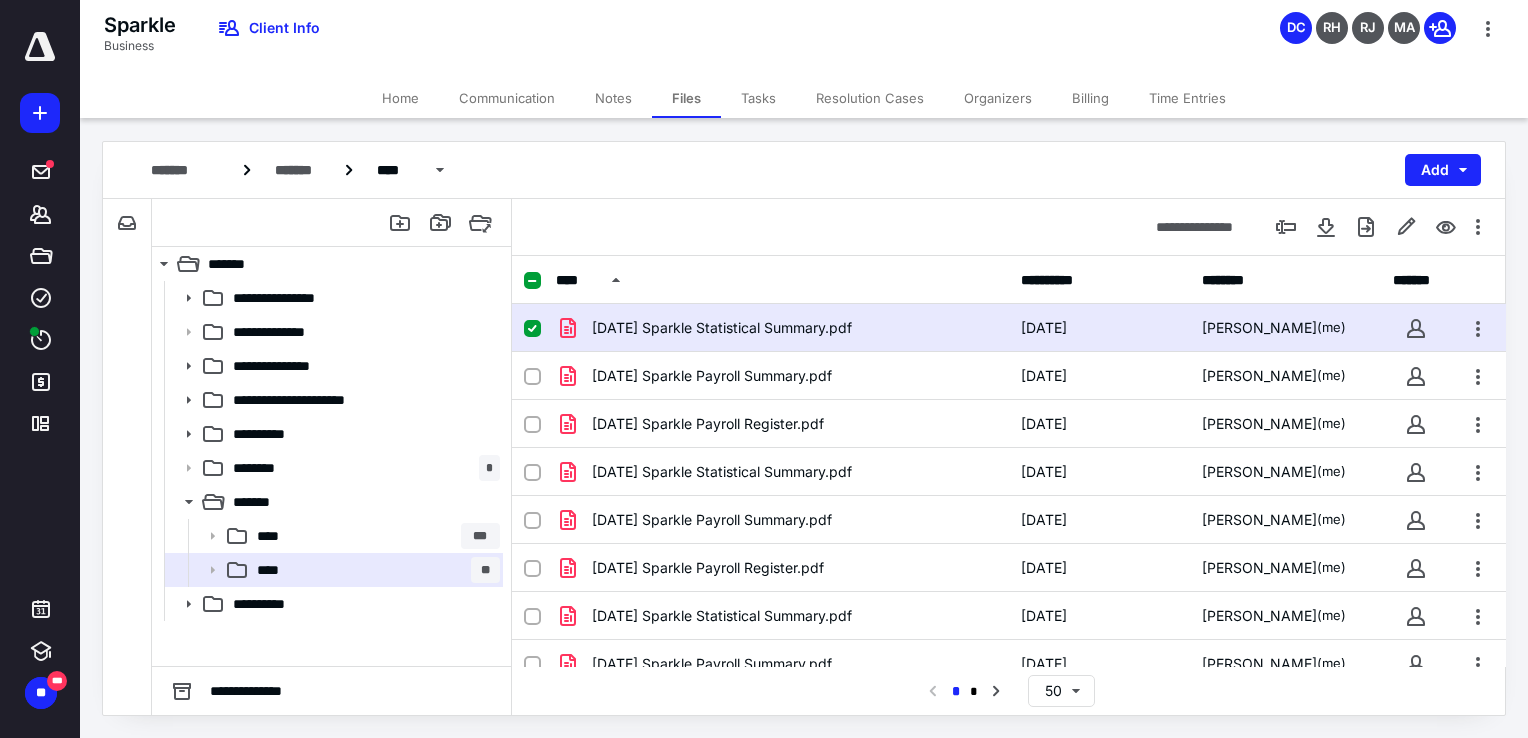 click on "[DATE] Sparkle Statistical Summary.pdf [DATE] [PERSON_NAME]  (me)" at bounding box center (1009, 328) 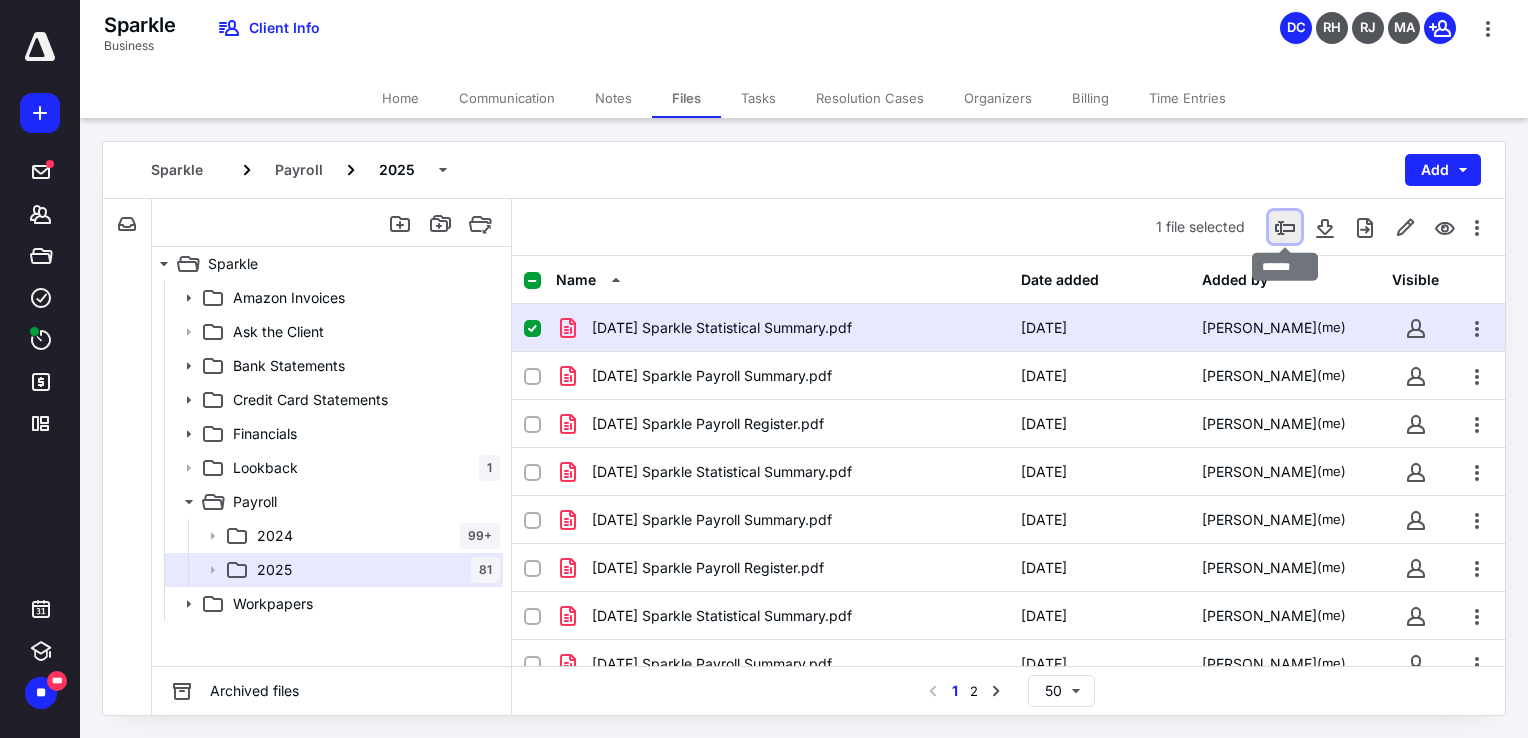 click at bounding box center [1285, 227] 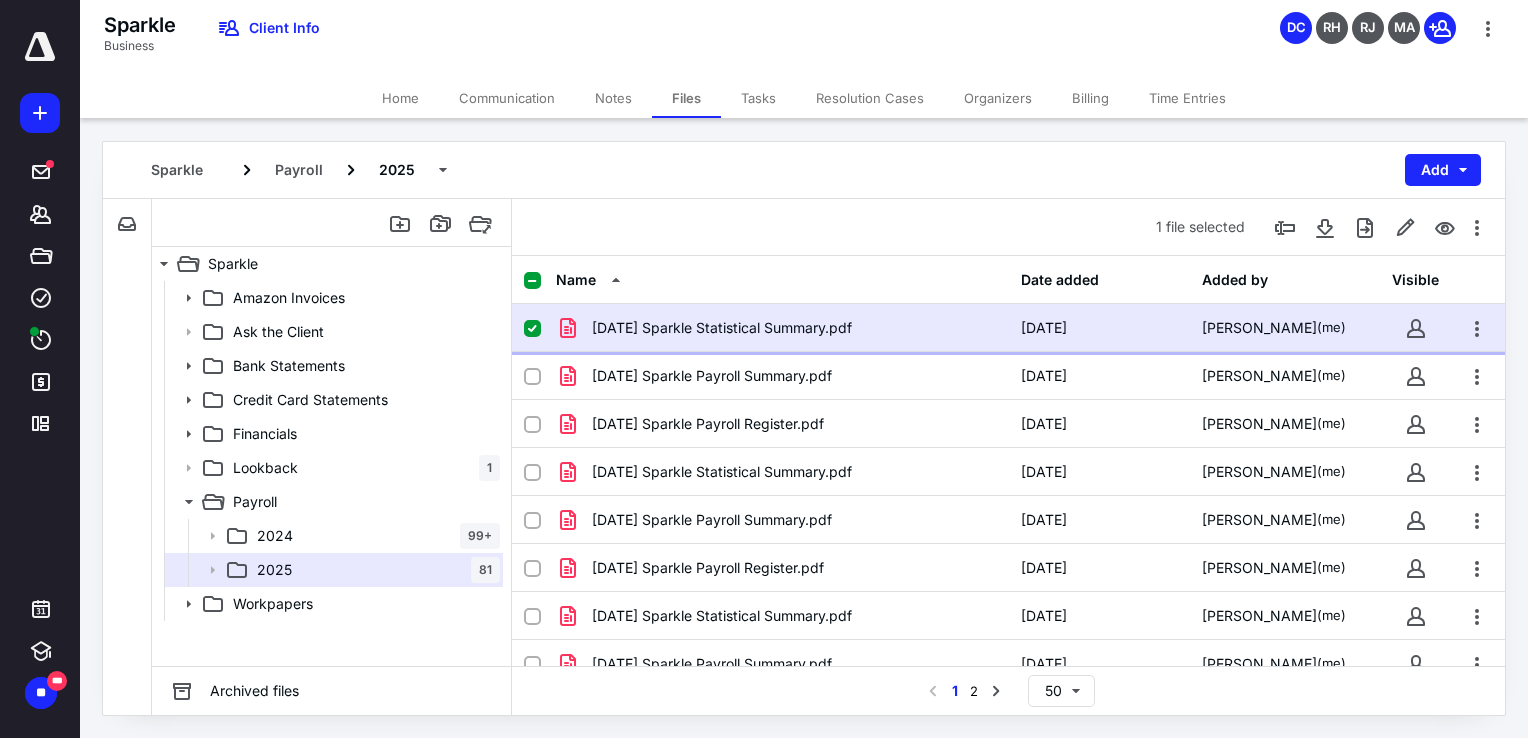 click 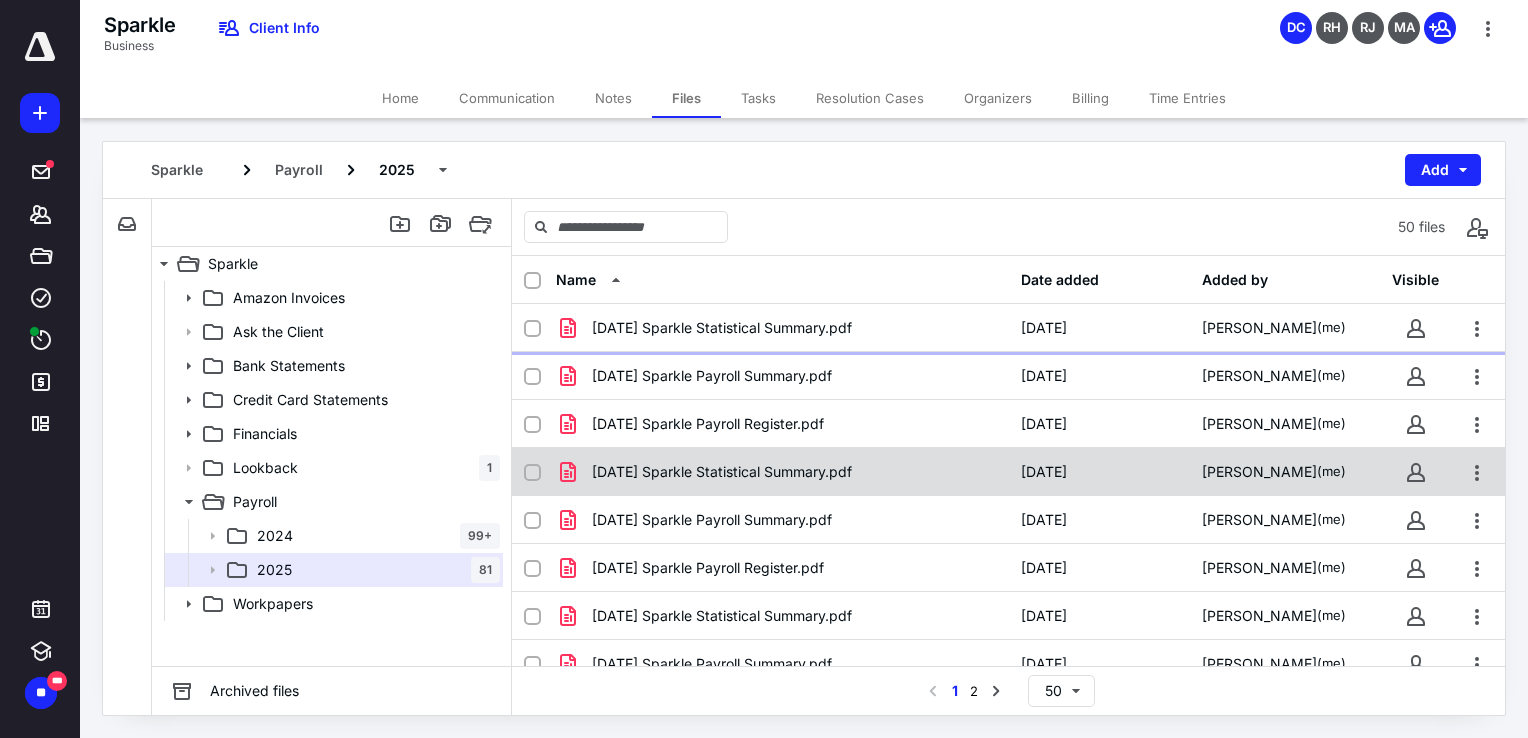 scroll, scrollTop: 0, scrollLeft: 0, axis: both 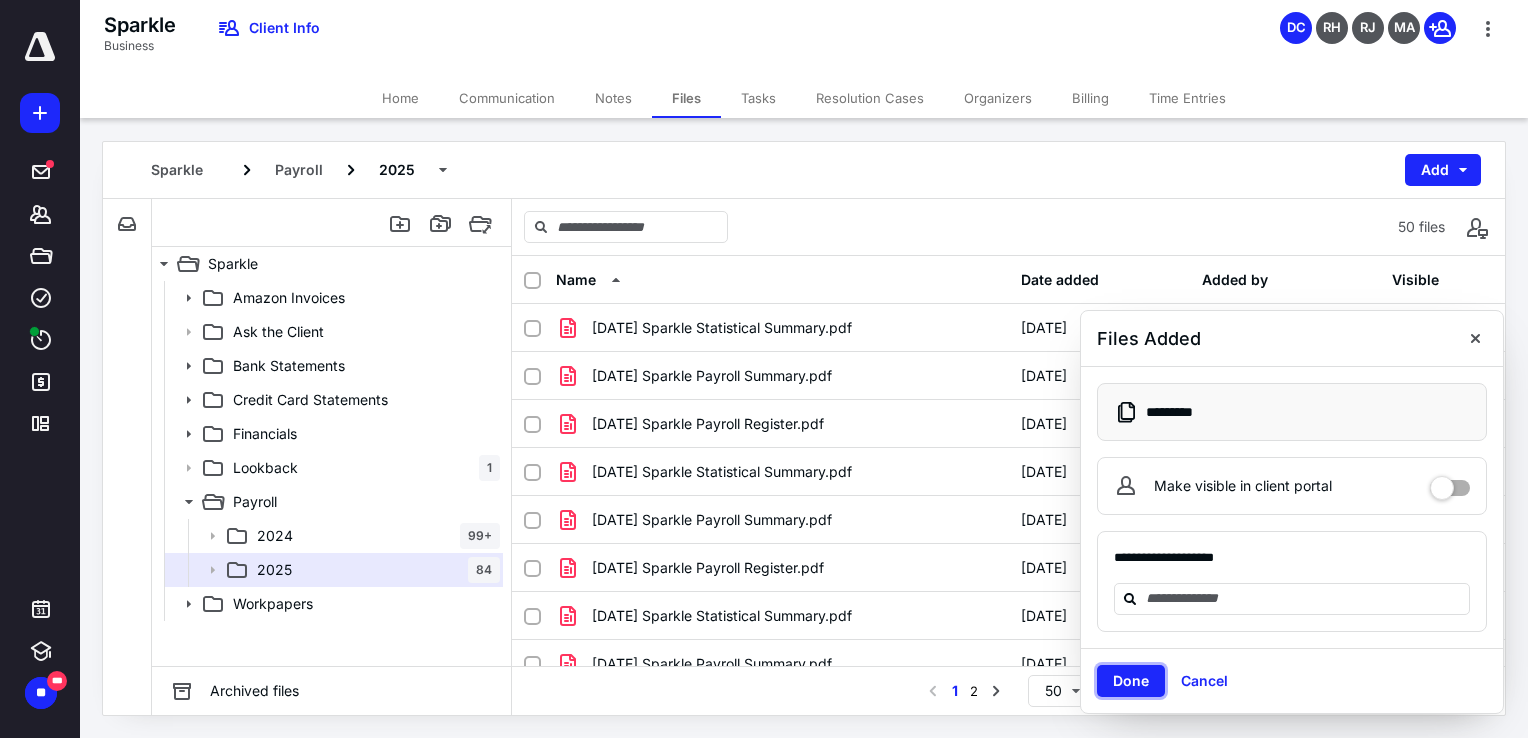 click on "Done" at bounding box center (1131, 681) 